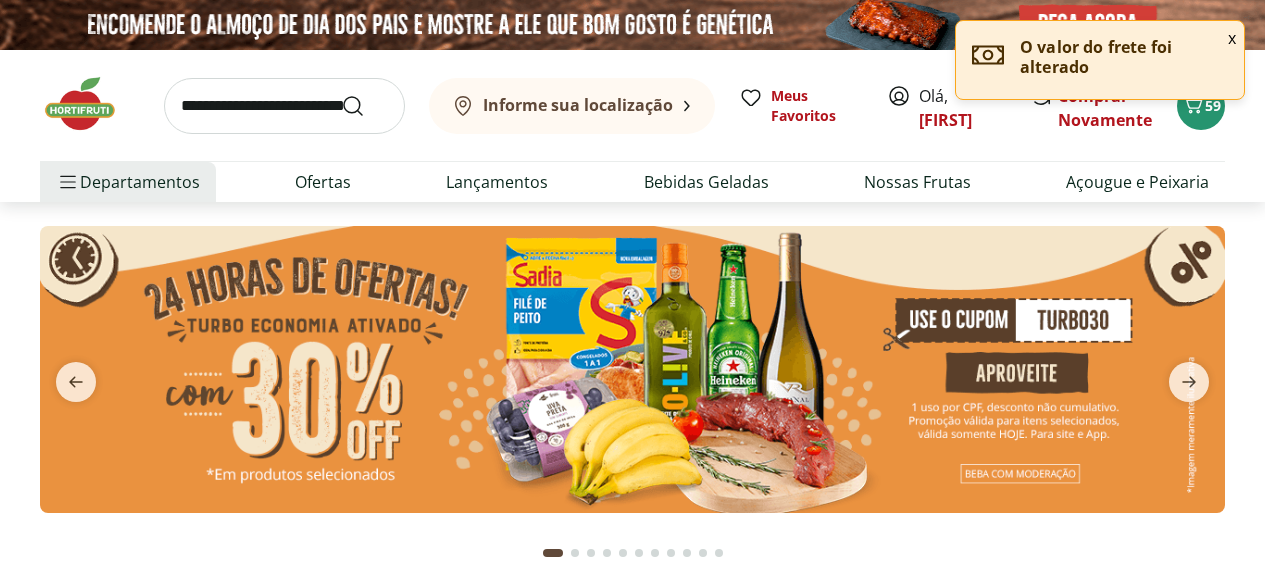 scroll, scrollTop: 0, scrollLeft: 0, axis: both 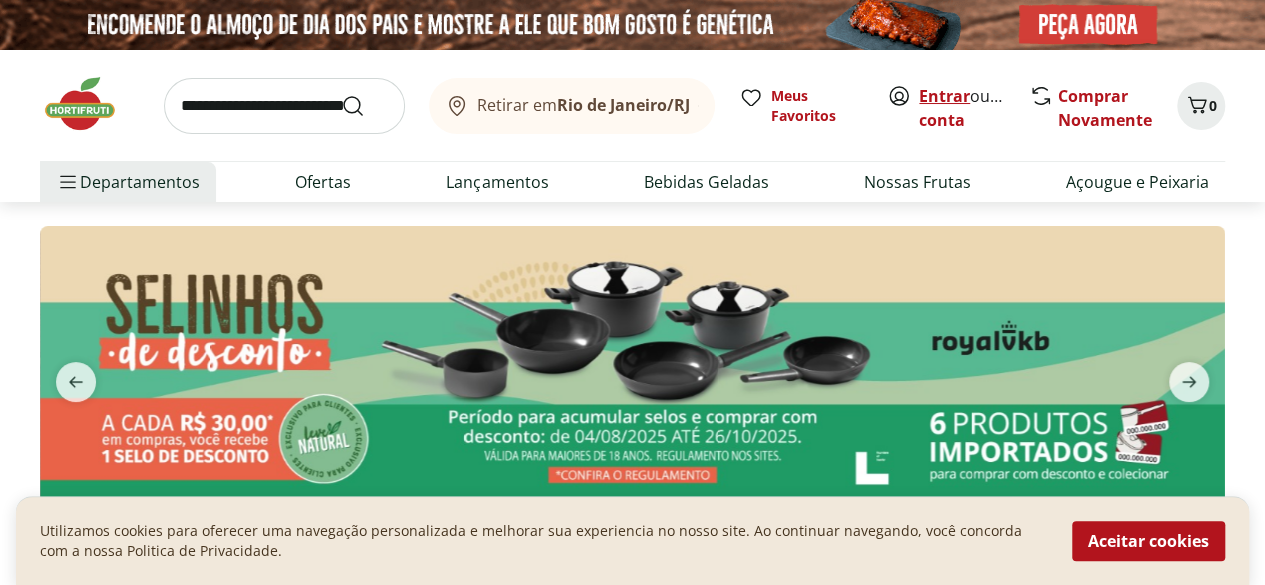 click on "Entrar" at bounding box center [944, 96] 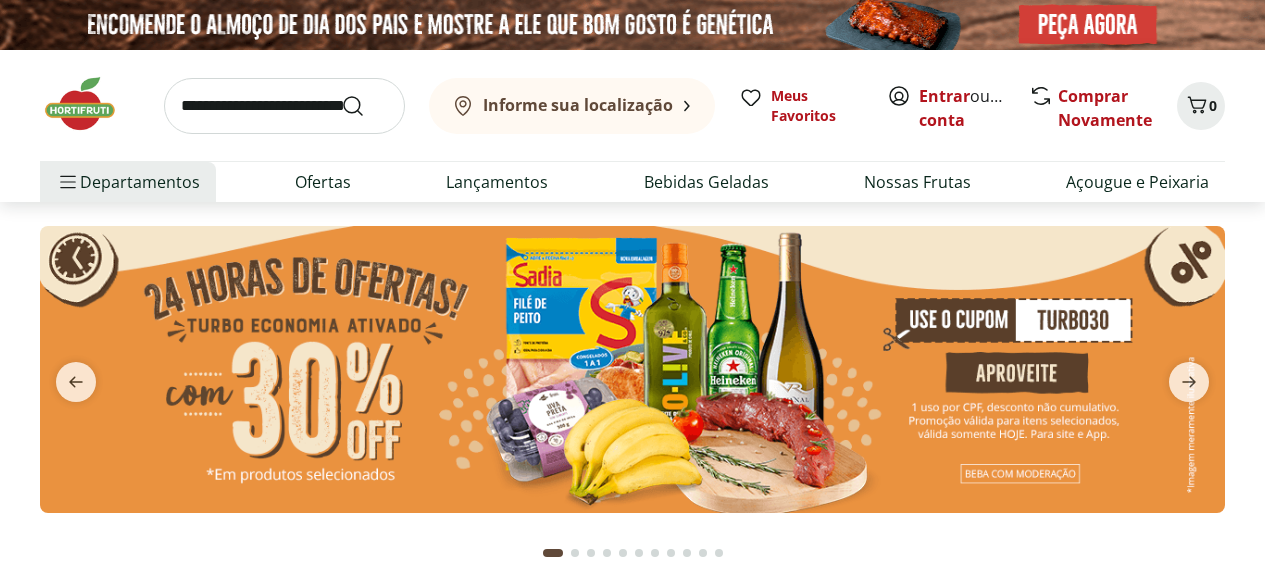 scroll, scrollTop: 0, scrollLeft: 0, axis: both 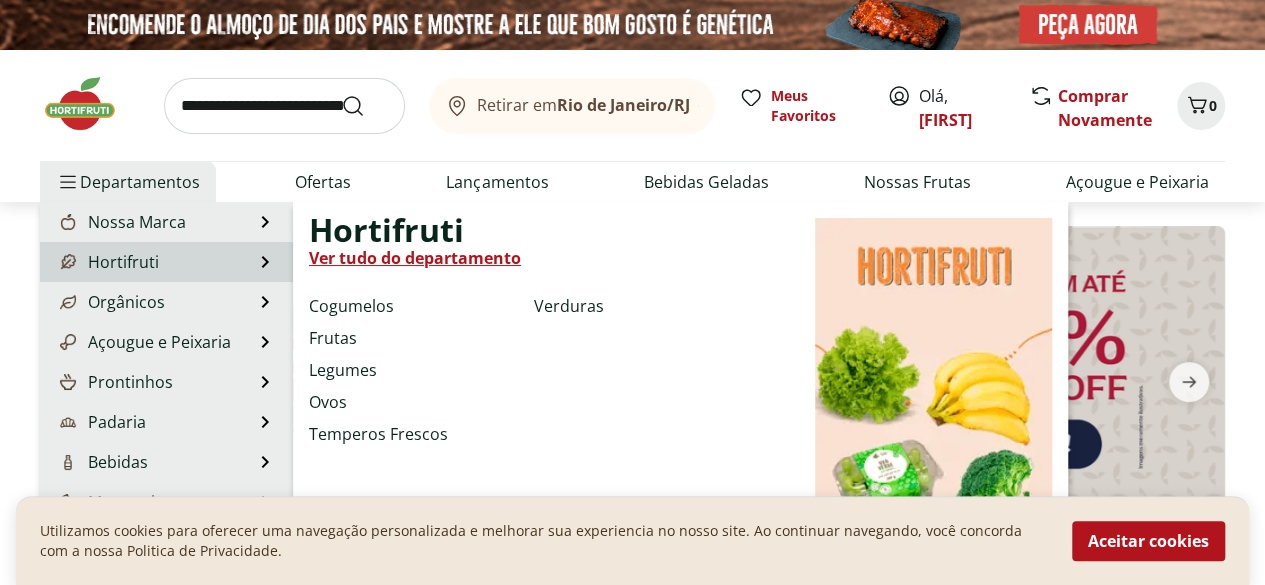 click on "Ver tudo do departamento" at bounding box center [415, 258] 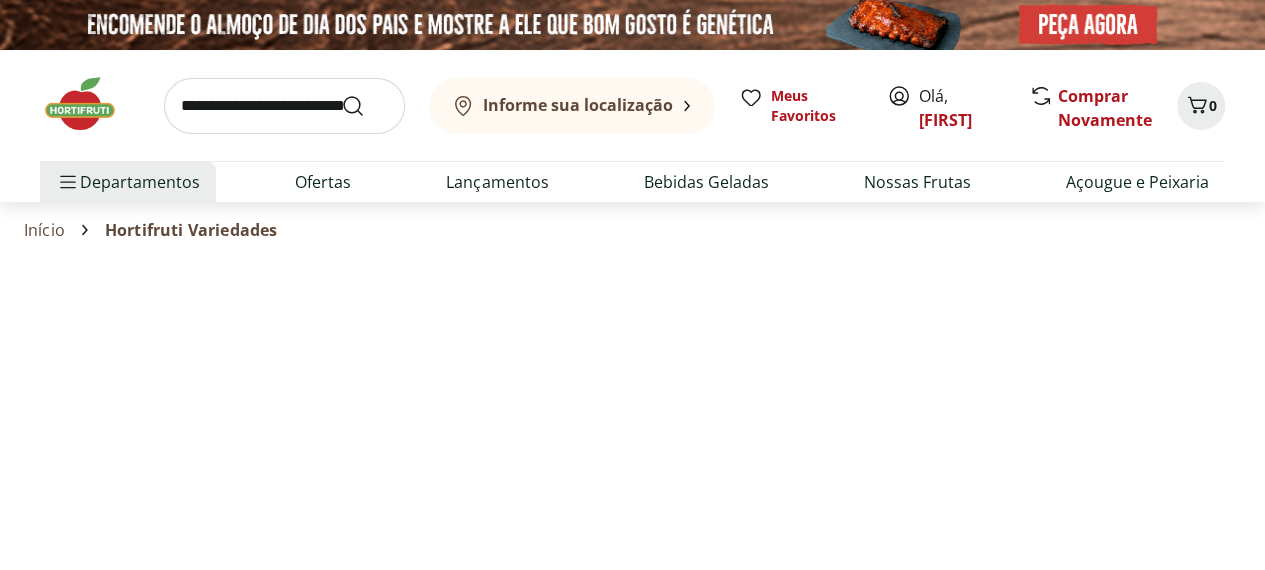 select on "**********" 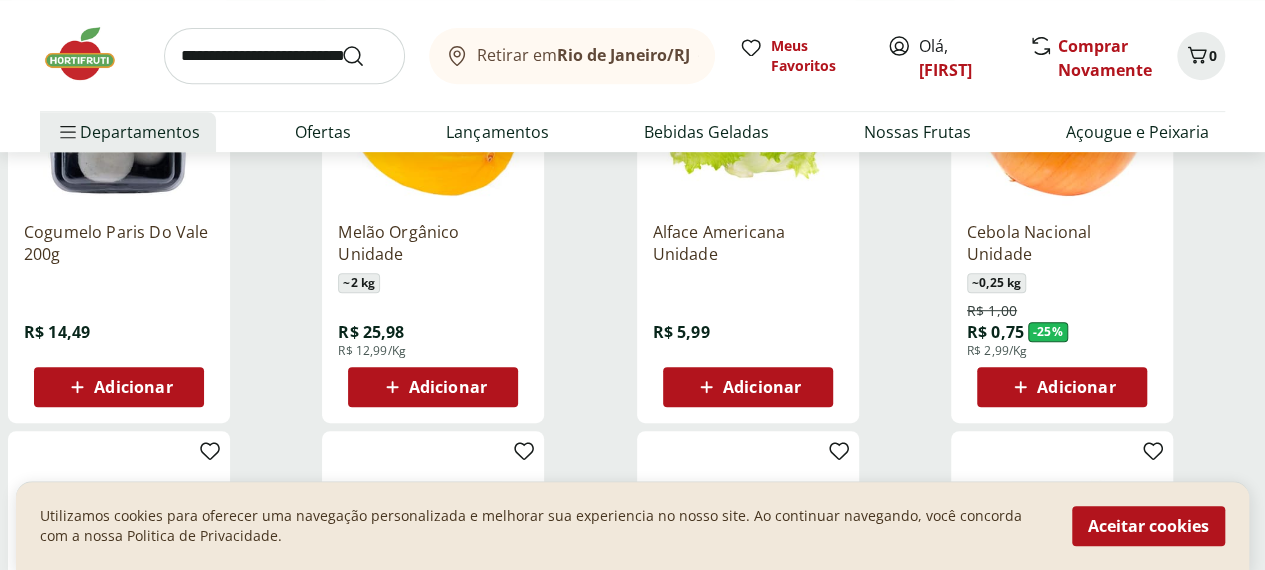 scroll, scrollTop: 400, scrollLeft: 0, axis: vertical 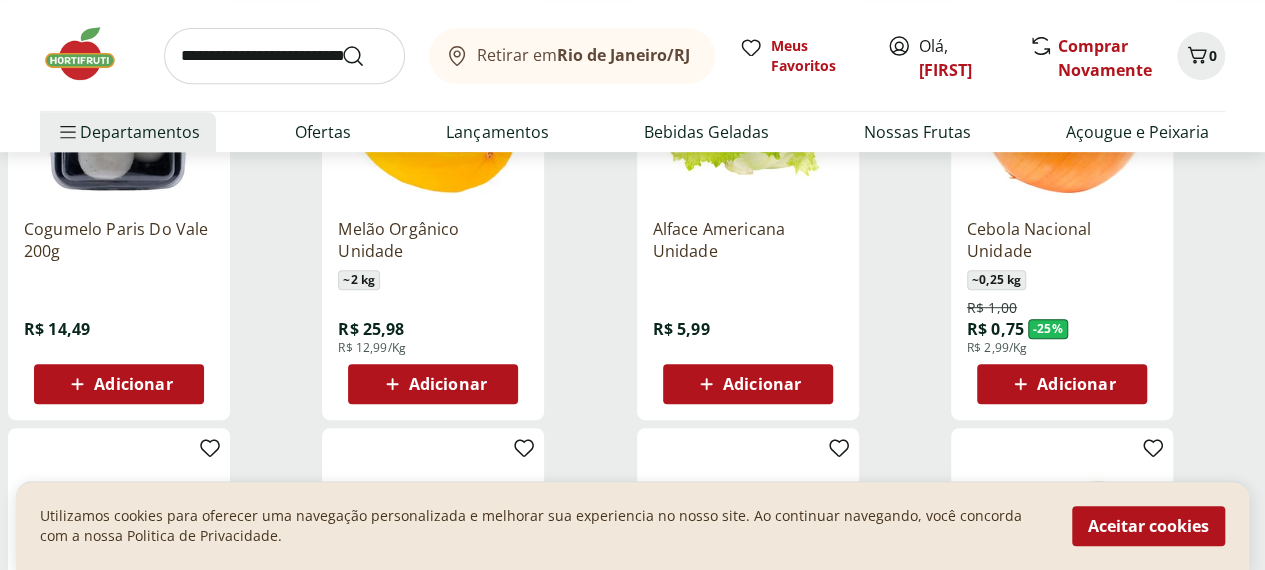 click 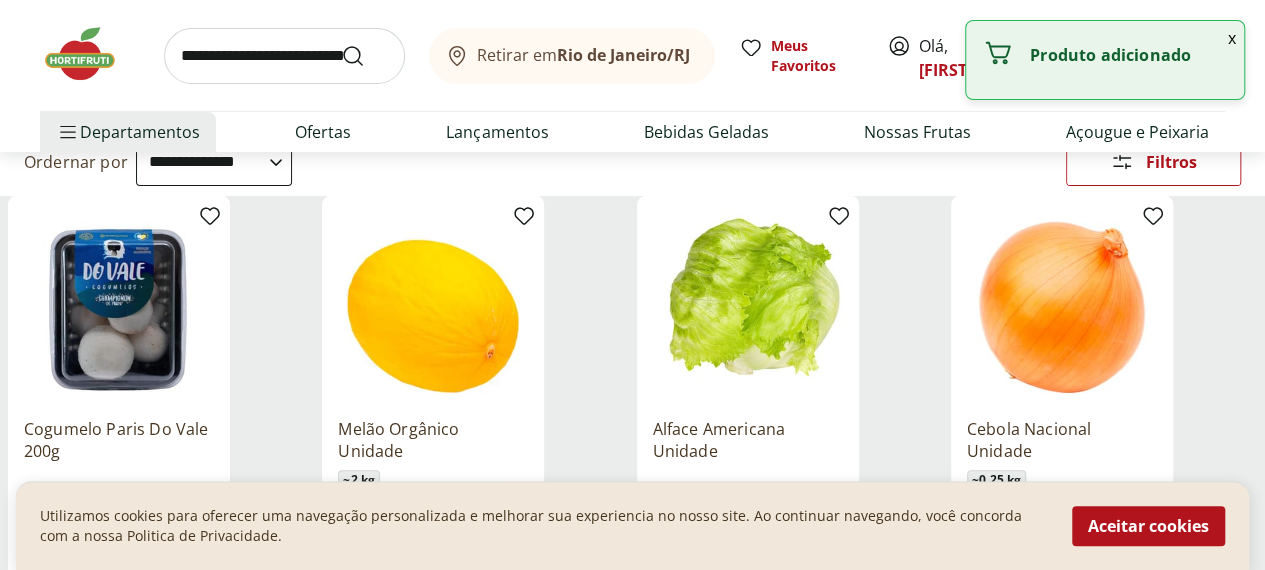 scroll, scrollTop: 300, scrollLeft: 0, axis: vertical 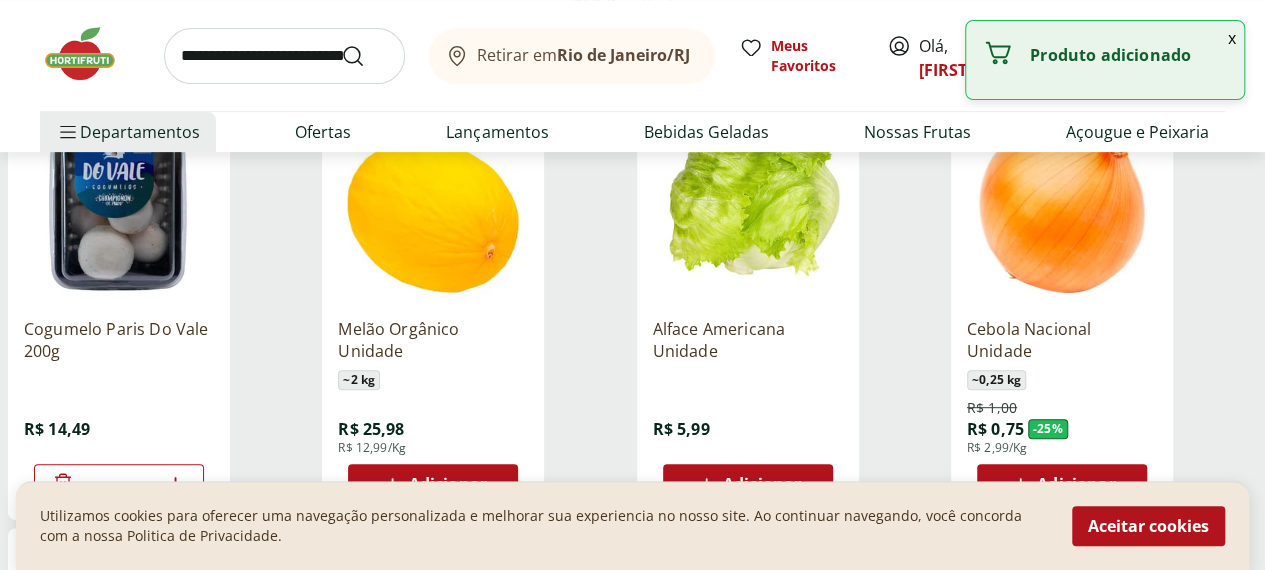 click 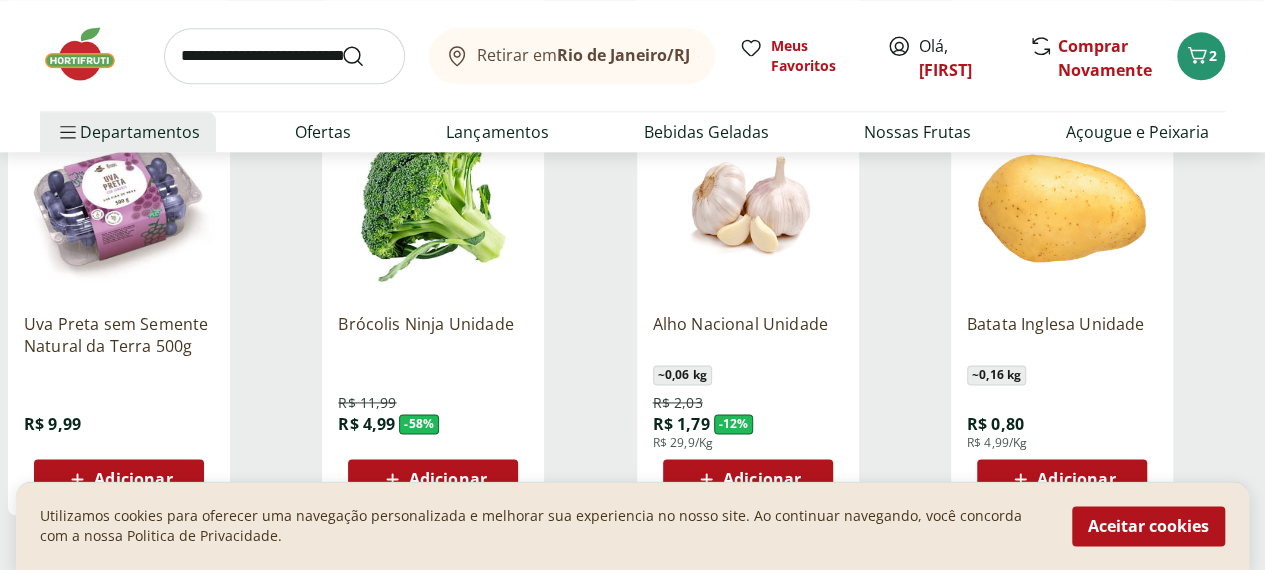 scroll, scrollTop: 1200, scrollLeft: 0, axis: vertical 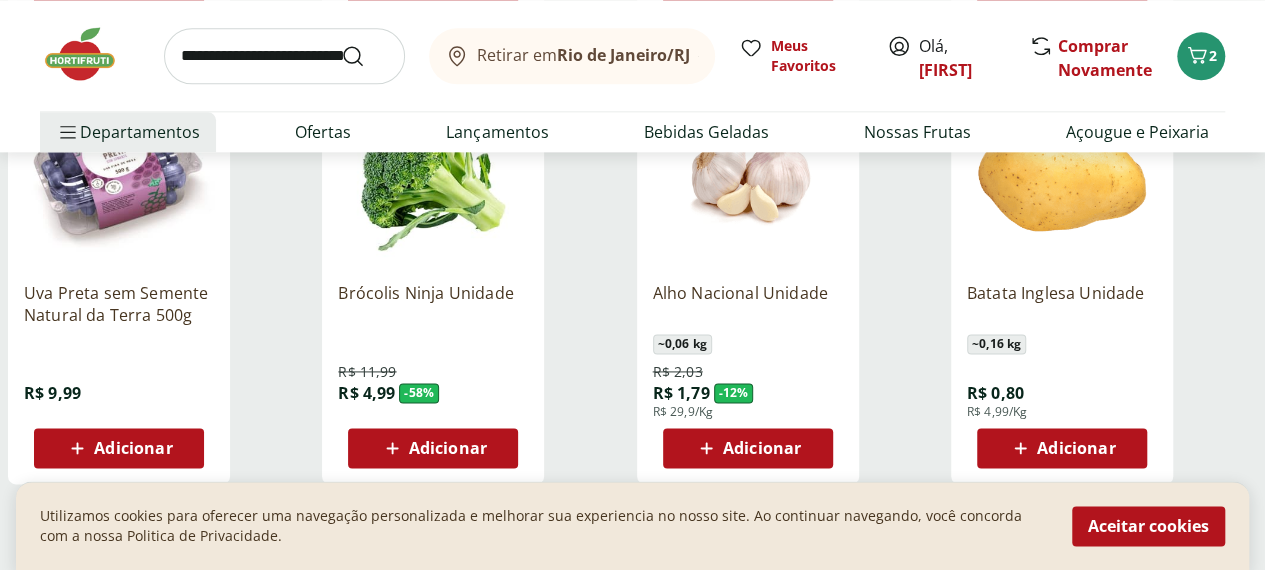 click on "Adicionar" at bounding box center (448, 448) 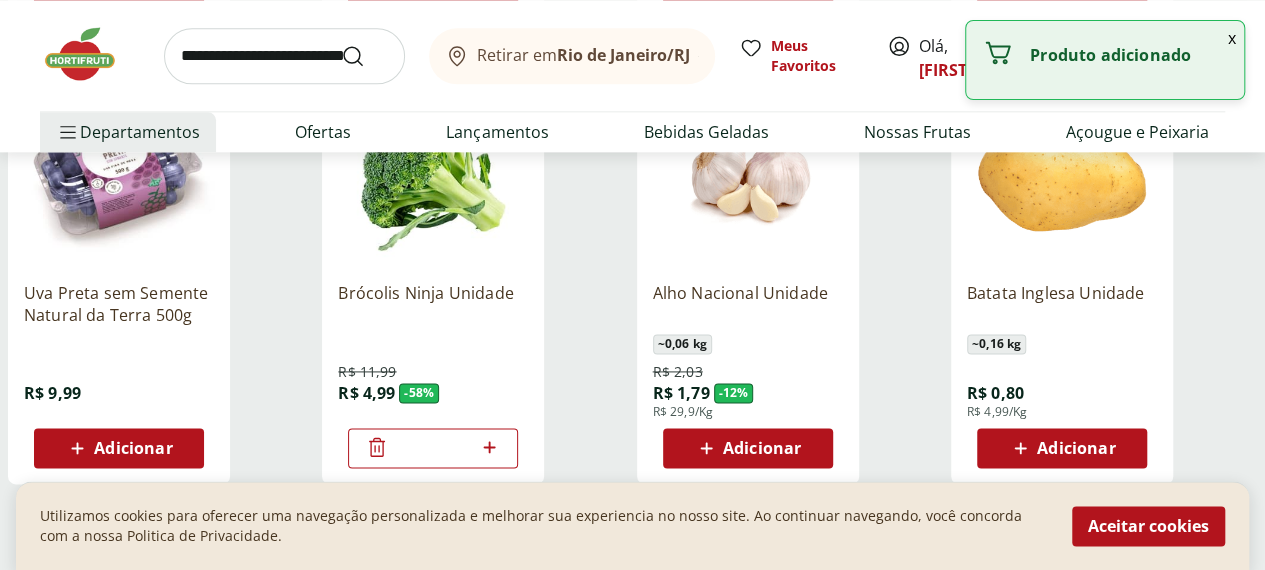 click 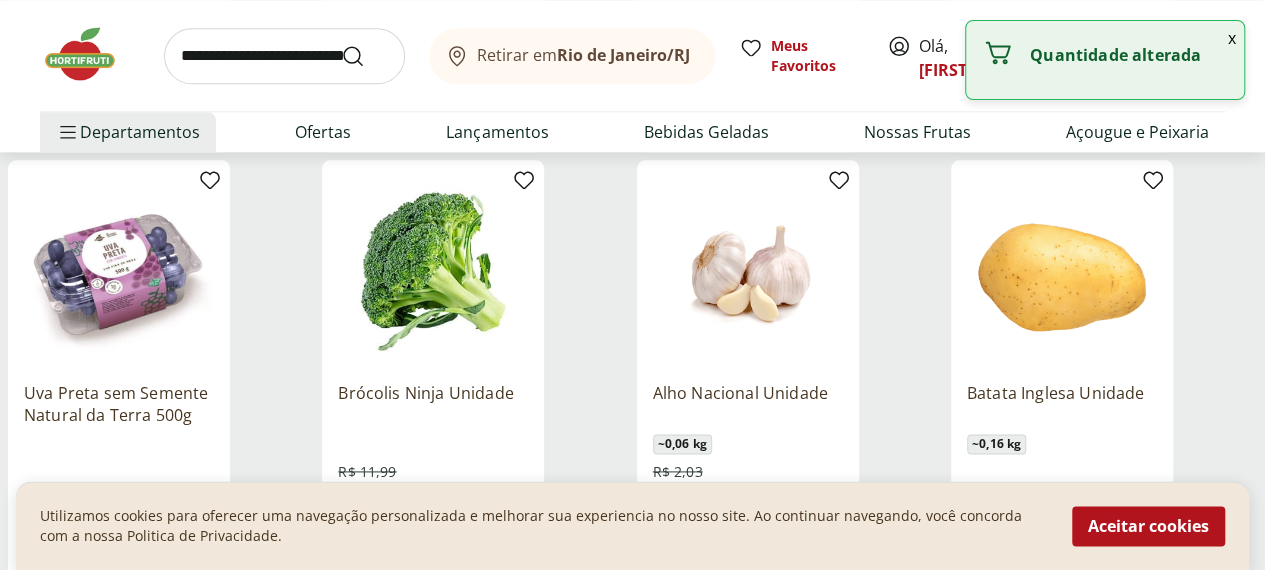 scroll, scrollTop: 1200, scrollLeft: 0, axis: vertical 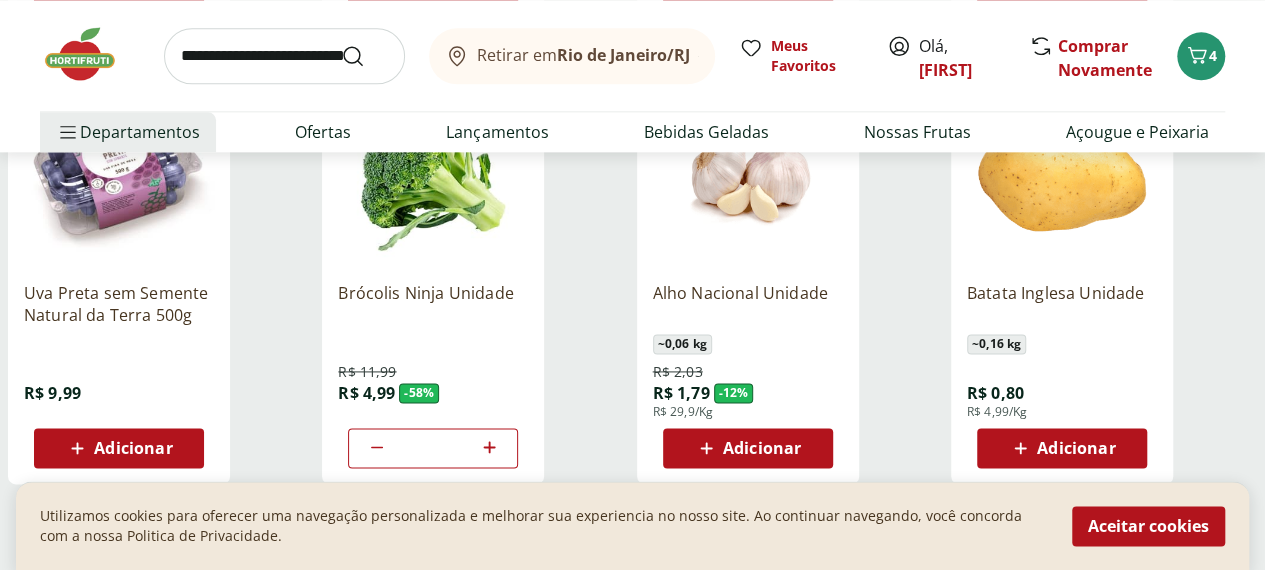 click 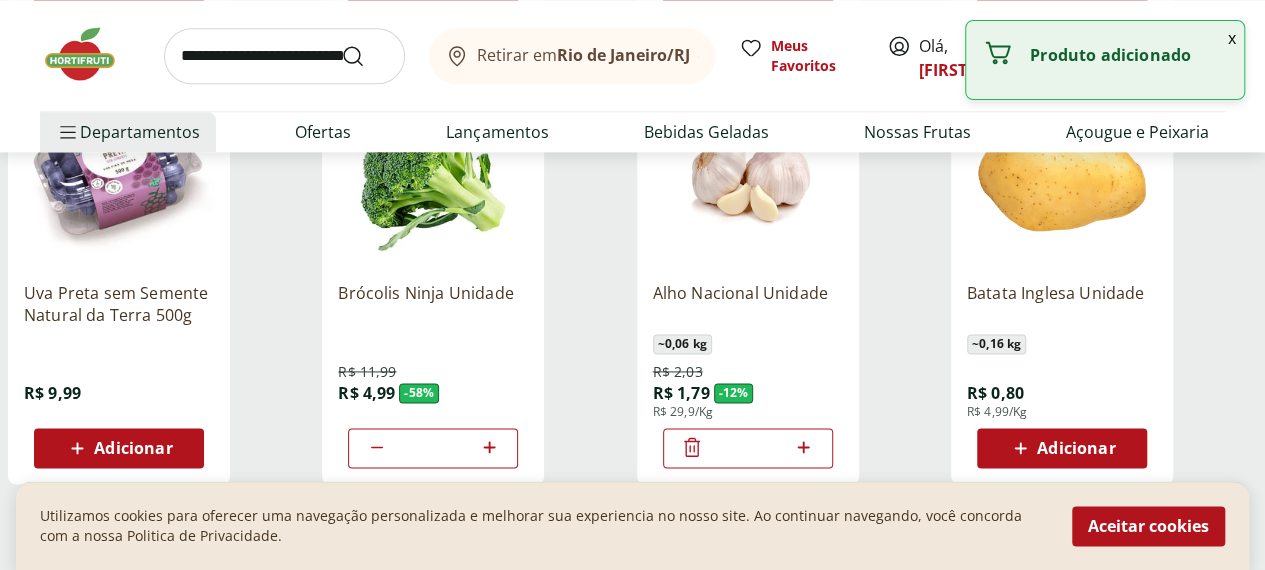click 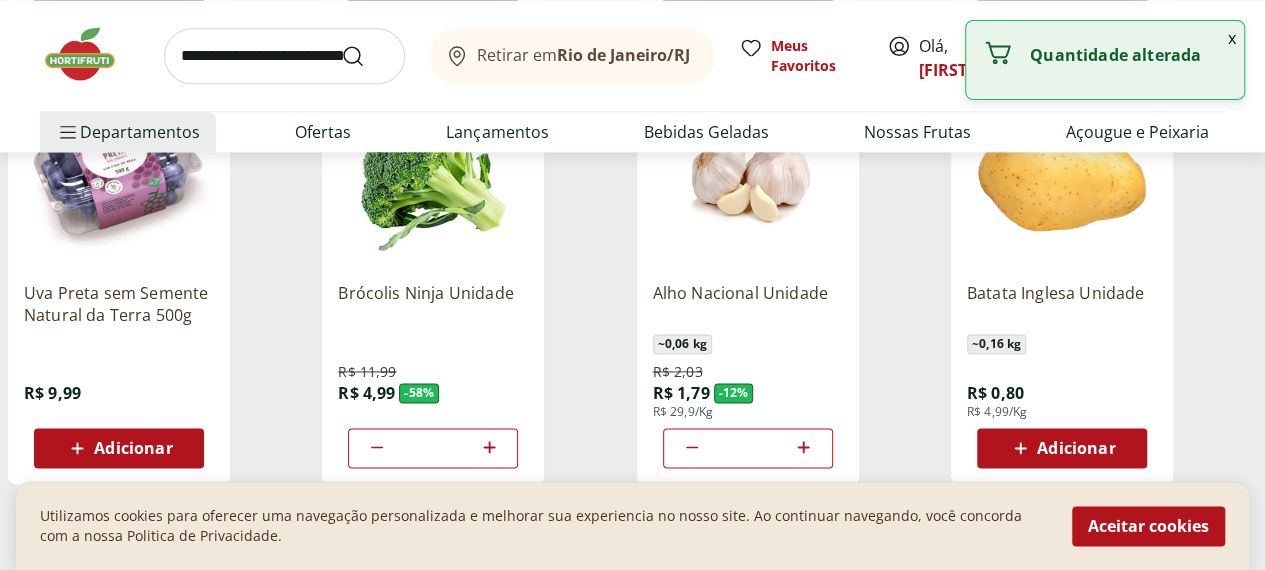 click 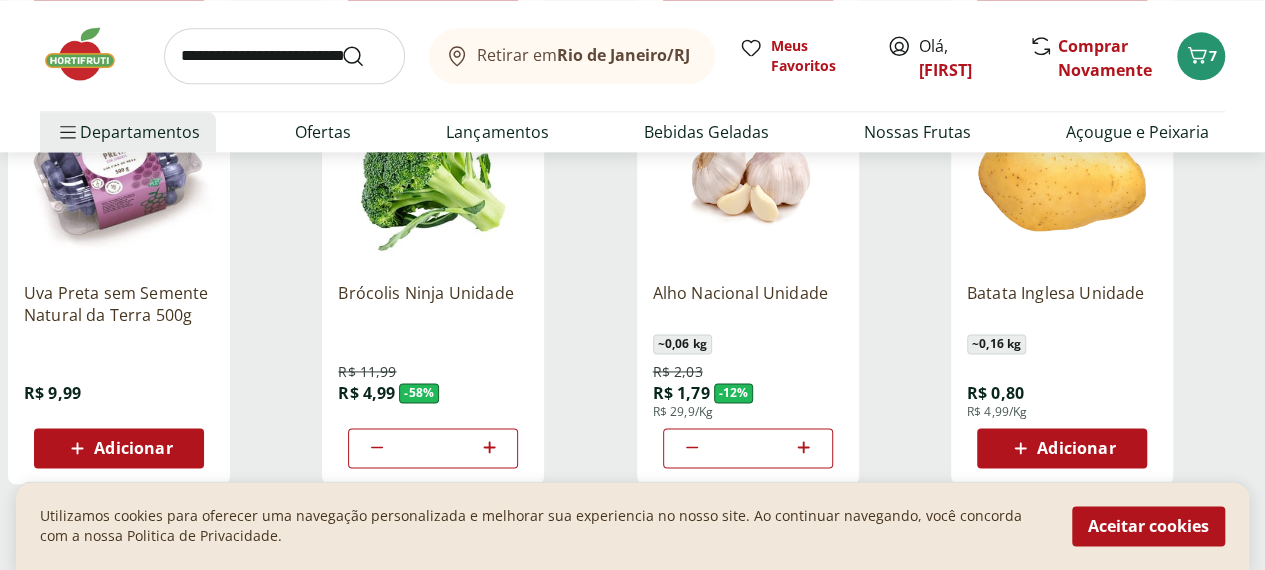 click 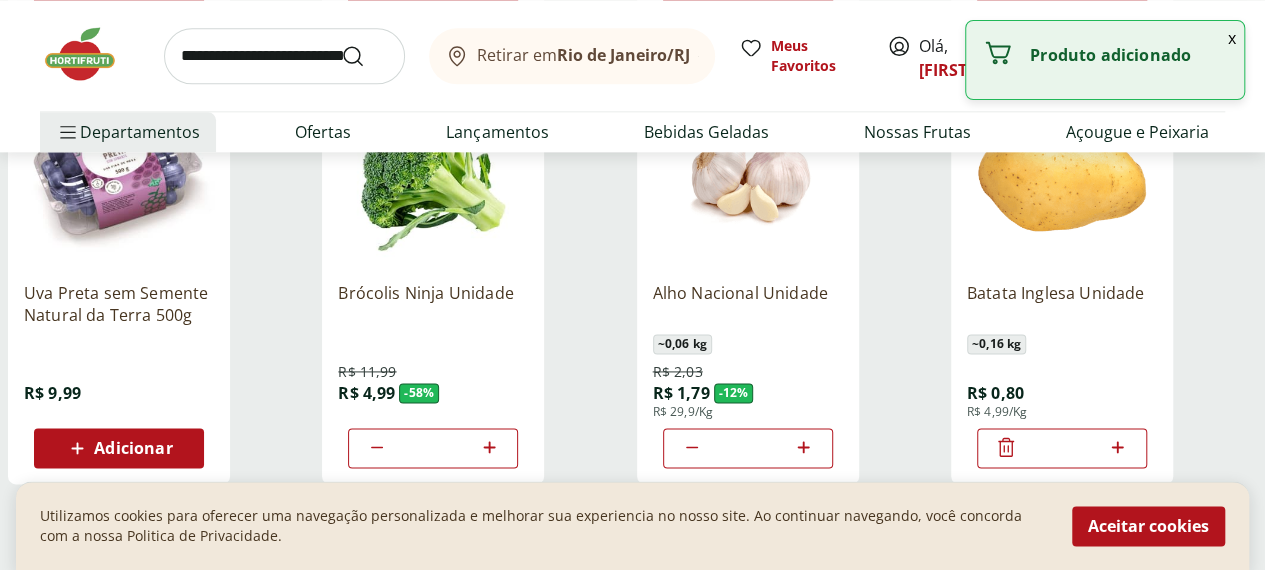 click 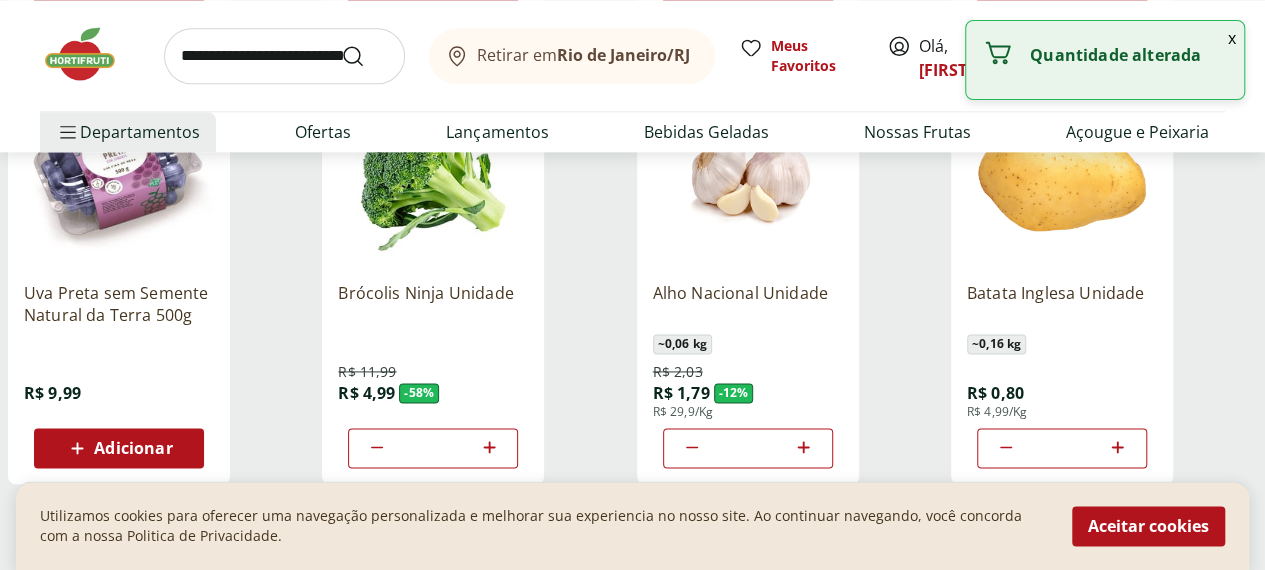 click 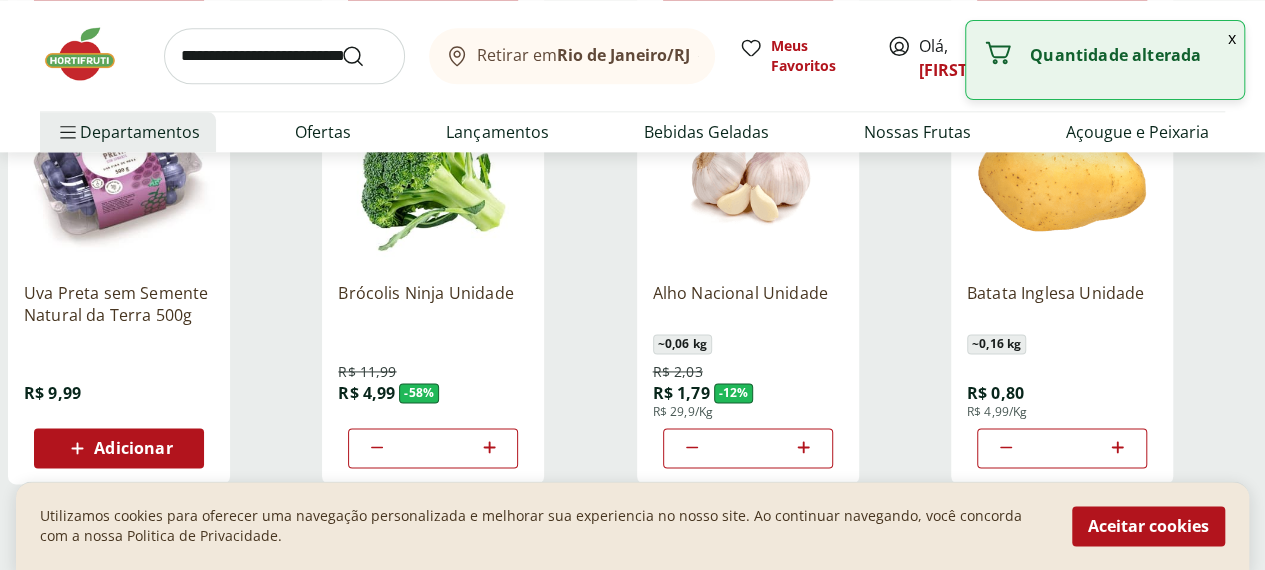 click 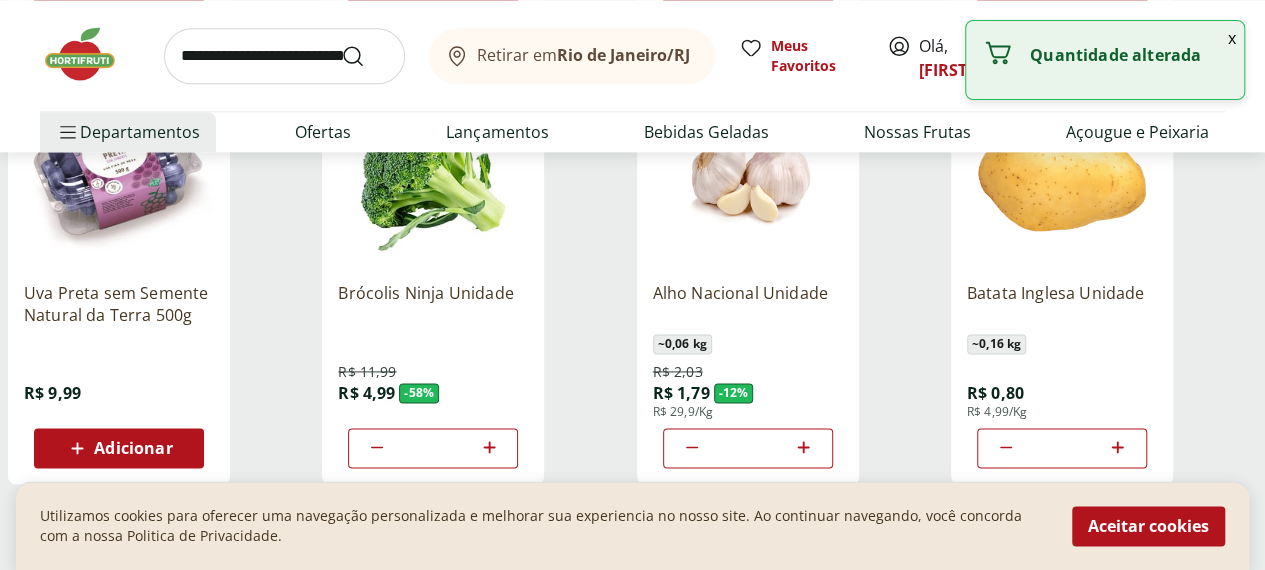 click 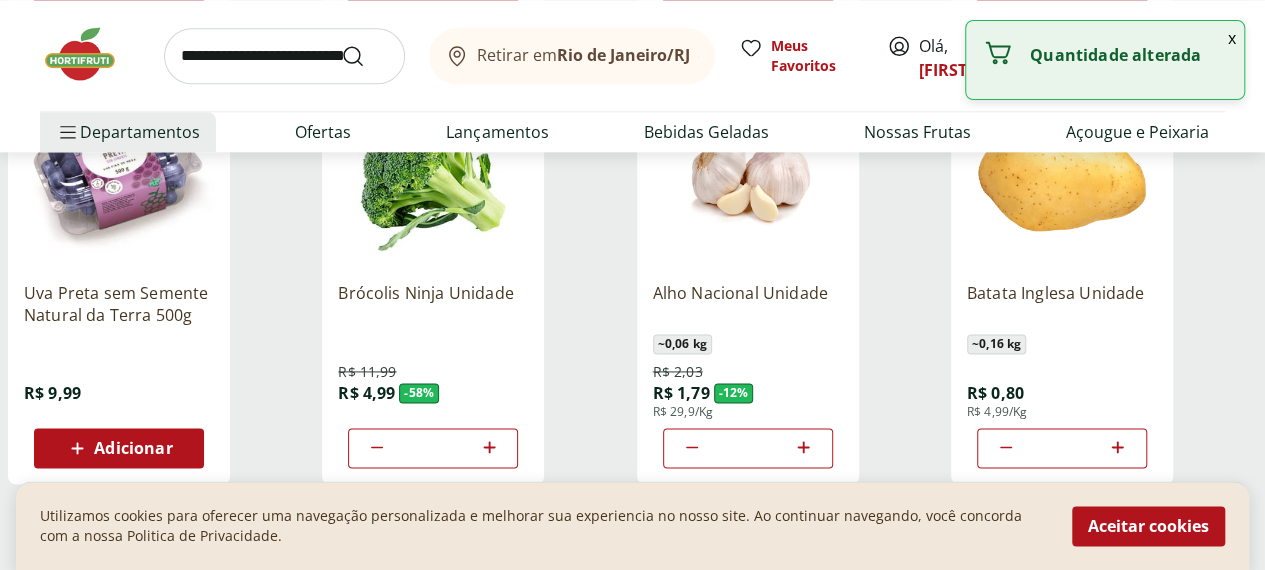 click 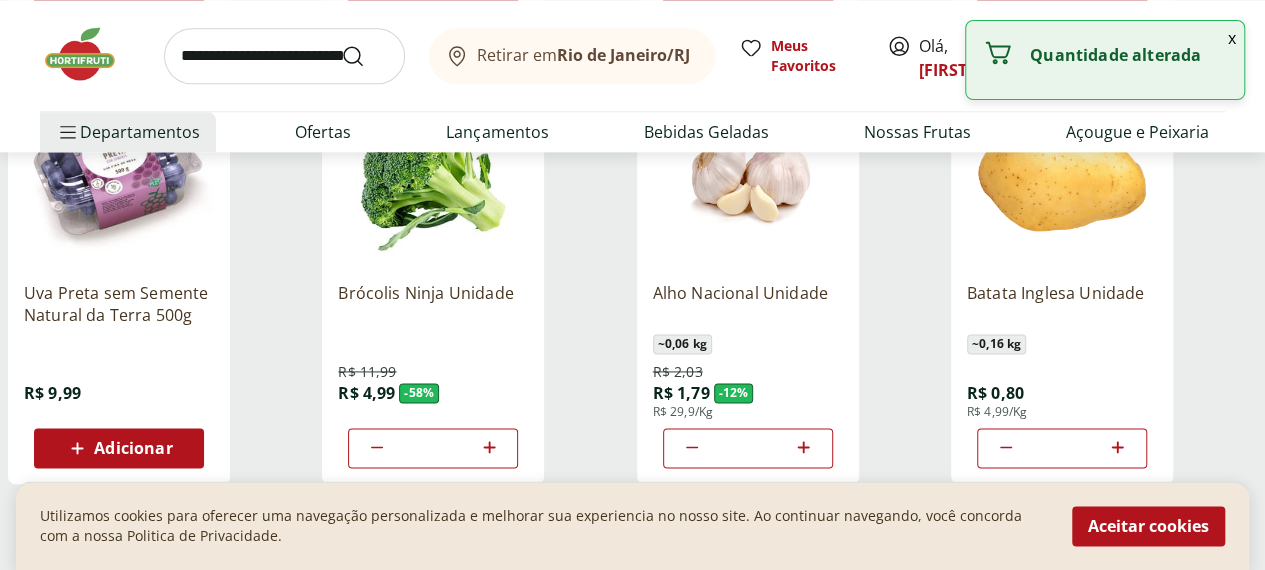 type on "**" 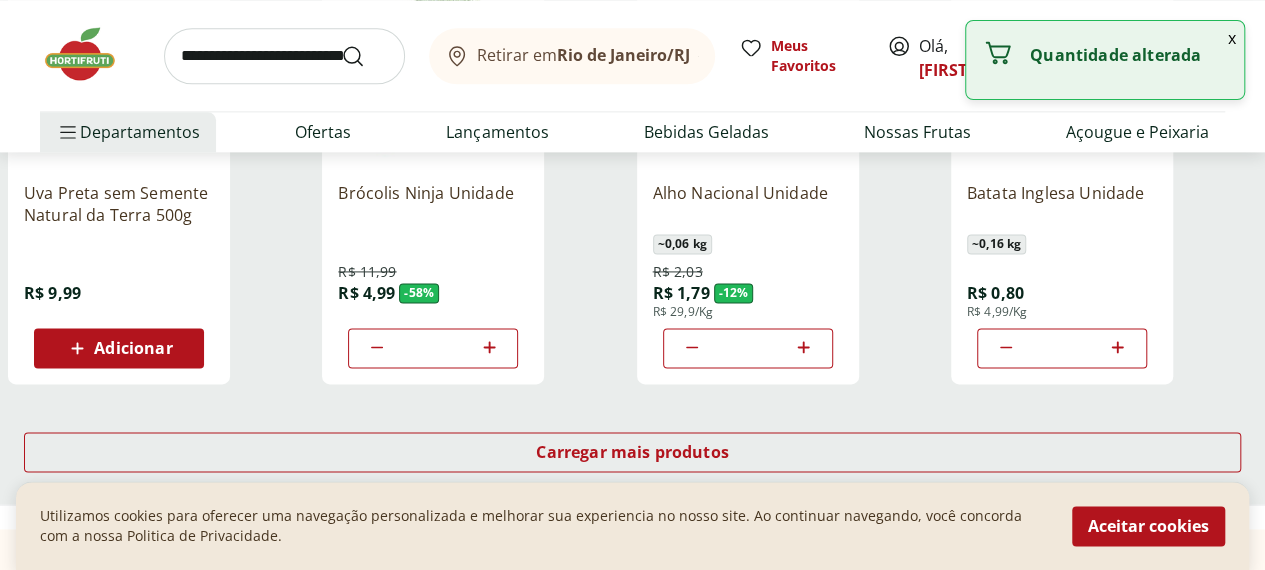scroll, scrollTop: 1400, scrollLeft: 0, axis: vertical 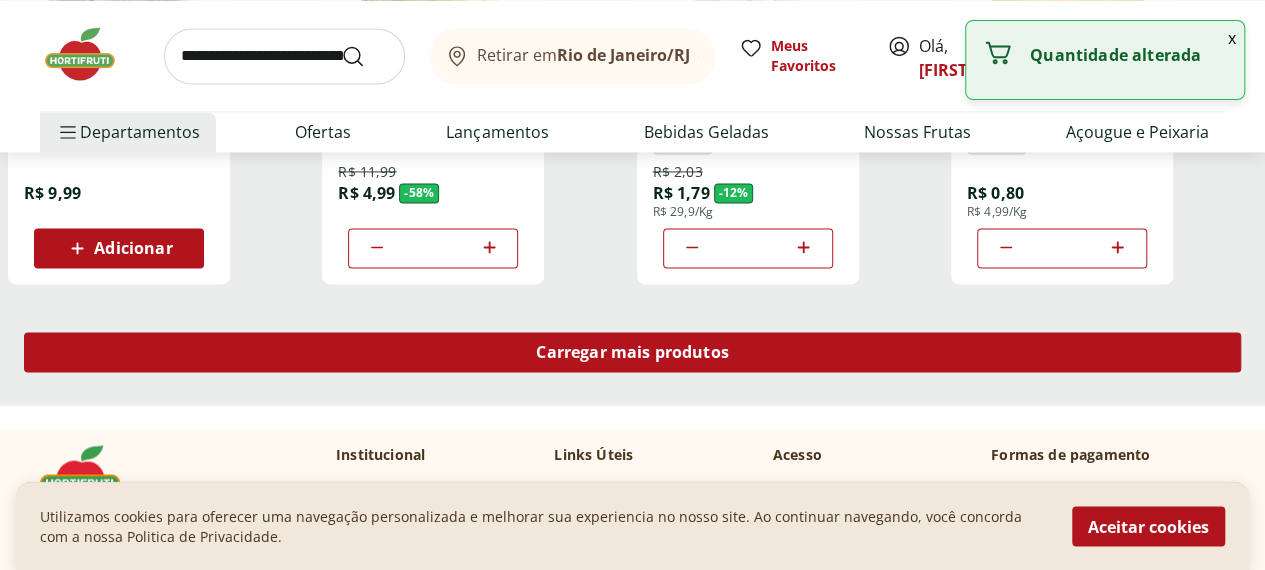 click on "Carregar mais produtos" at bounding box center (632, 352) 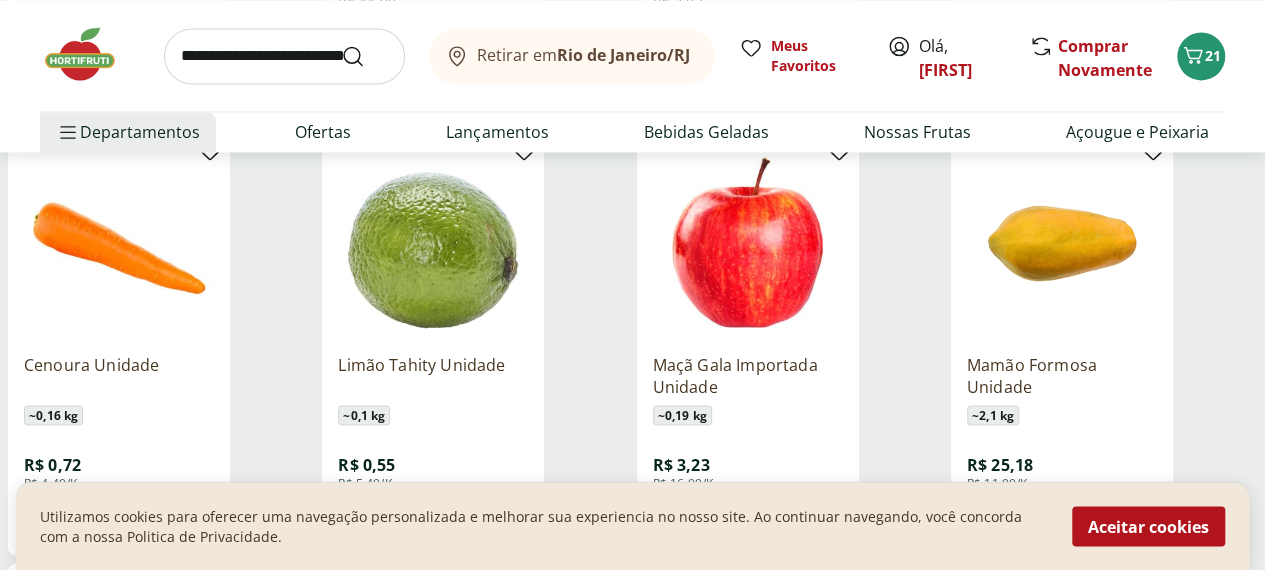 scroll, scrollTop: 1600, scrollLeft: 0, axis: vertical 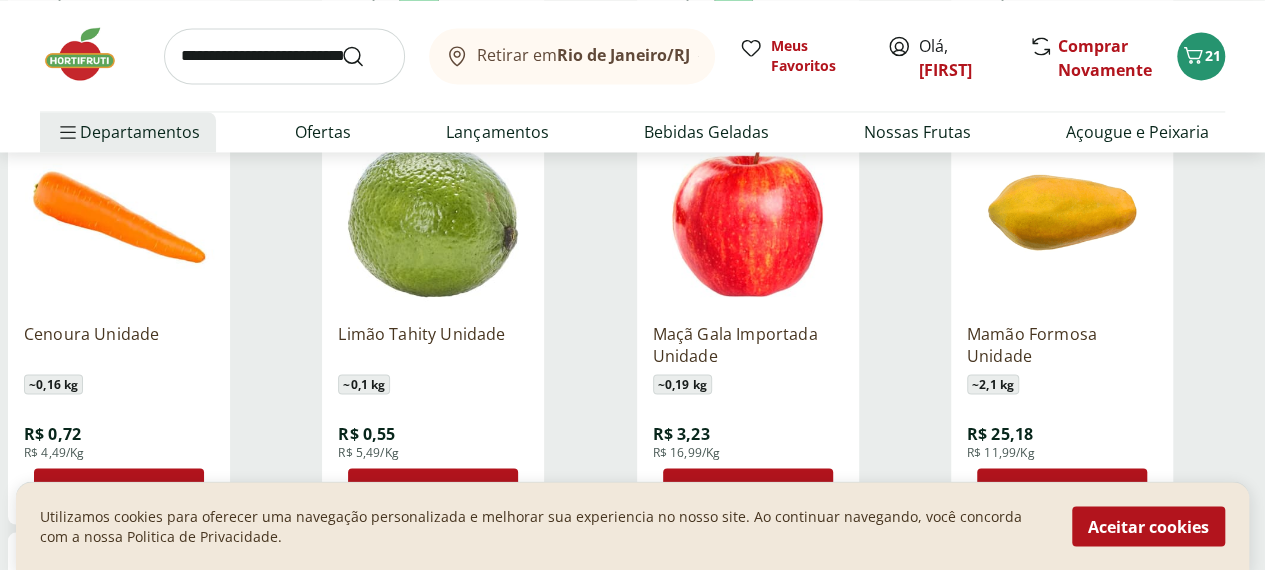 click 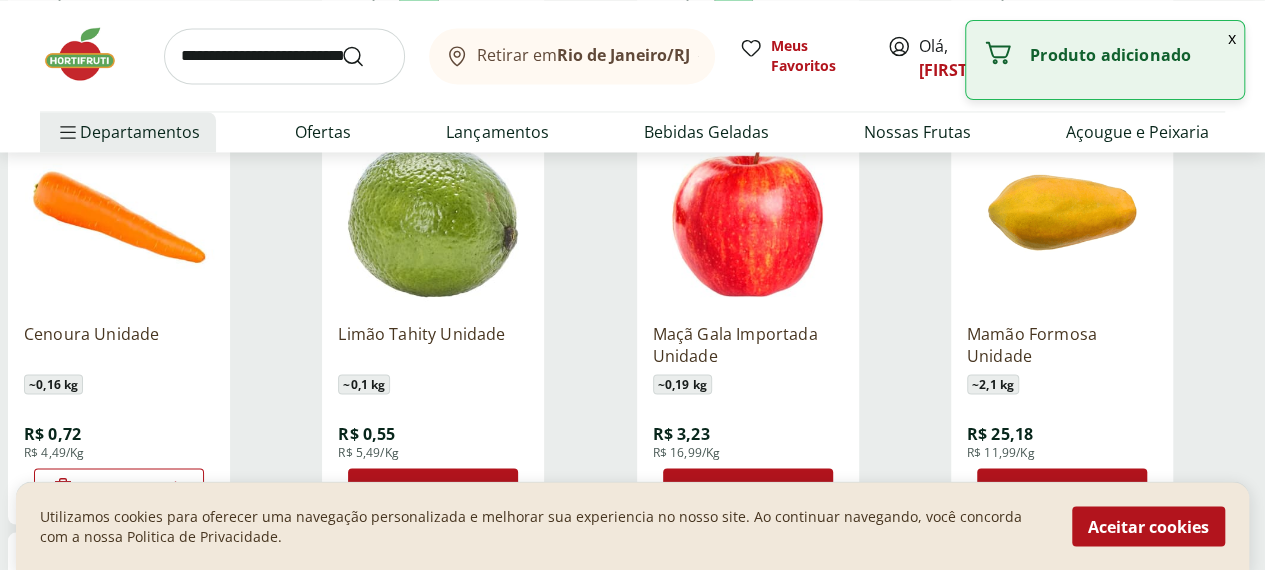 click 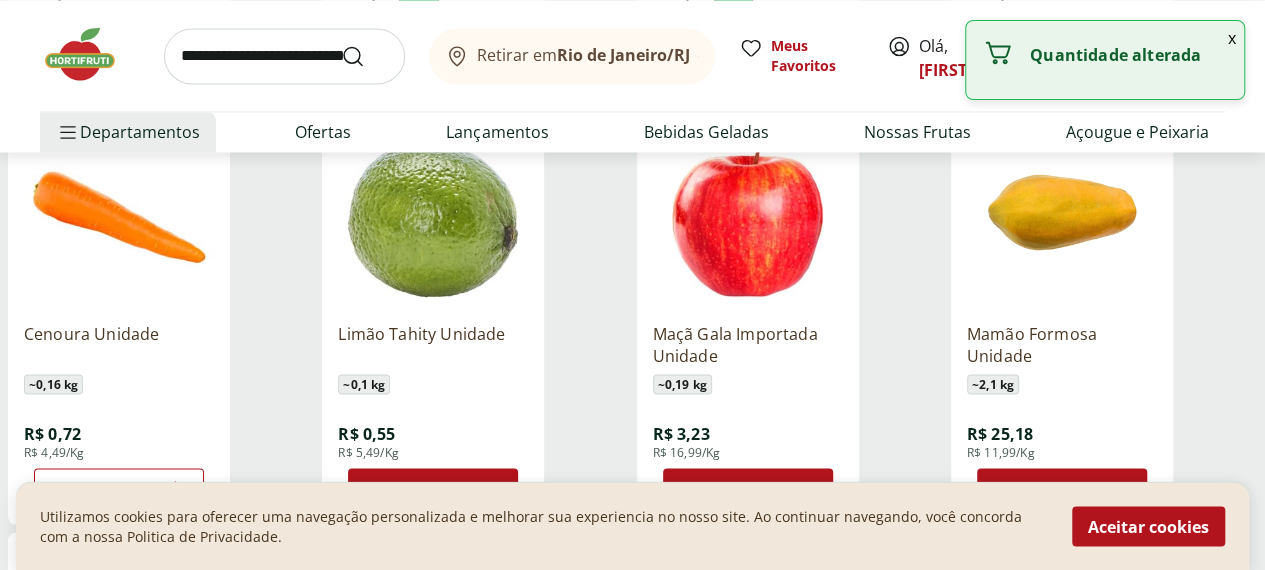 click 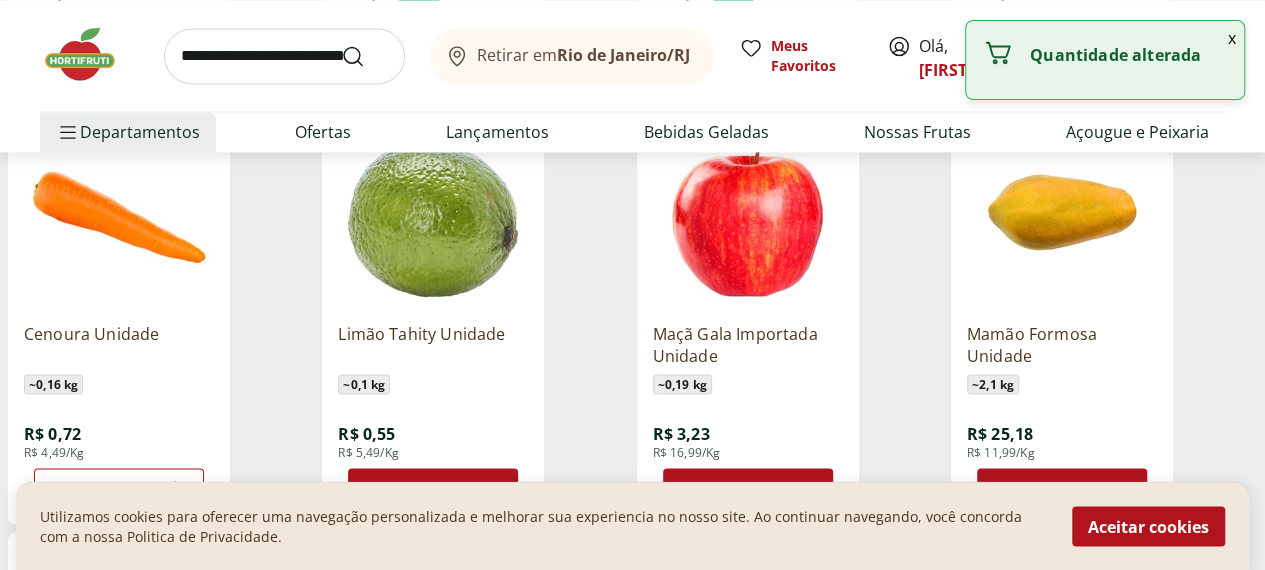 type on "*" 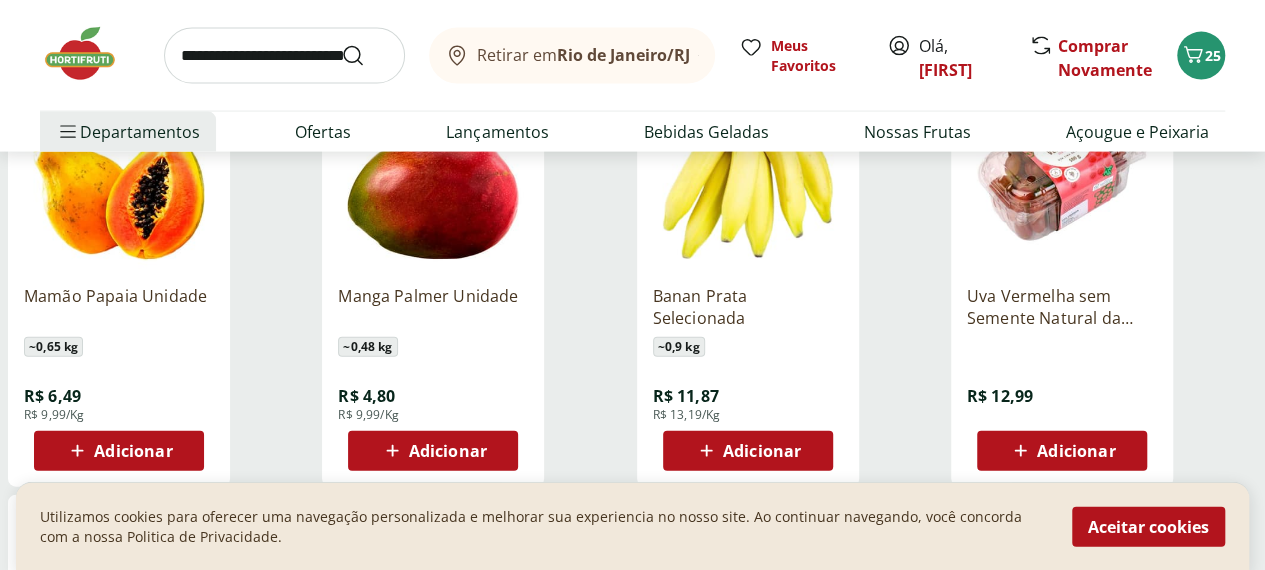 scroll, scrollTop: 2100, scrollLeft: 0, axis: vertical 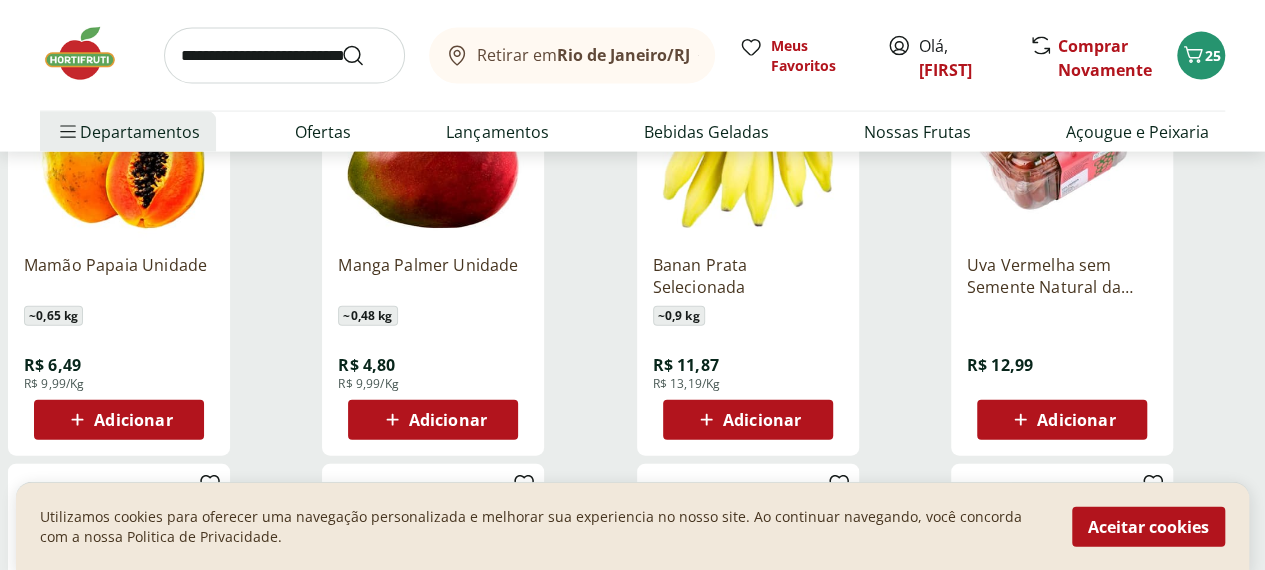 click 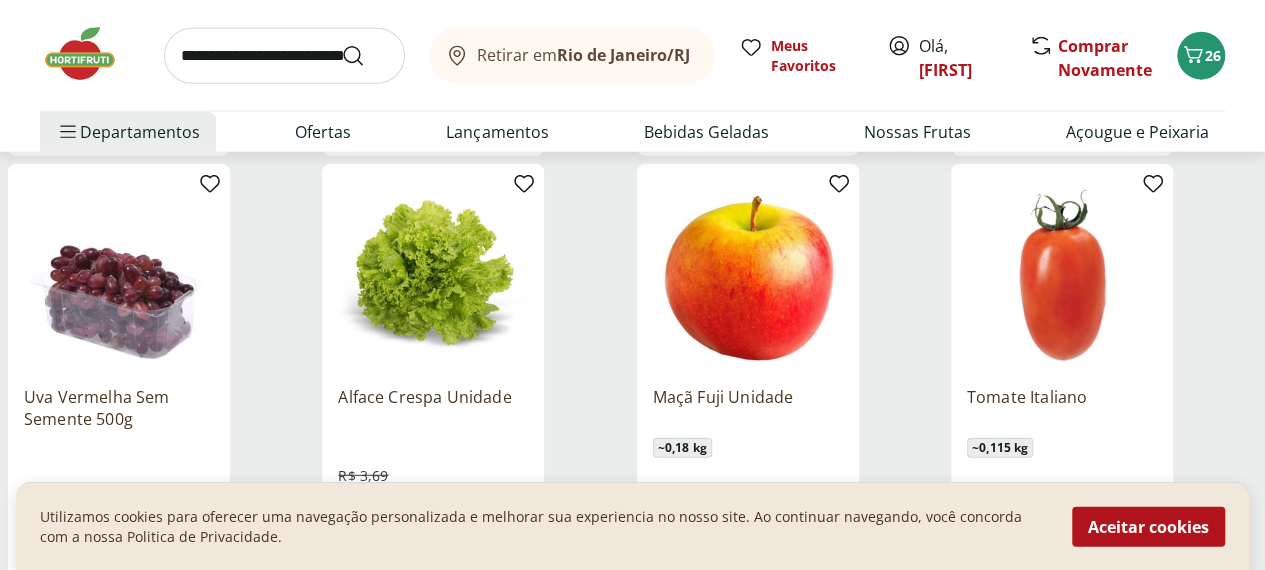 scroll, scrollTop: 2500, scrollLeft: 0, axis: vertical 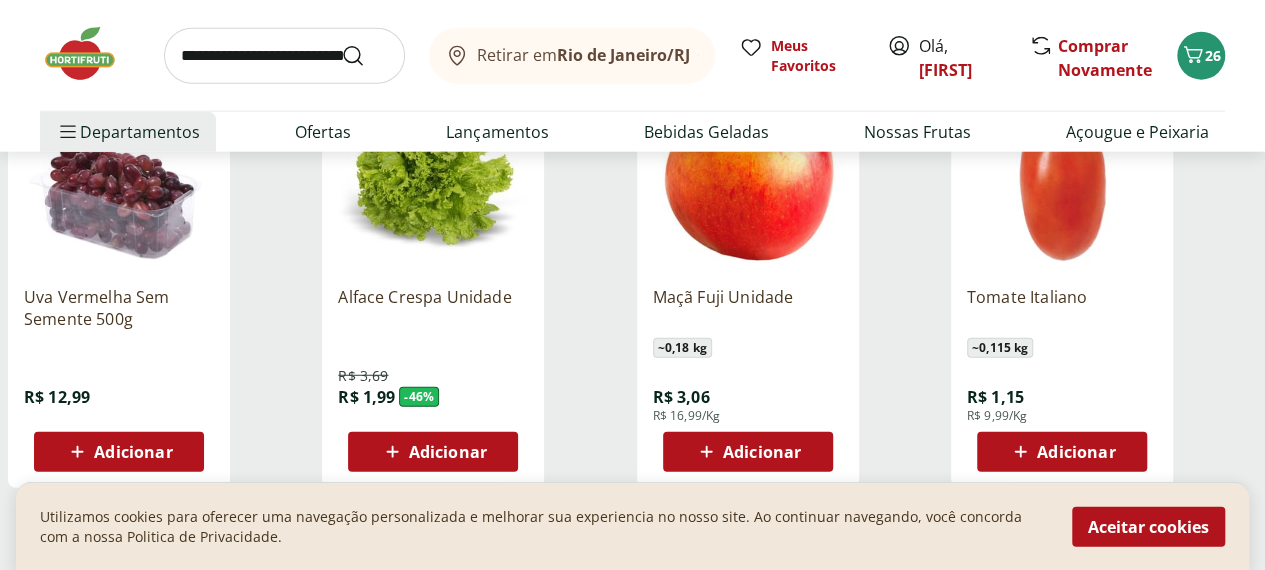 click 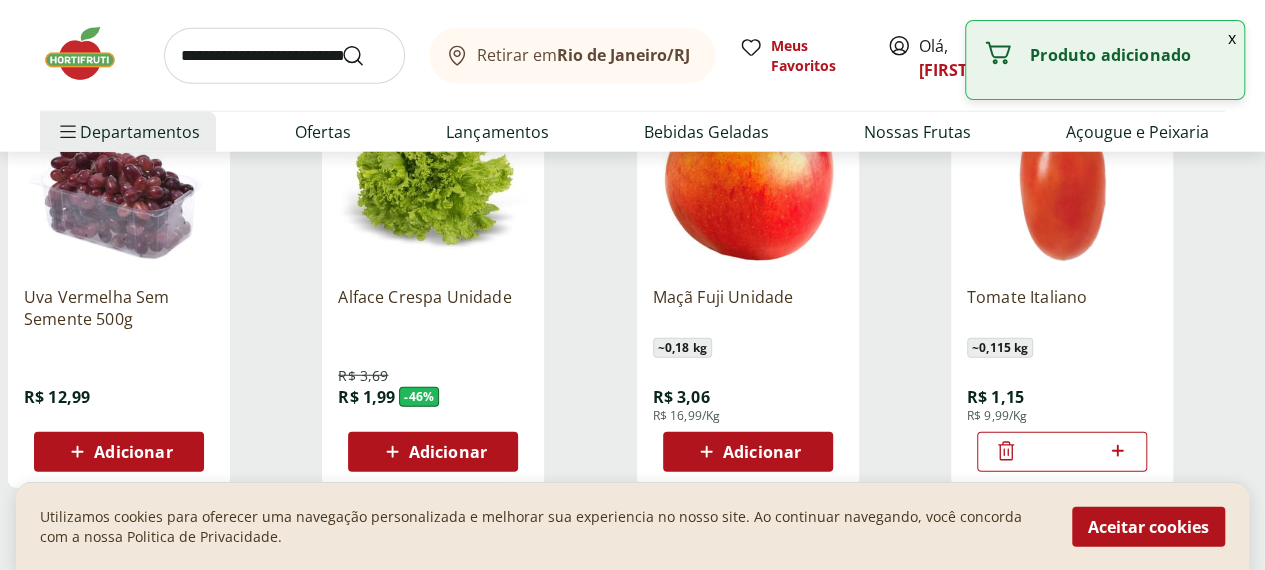 click 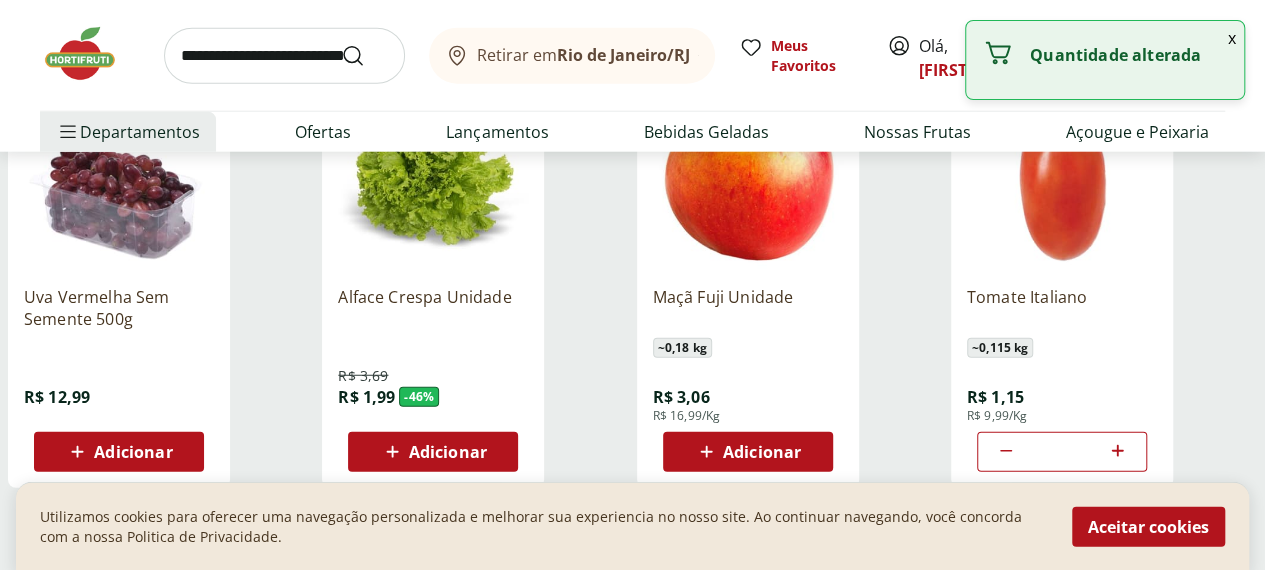 click 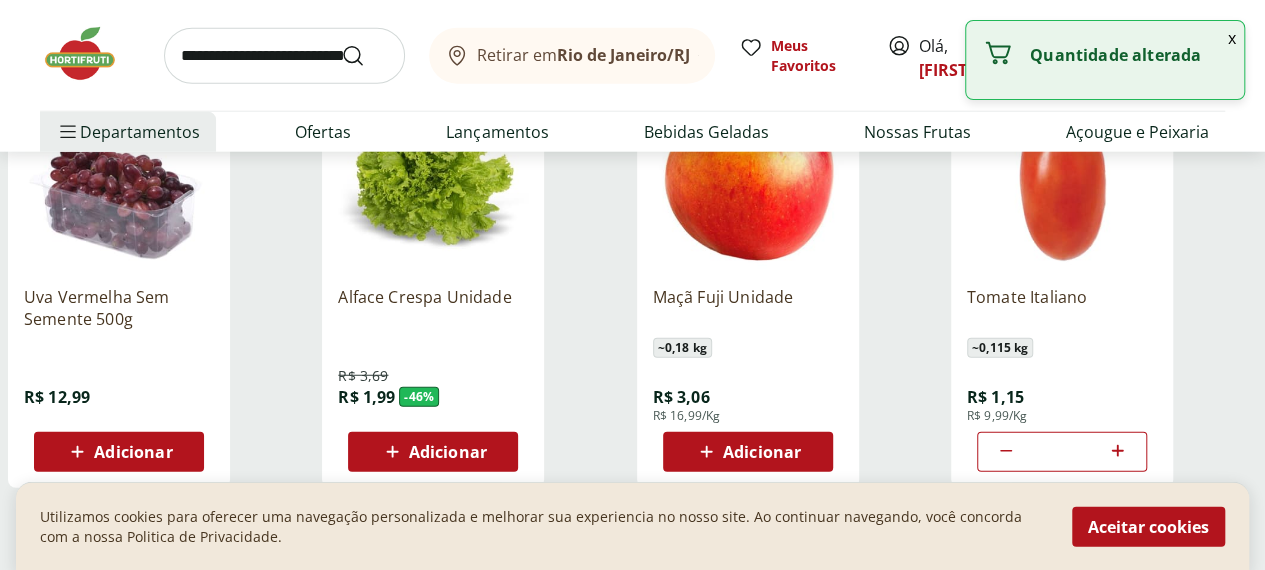 type on "*" 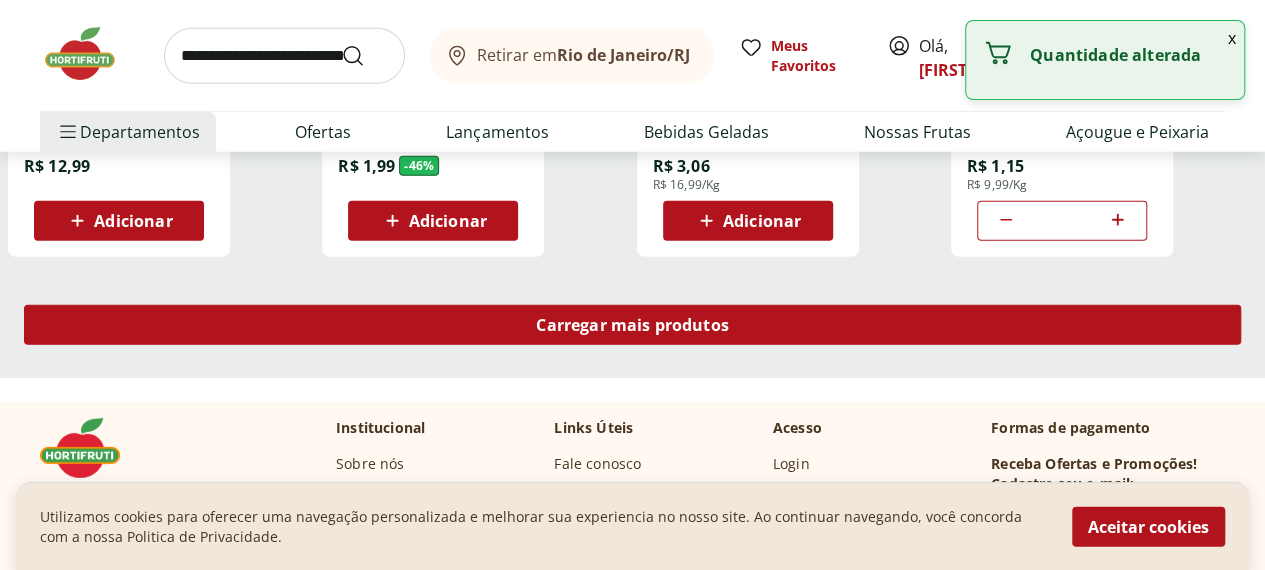 scroll, scrollTop: 2700, scrollLeft: 0, axis: vertical 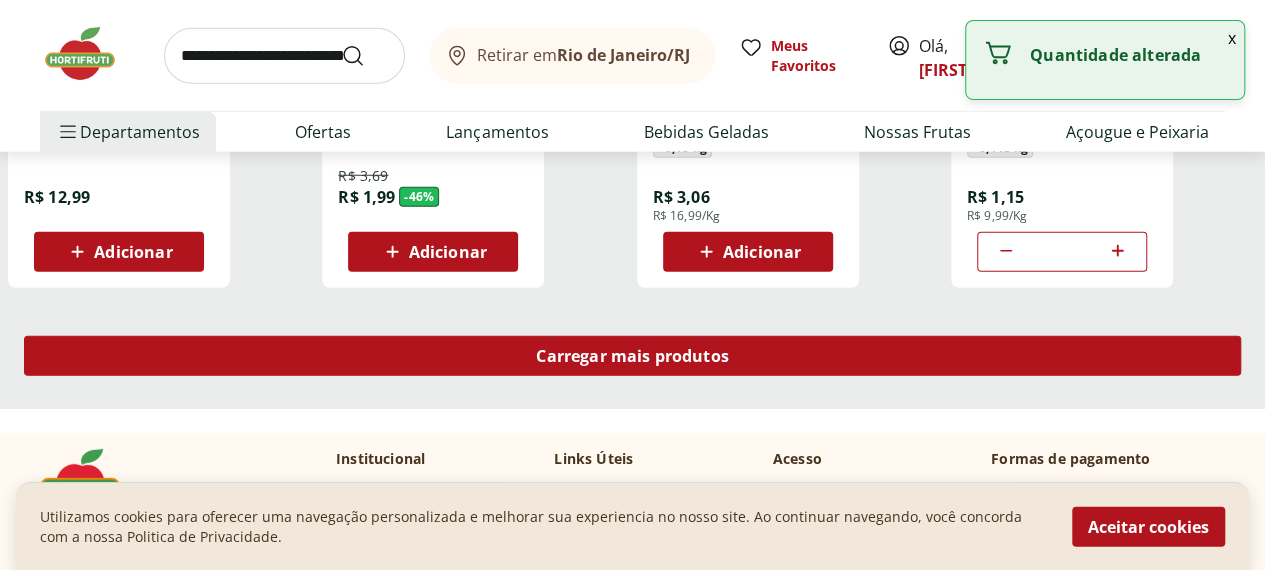 click on "Carregar mais produtos" at bounding box center (632, 356) 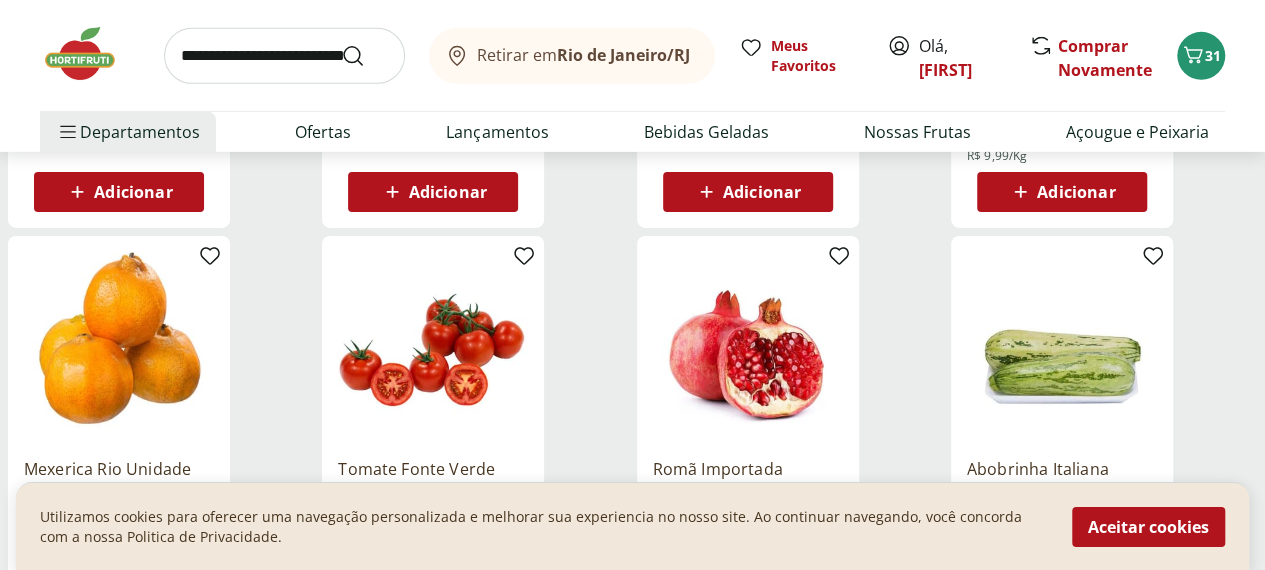 scroll, scrollTop: 3300, scrollLeft: 0, axis: vertical 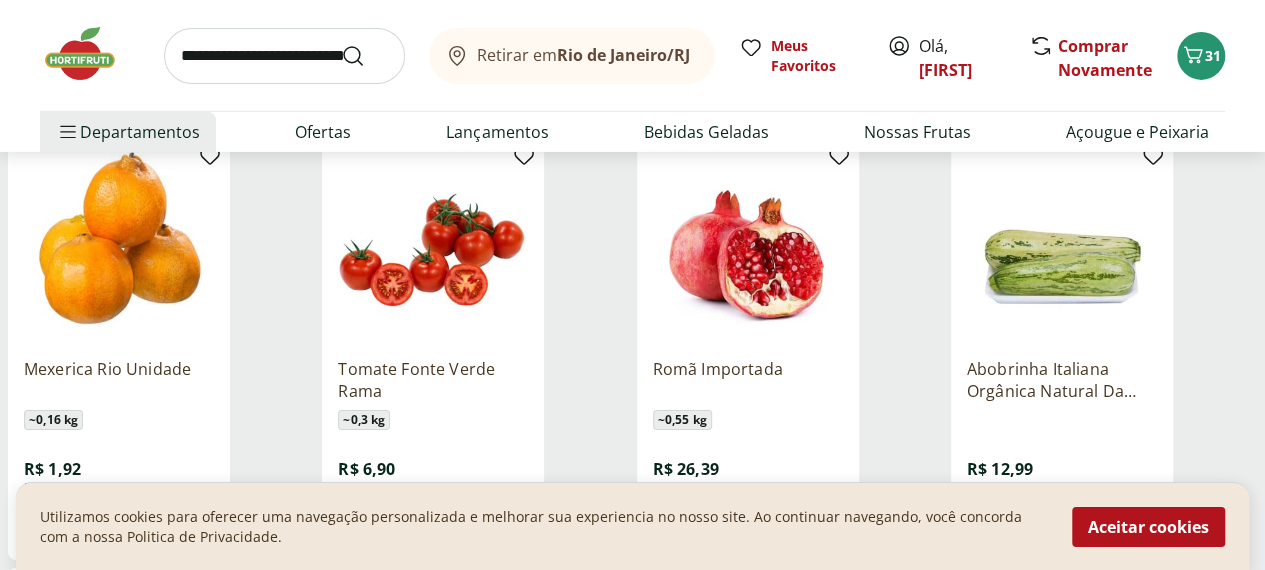 click 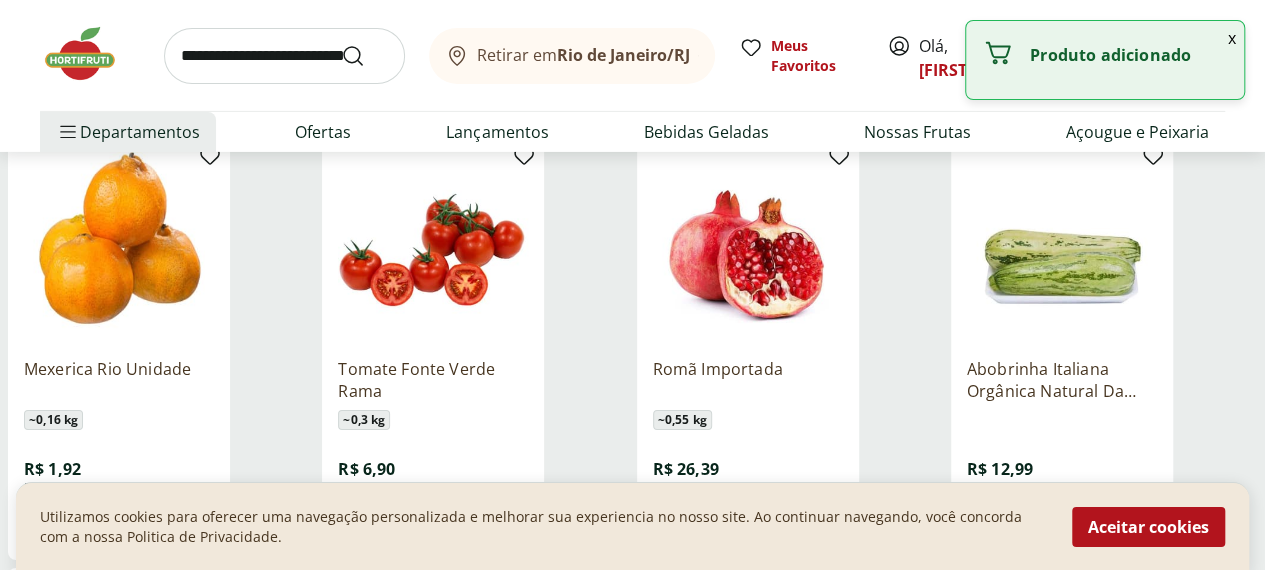 click 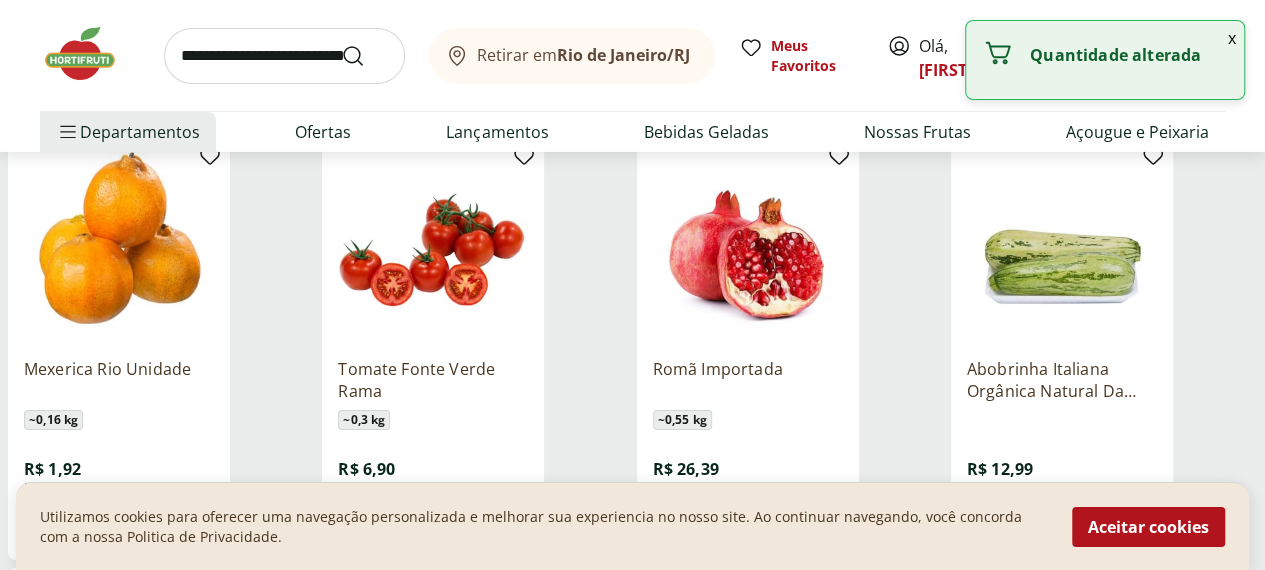 click 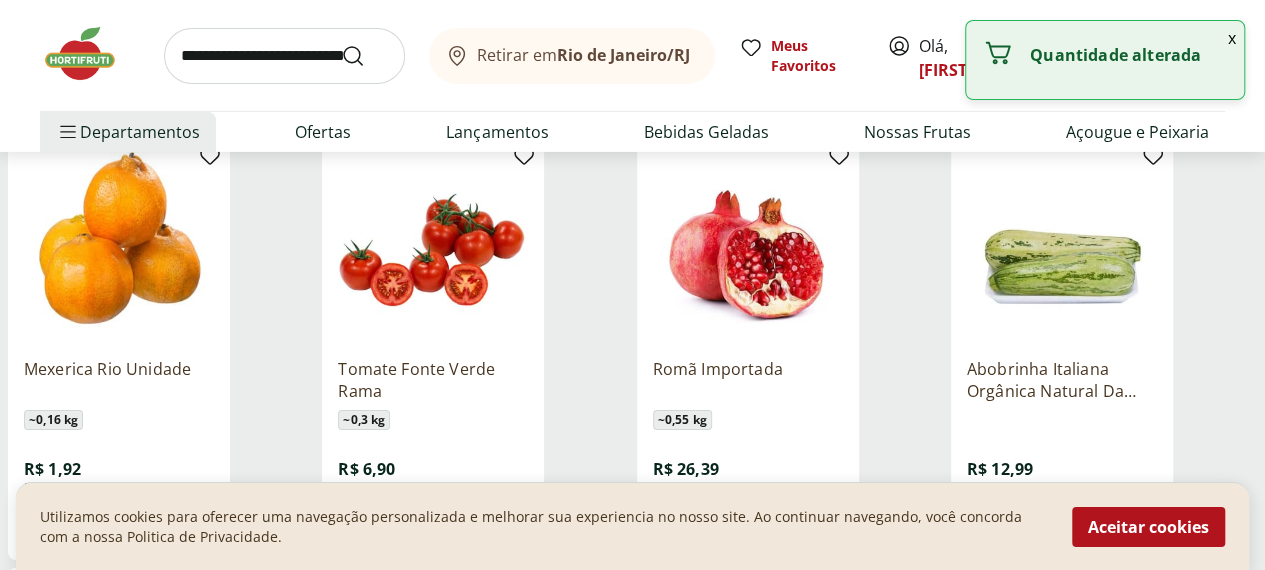 click 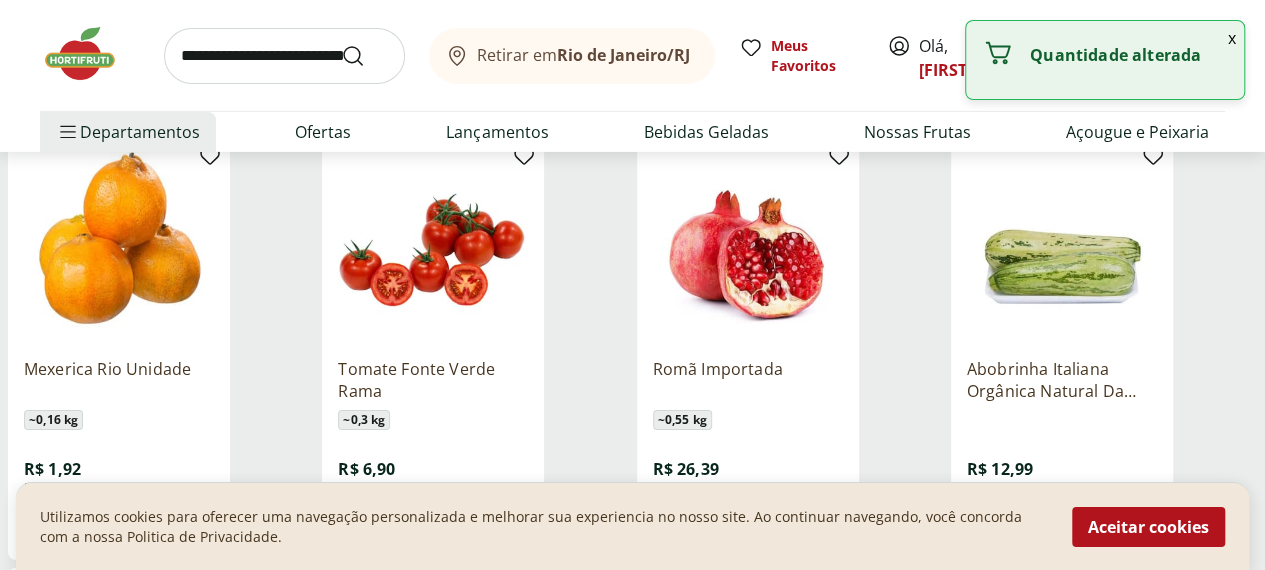 type on "*" 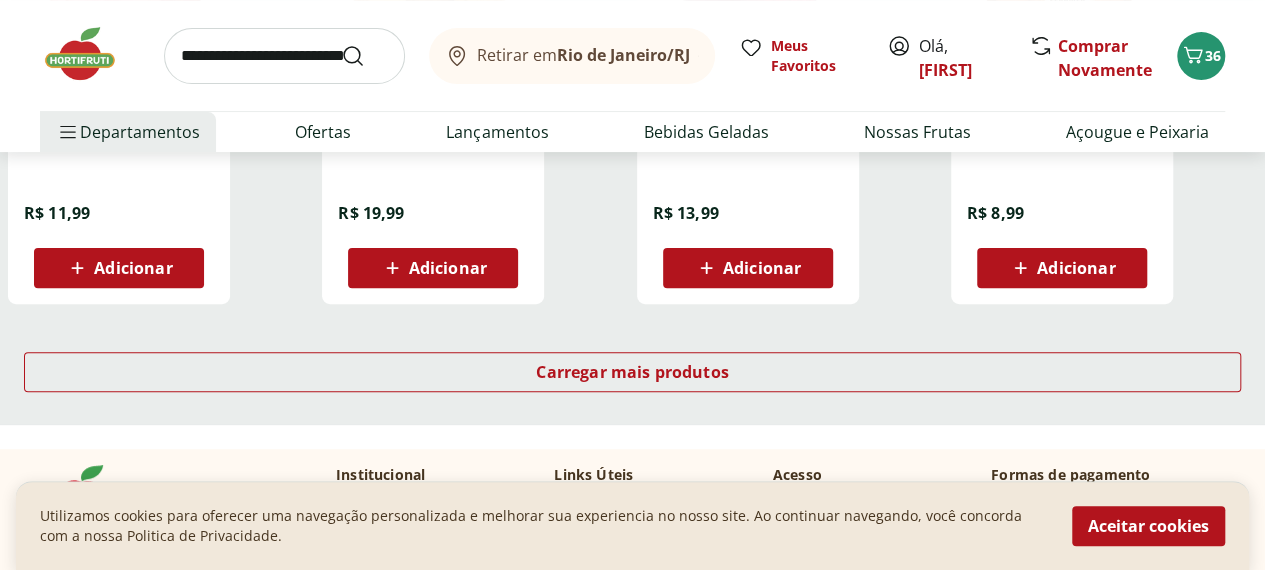 scroll, scrollTop: 4000, scrollLeft: 0, axis: vertical 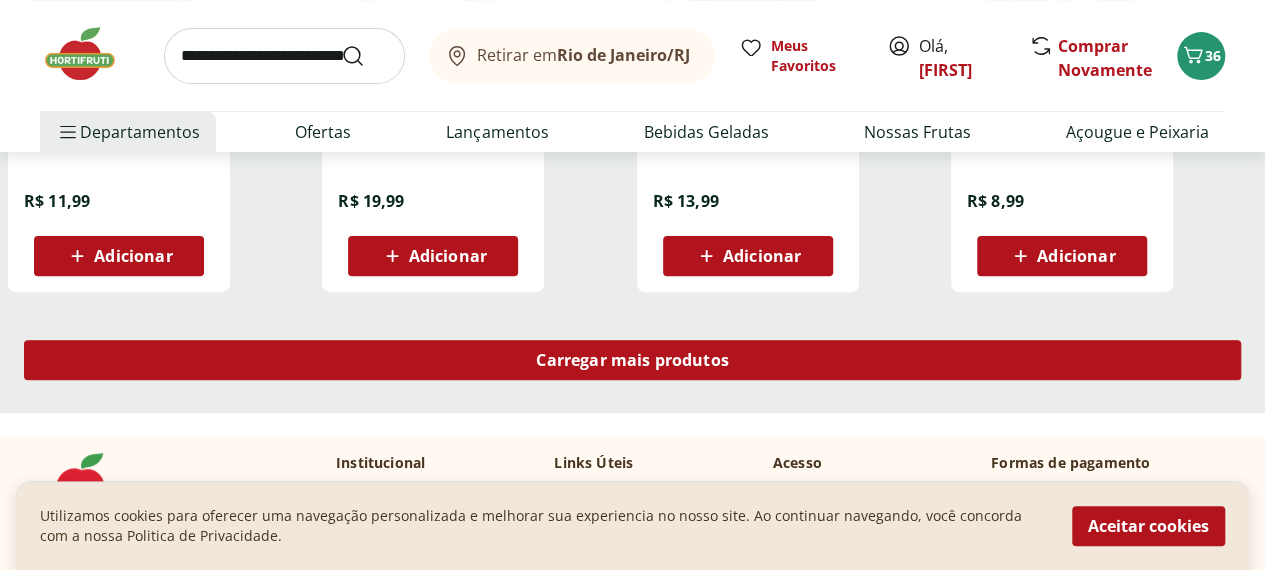 click on "Carregar mais produtos" at bounding box center [632, 360] 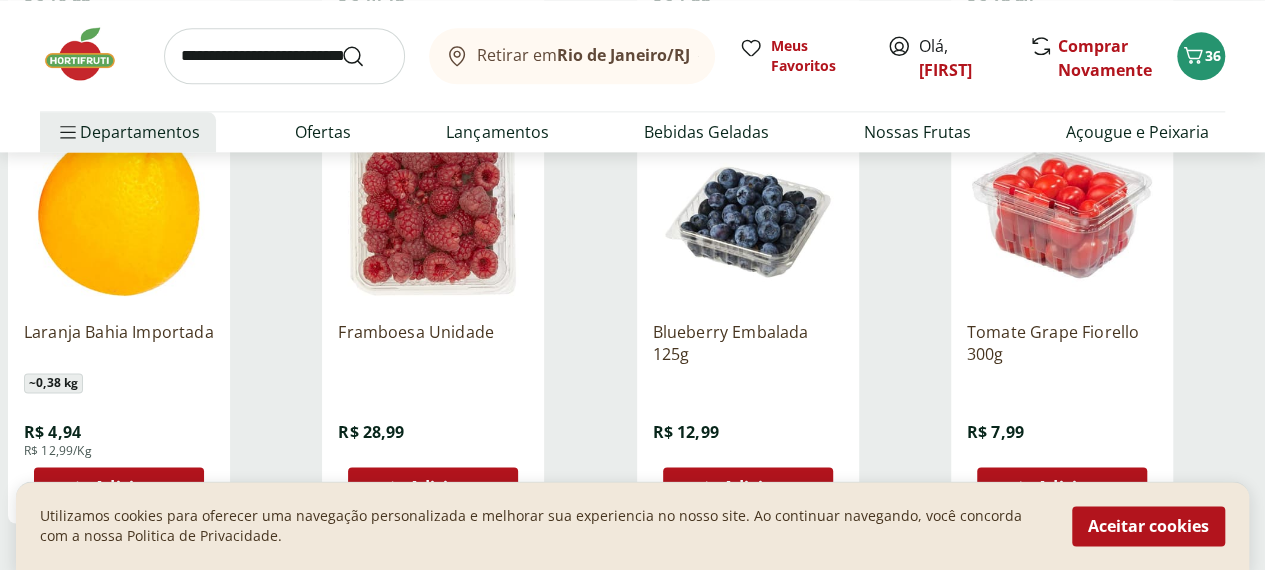 scroll, scrollTop: 5100, scrollLeft: 0, axis: vertical 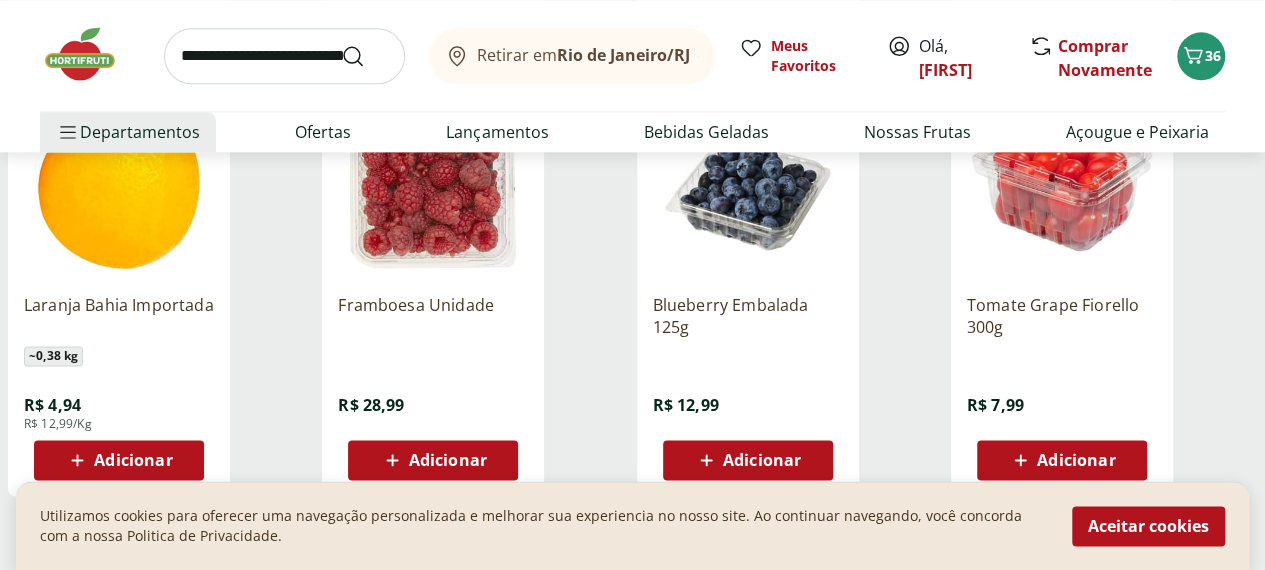 click 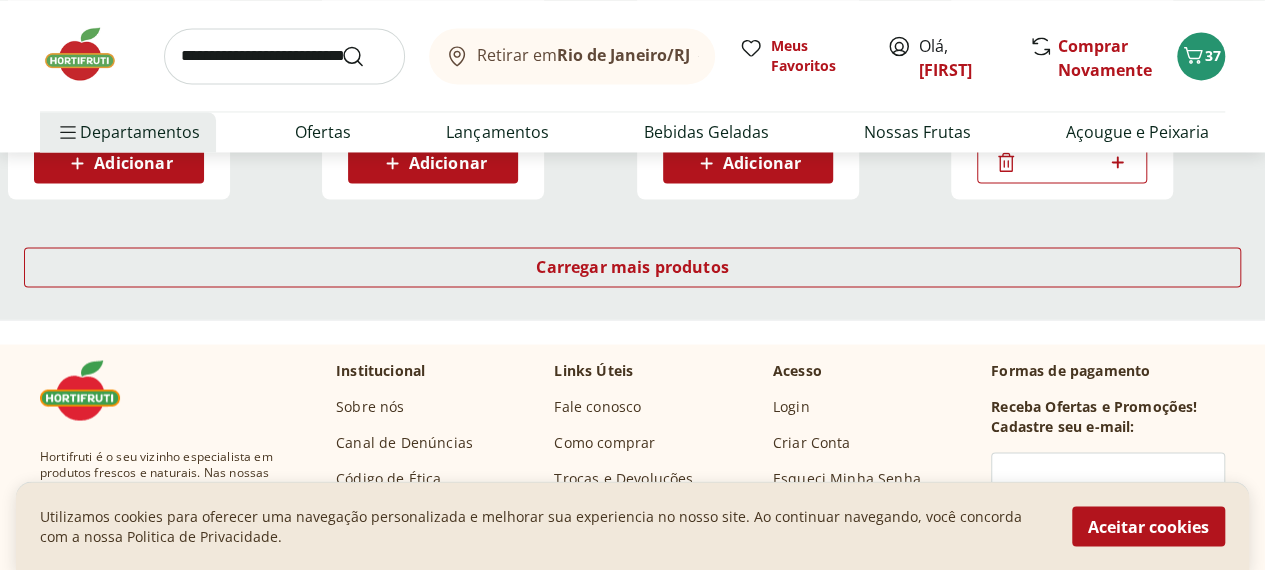 scroll, scrollTop: 5400, scrollLeft: 0, axis: vertical 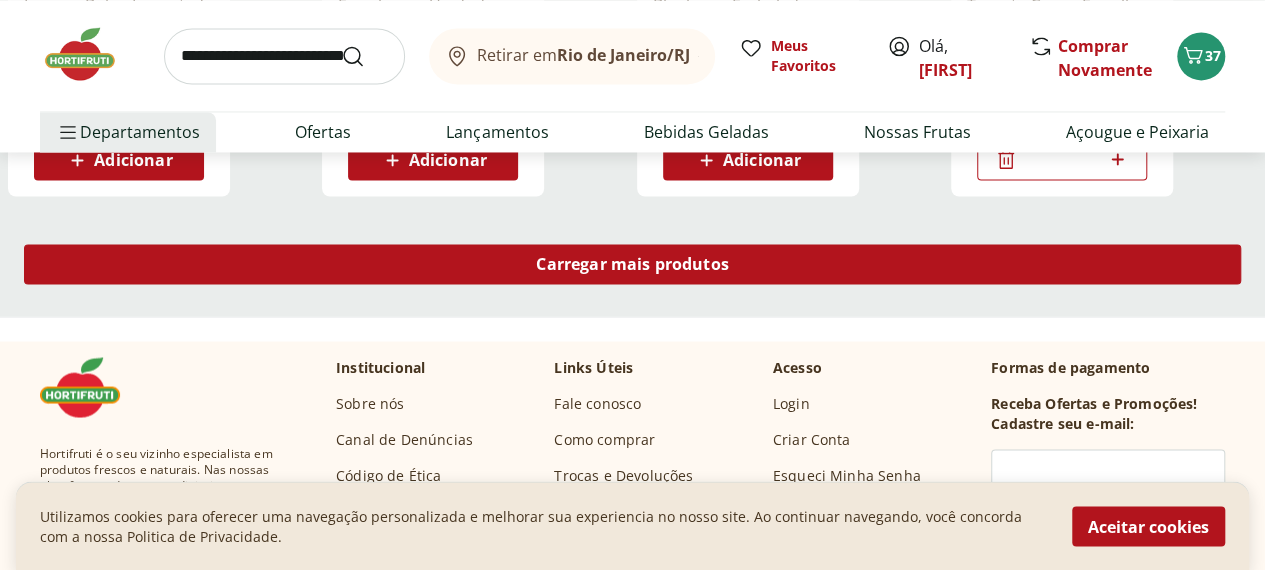 click on "Carregar mais produtos" at bounding box center (632, 264) 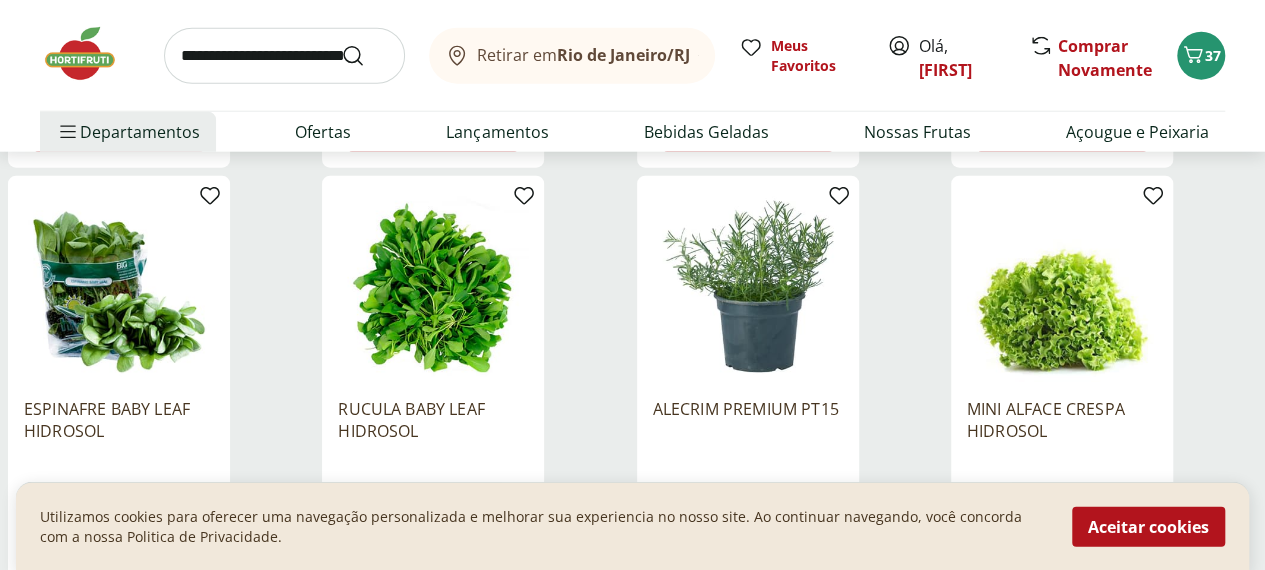 scroll, scrollTop: 6400, scrollLeft: 0, axis: vertical 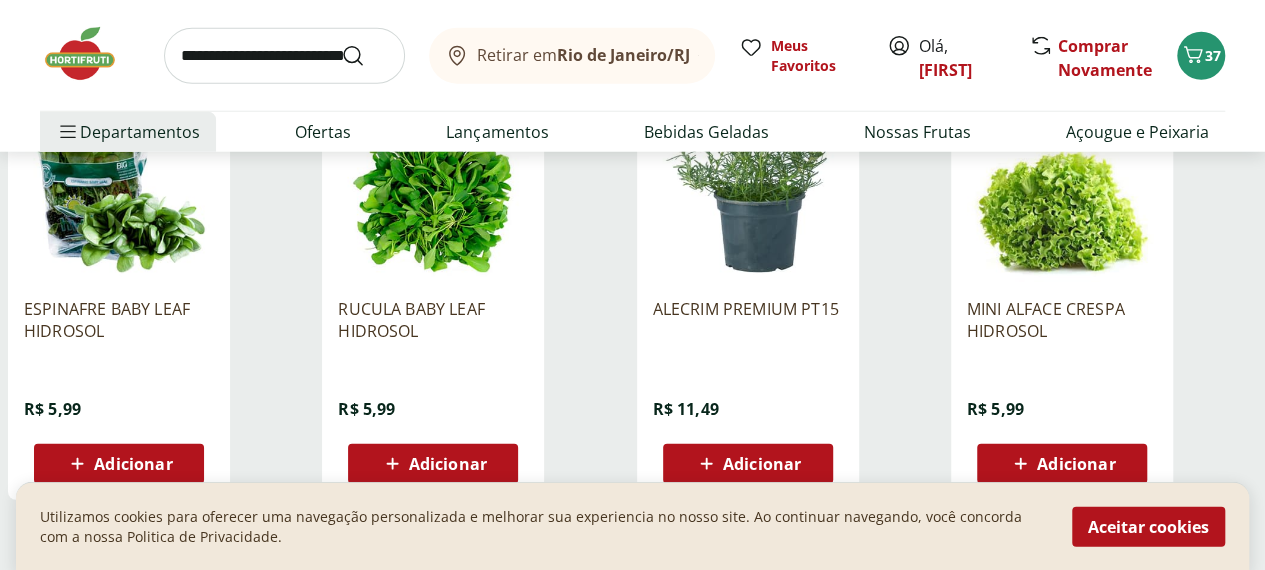 click on "Adicionar" at bounding box center [119, 464] 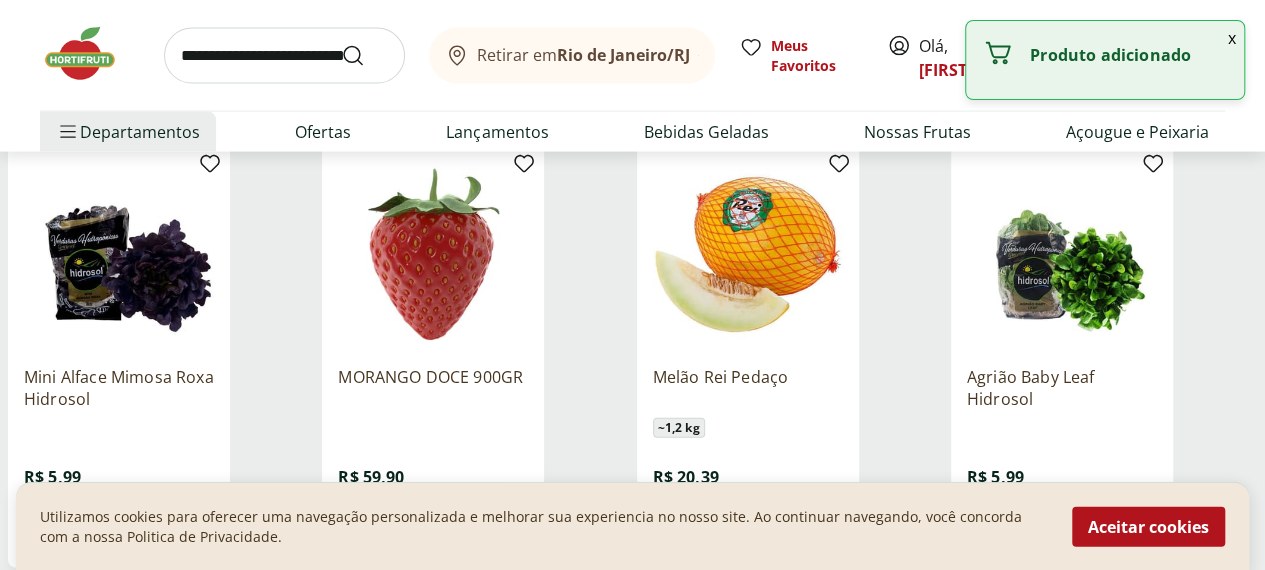 scroll, scrollTop: 6000, scrollLeft: 0, axis: vertical 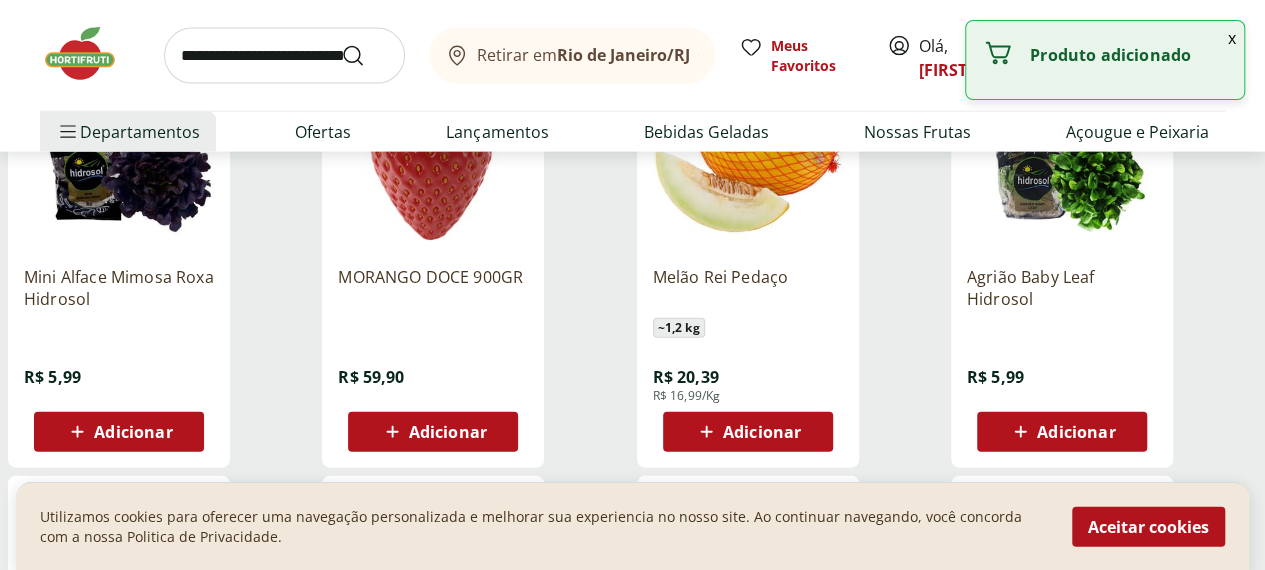 click 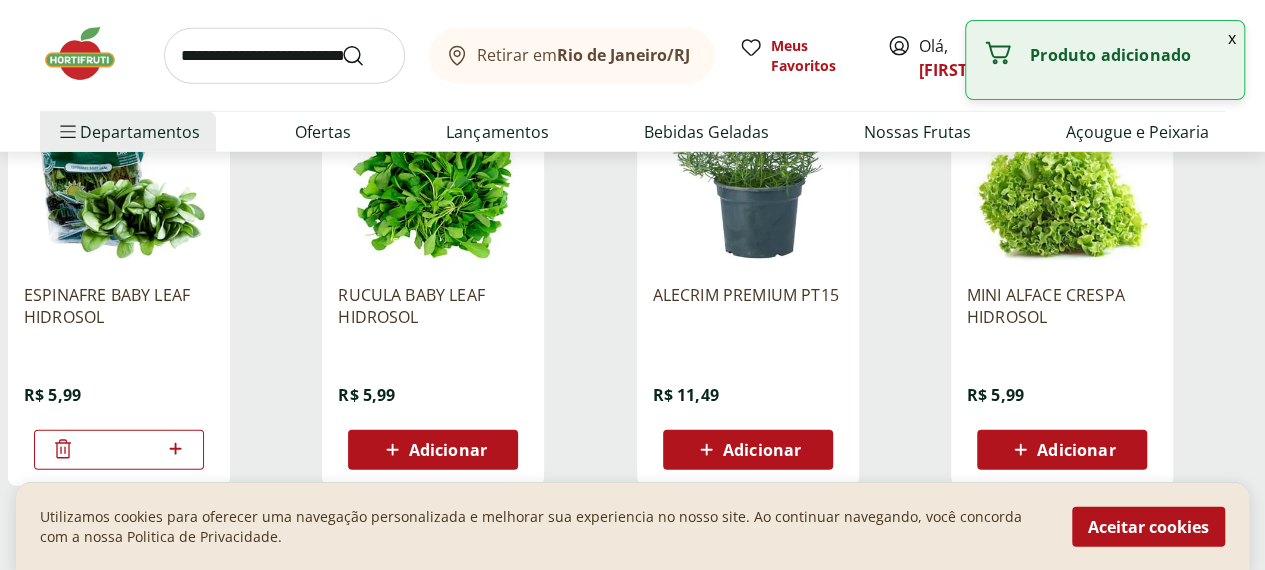 scroll, scrollTop: 6500, scrollLeft: 0, axis: vertical 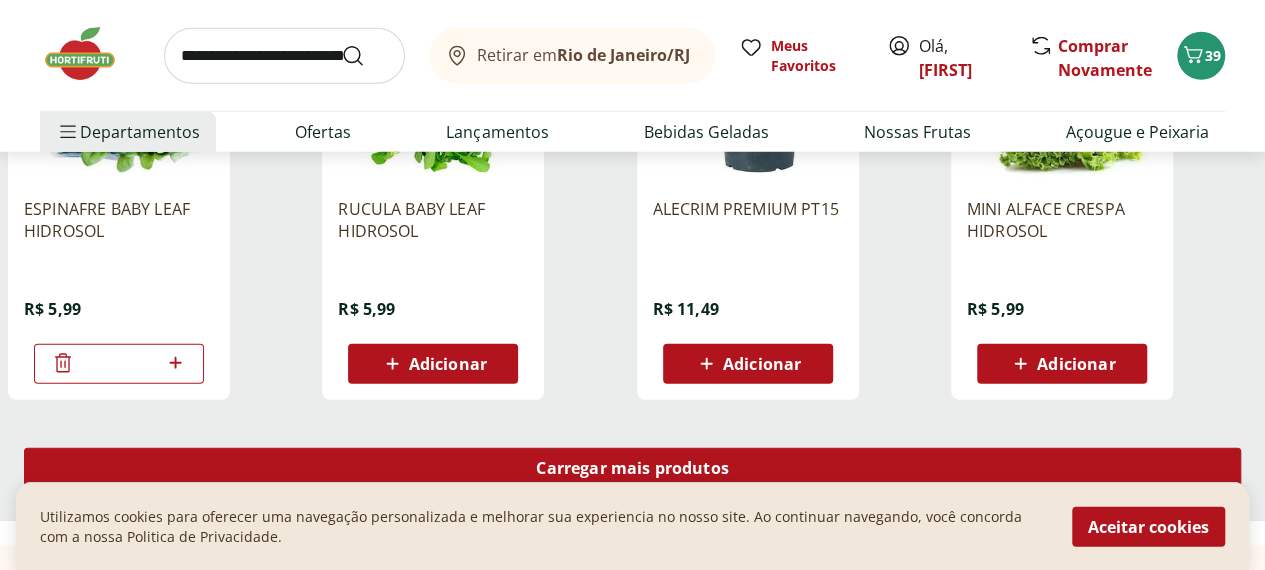 click on "Carregar mais produtos" at bounding box center [632, 468] 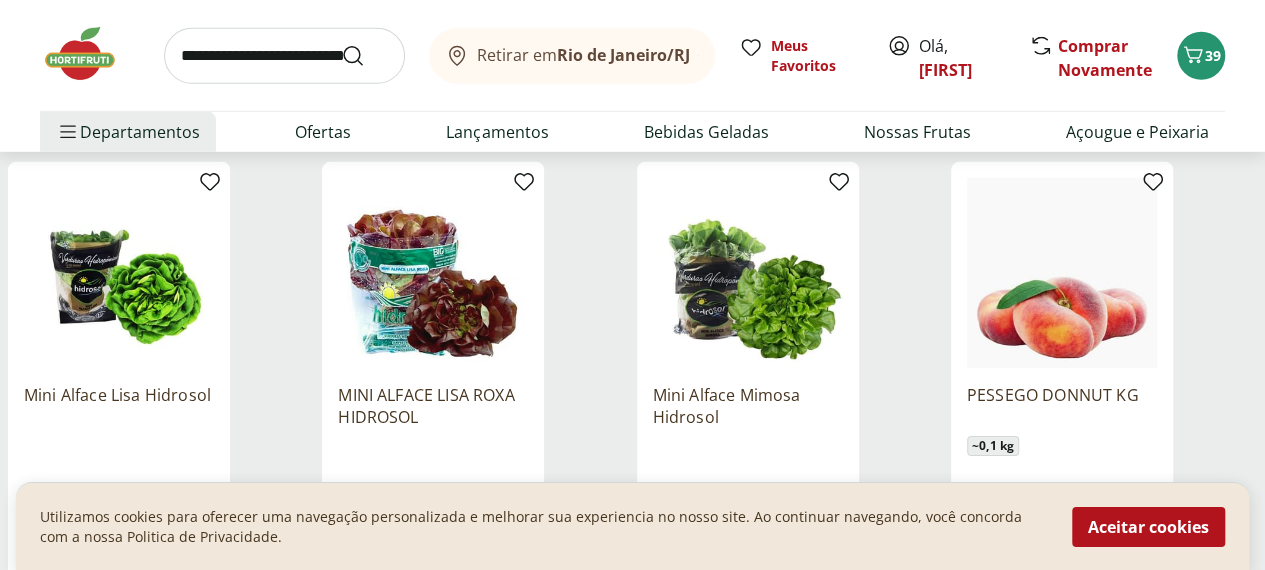 scroll, scrollTop: 6800, scrollLeft: 0, axis: vertical 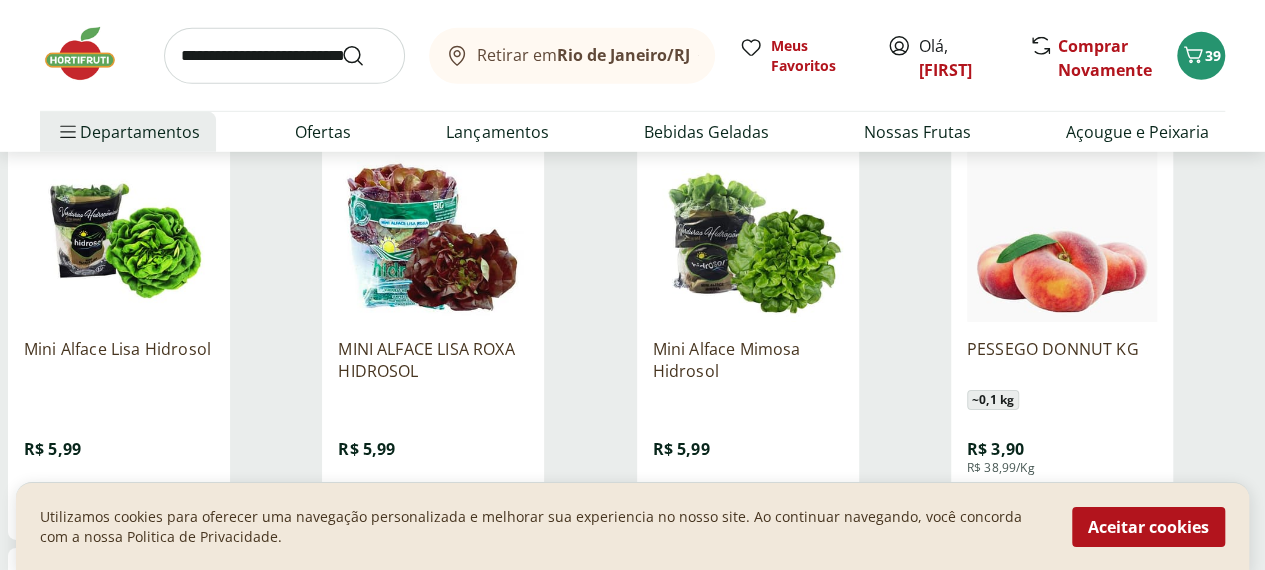 click on "Adicionar" at bounding box center [133, 504] 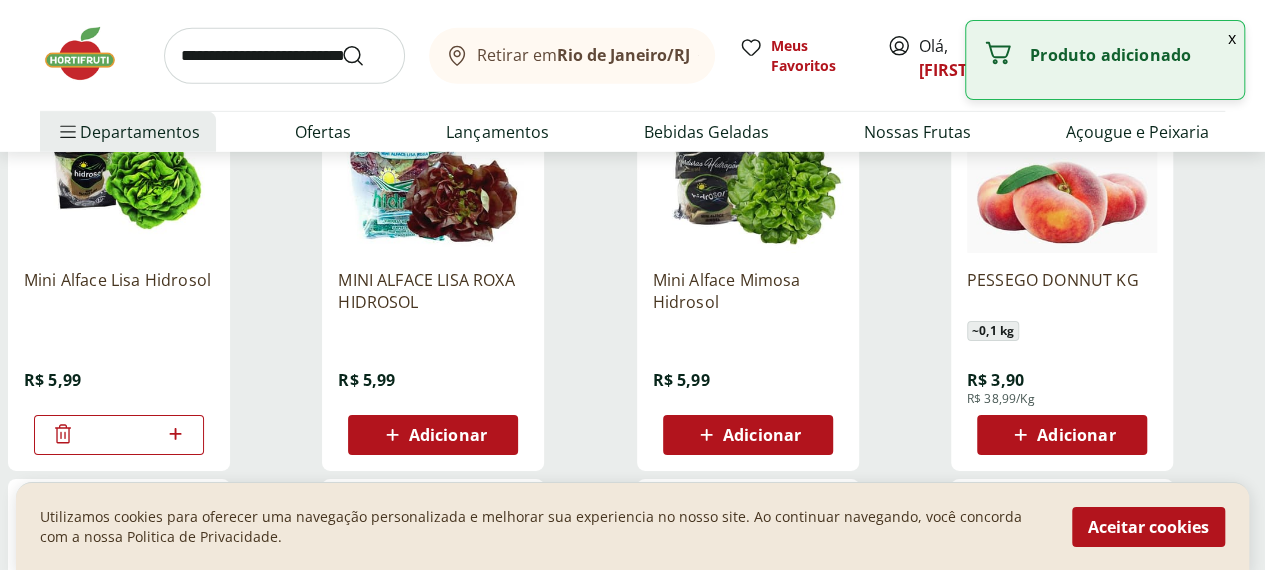 scroll, scrollTop: 6900, scrollLeft: 0, axis: vertical 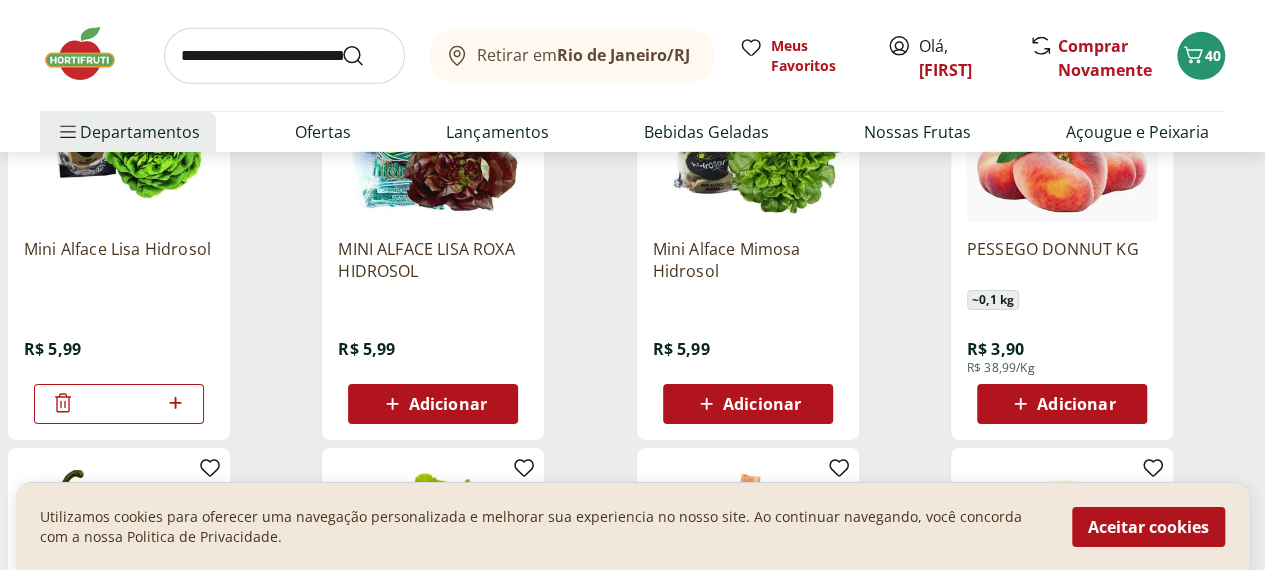 click 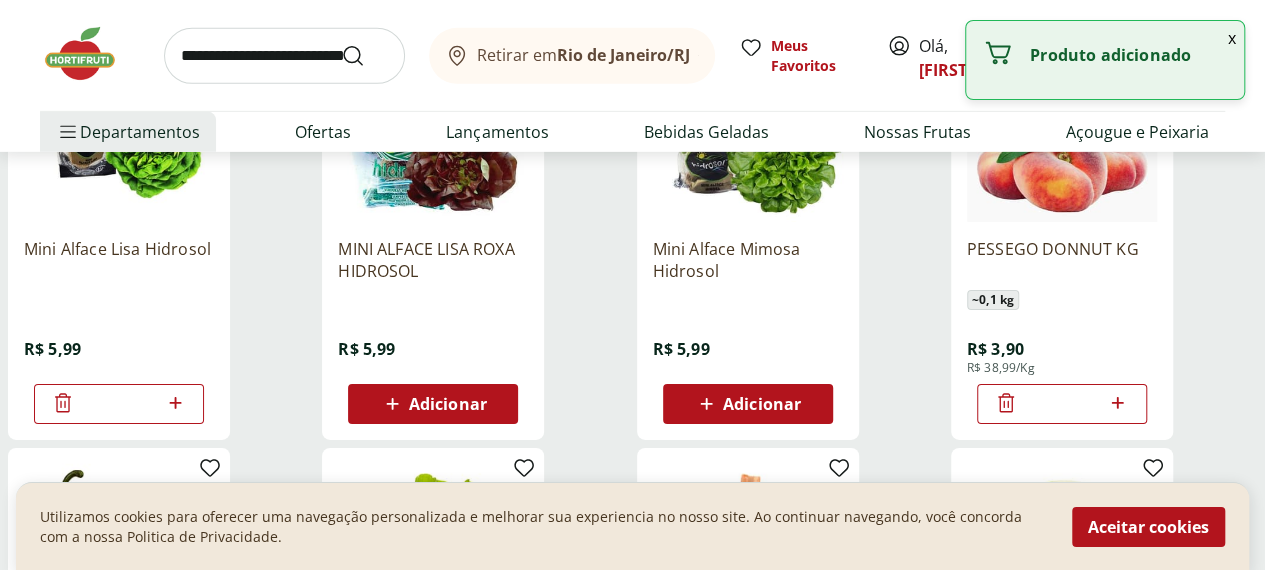 click 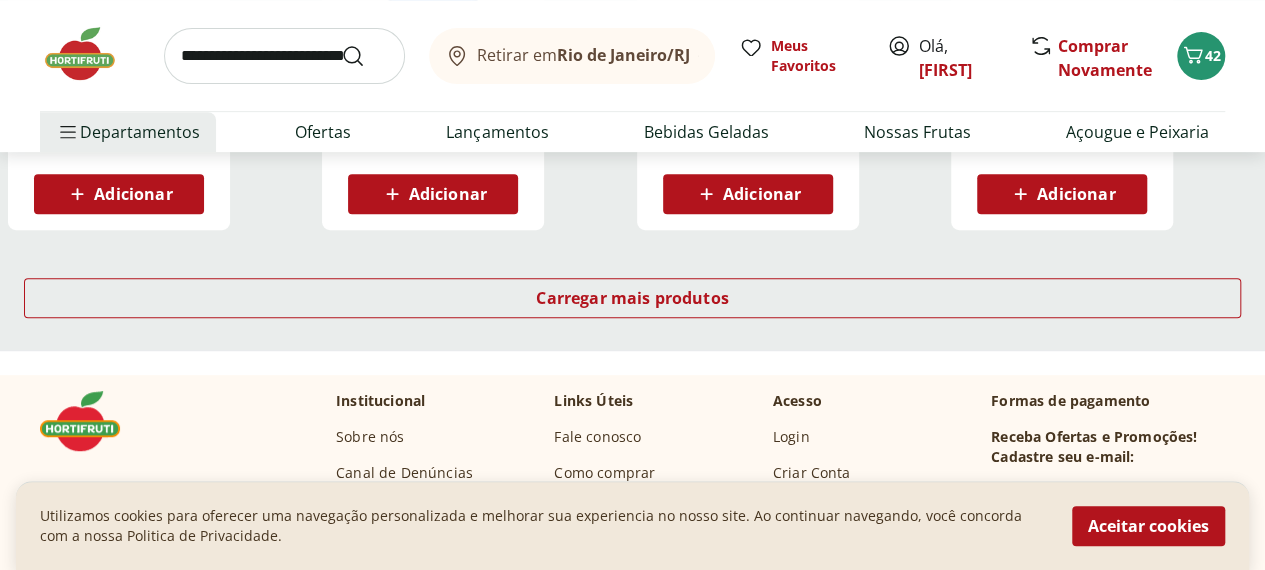 scroll, scrollTop: 8000, scrollLeft: 0, axis: vertical 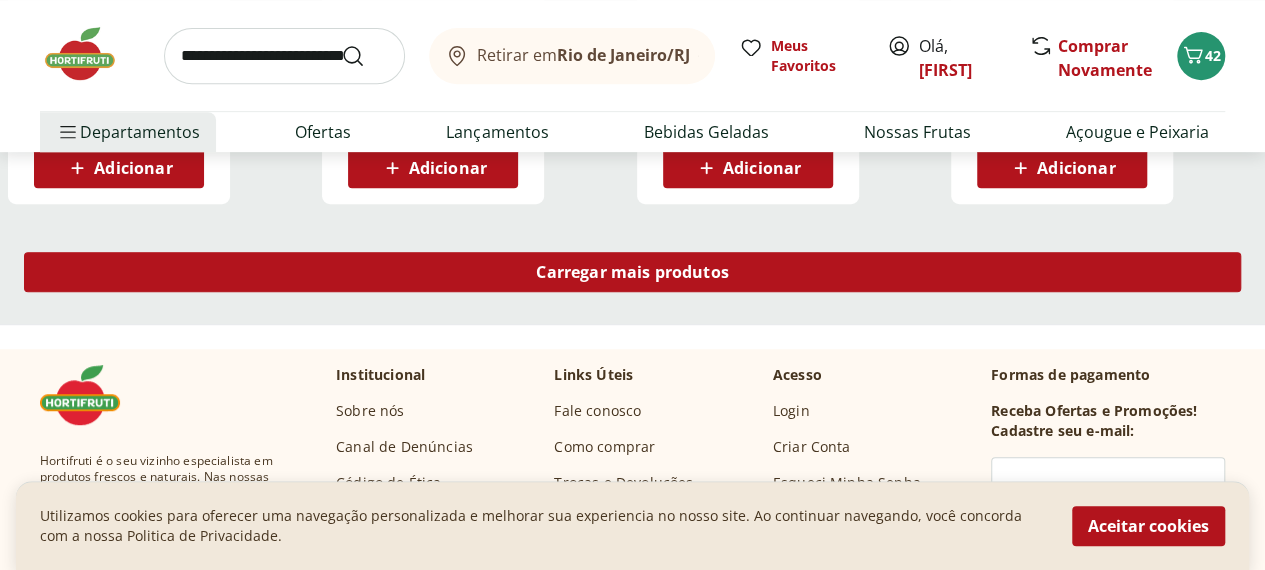 click on "Carregar mais produtos" at bounding box center (632, 272) 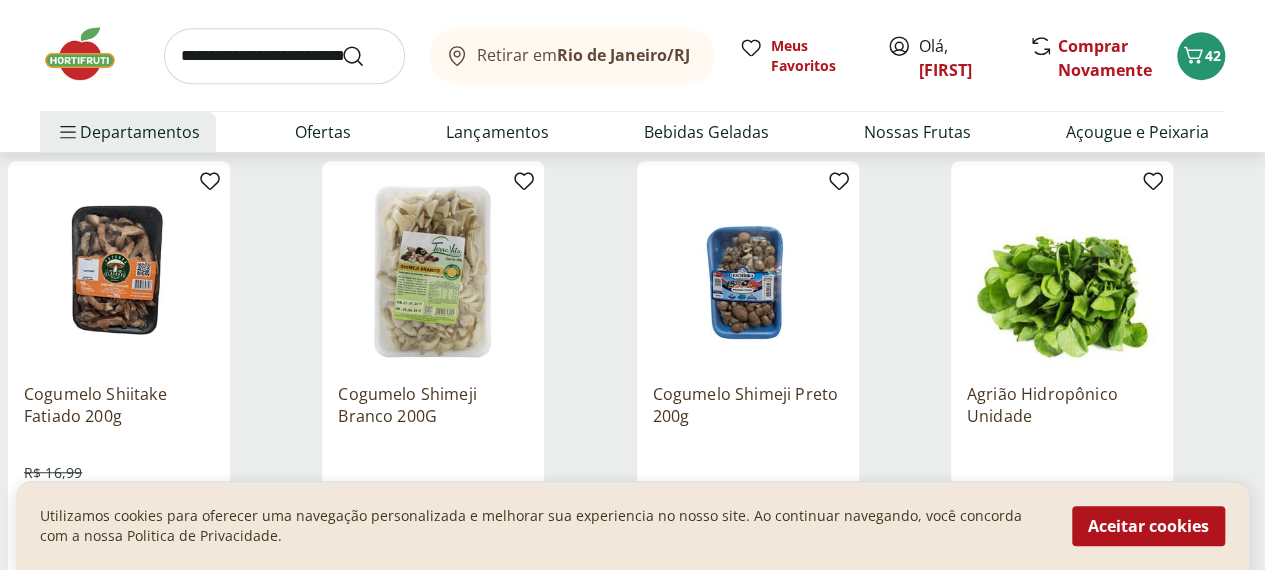 scroll, scrollTop: 8100, scrollLeft: 0, axis: vertical 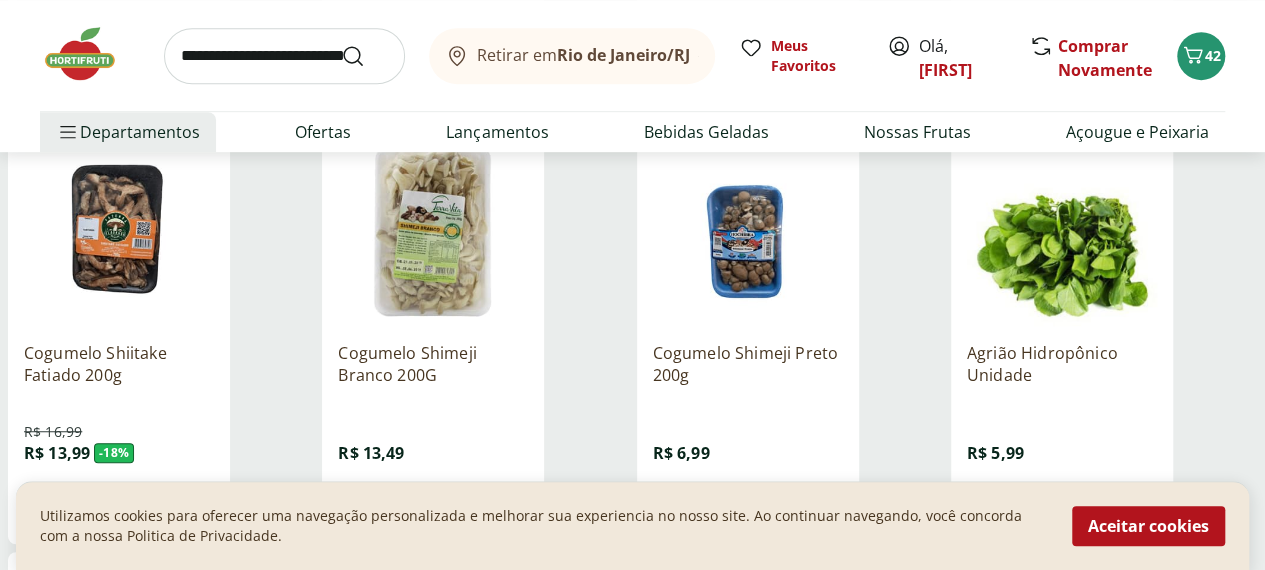 click 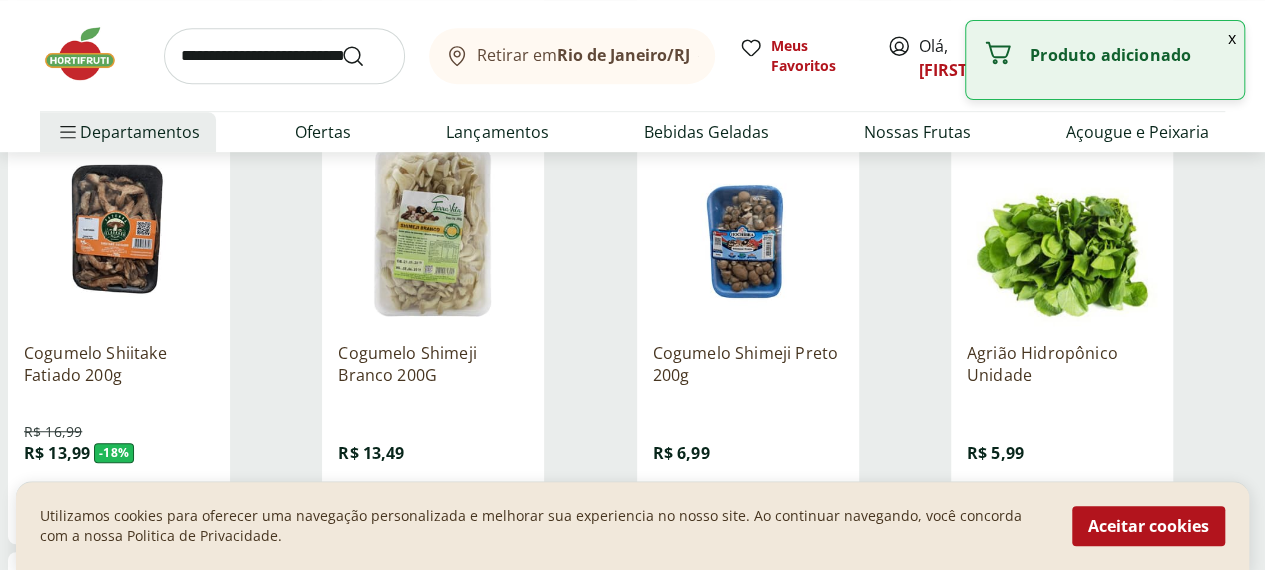 click 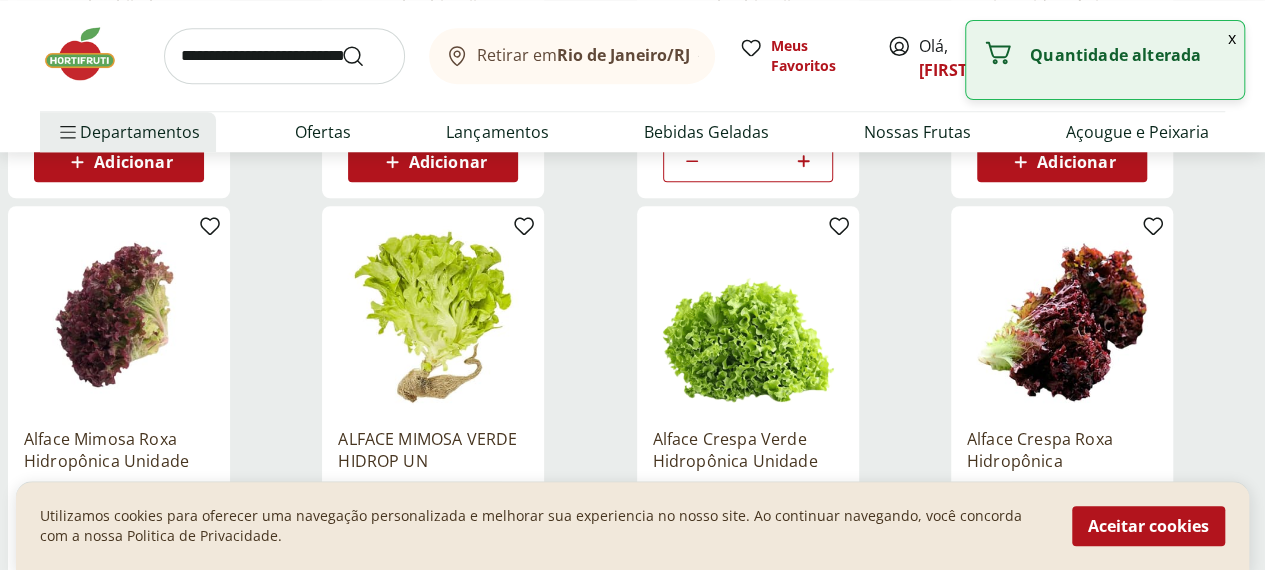 scroll, scrollTop: 8500, scrollLeft: 0, axis: vertical 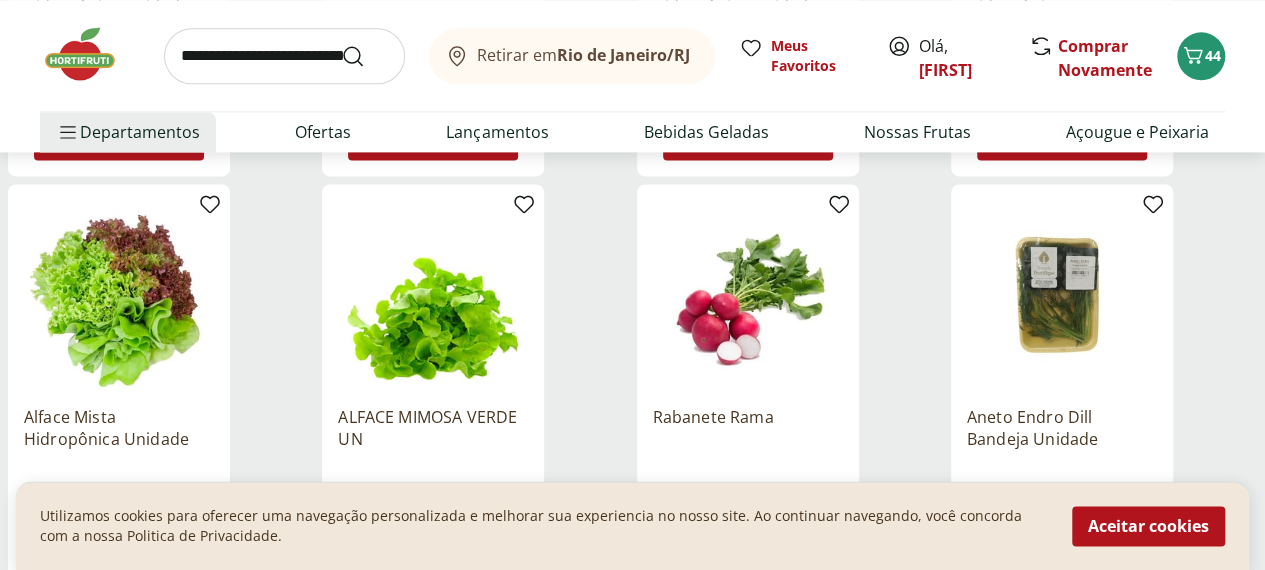 type on "*" 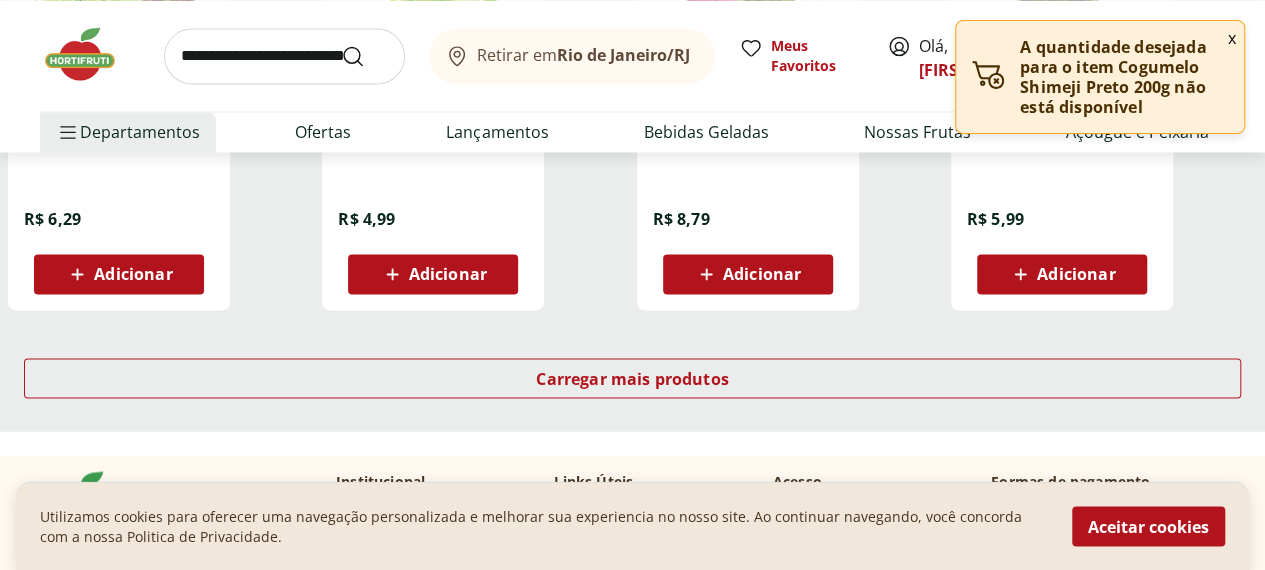 scroll, scrollTop: 9100, scrollLeft: 0, axis: vertical 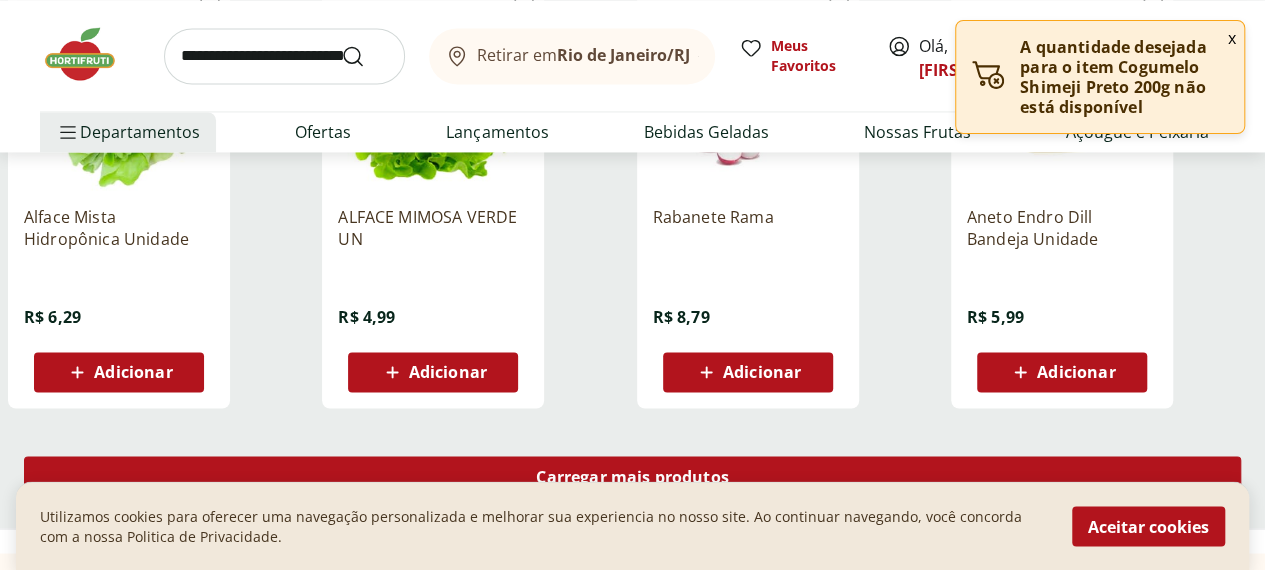 click on "Carregar mais produtos" at bounding box center [632, 476] 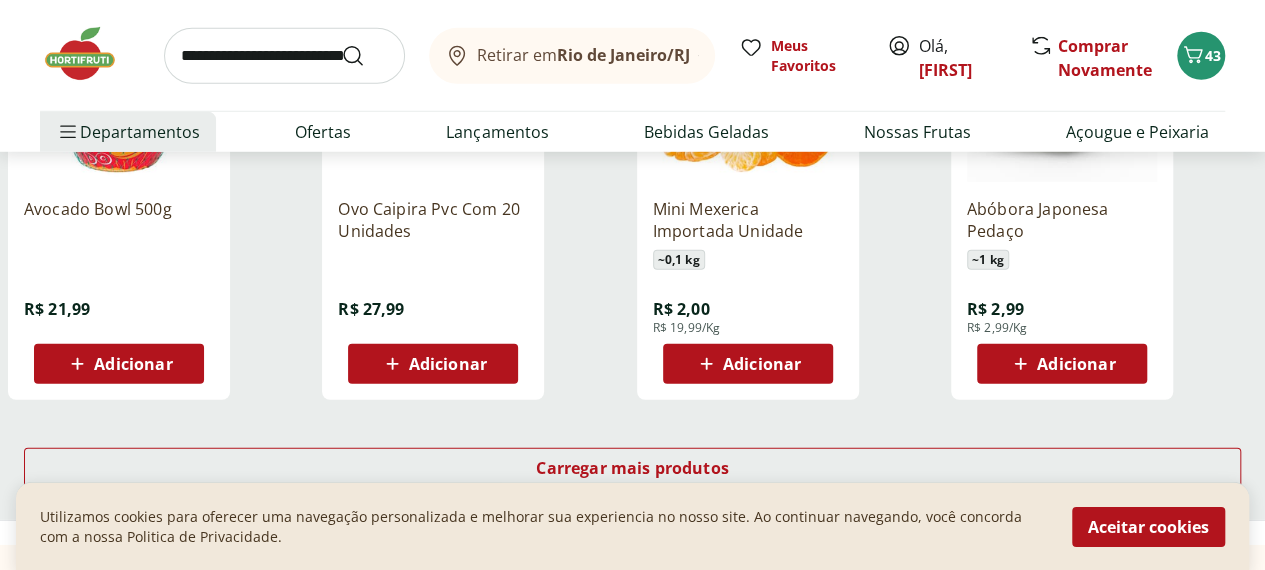 scroll, scrollTop: 10500, scrollLeft: 0, axis: vertical 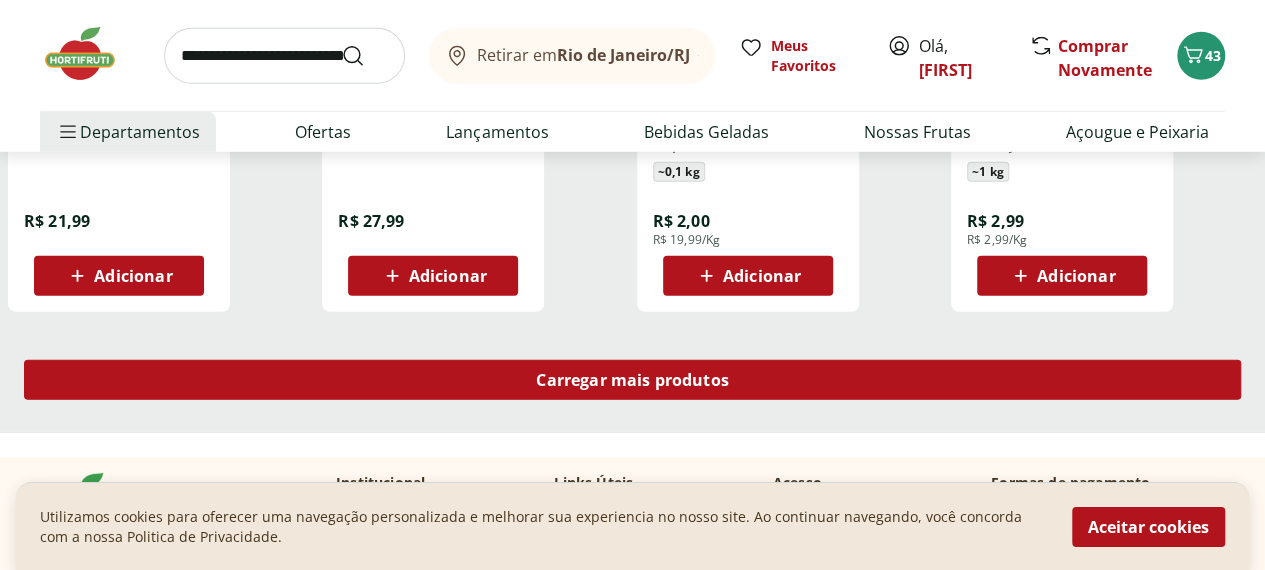 click on "Carregar mais produtos" at bounding box center (632, 380) 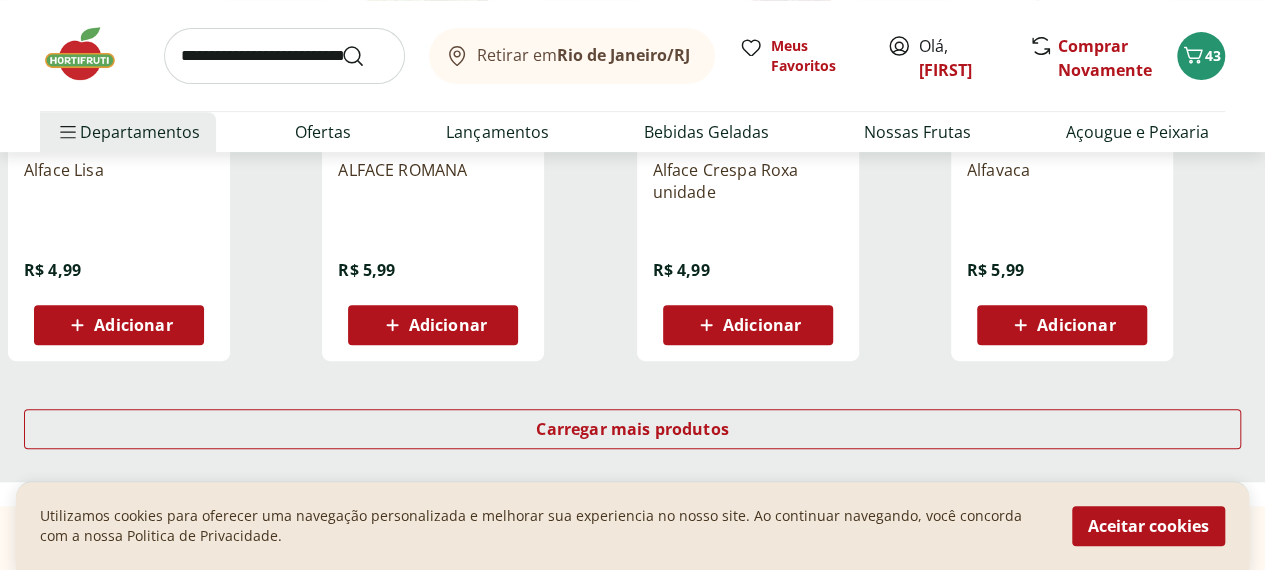 scroll, scrollTop: 11800, scrollLeft: 0, axis: vertical 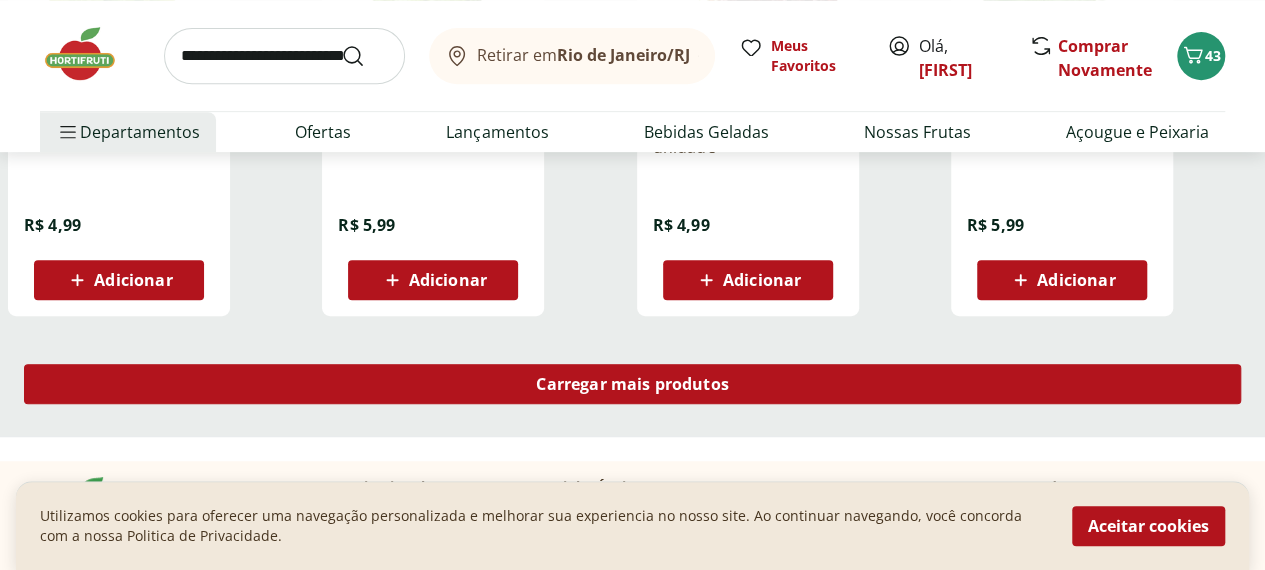 click on "Carregar mais produtos" at bounding box center [632, 384] 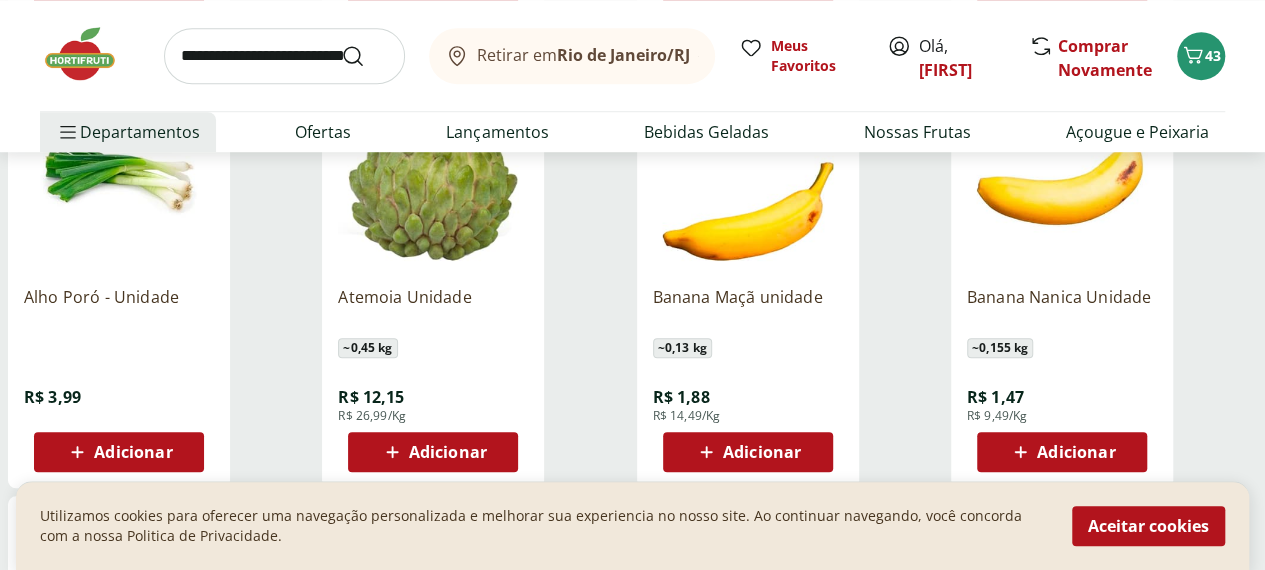 scroll, scrollTop: 12100, scrollLeft: 0, axis: vertical 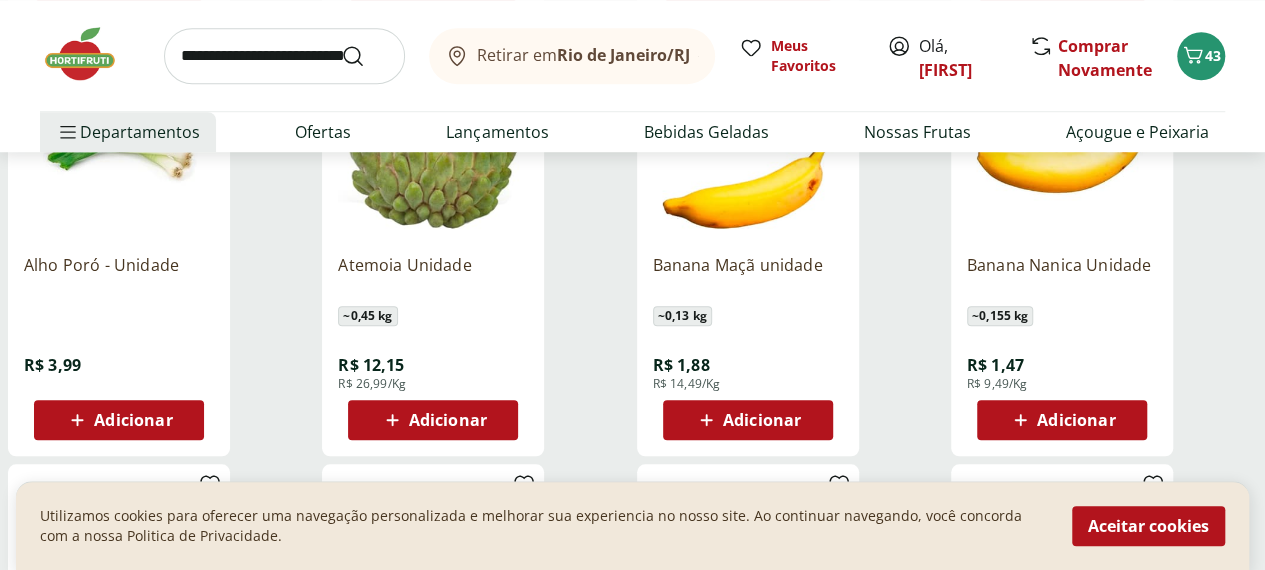 click 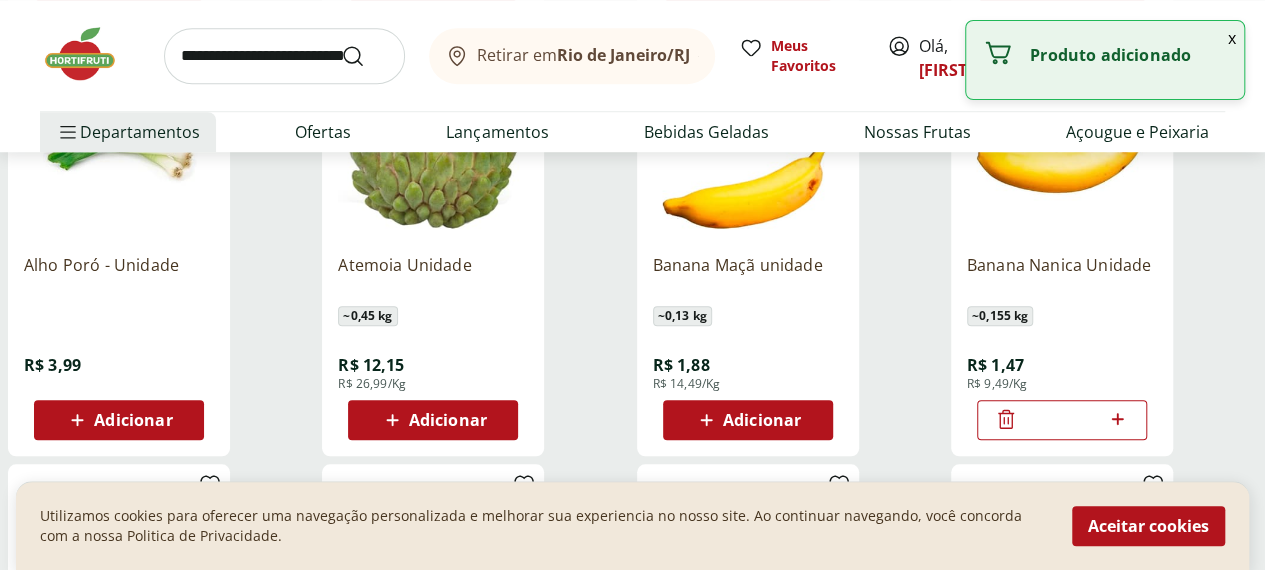 click 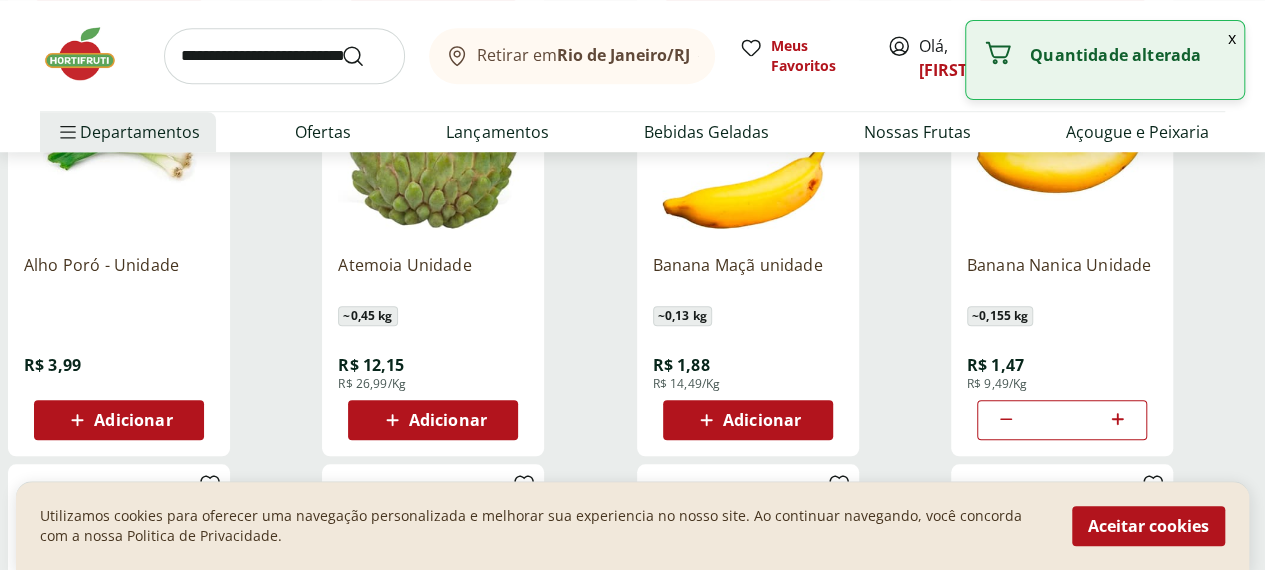 click 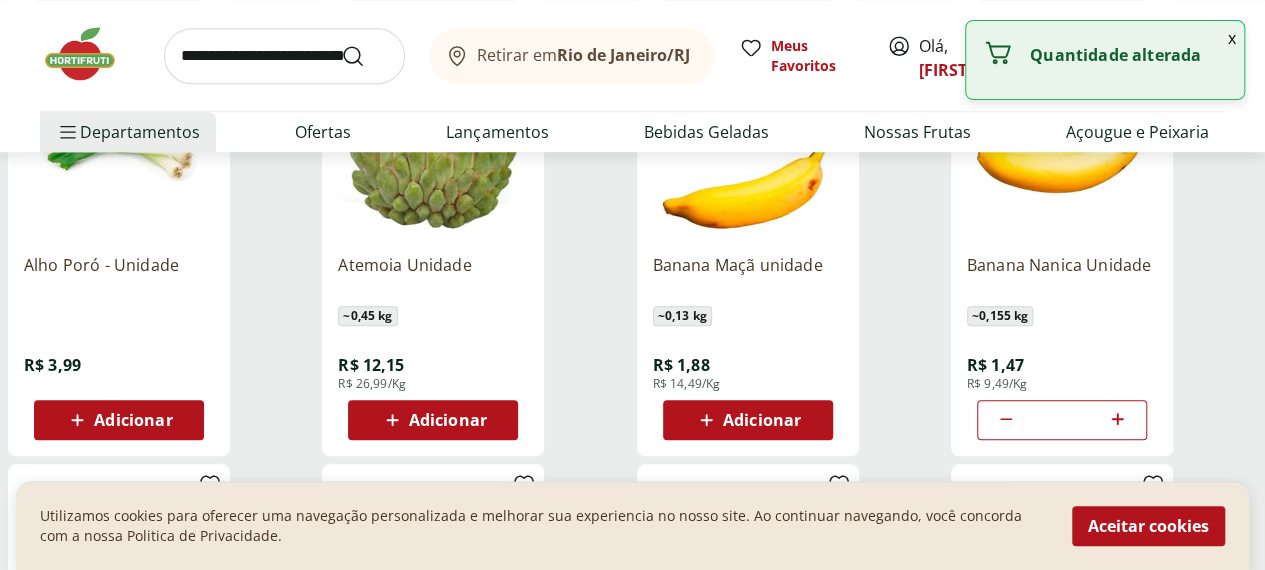 click 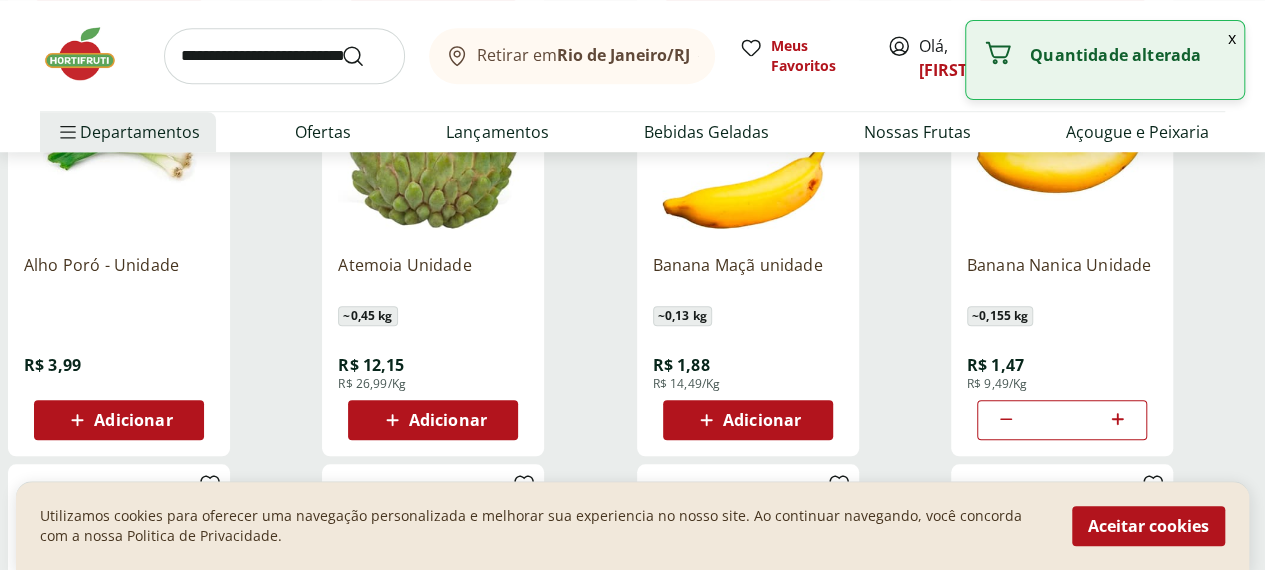 type on "*" 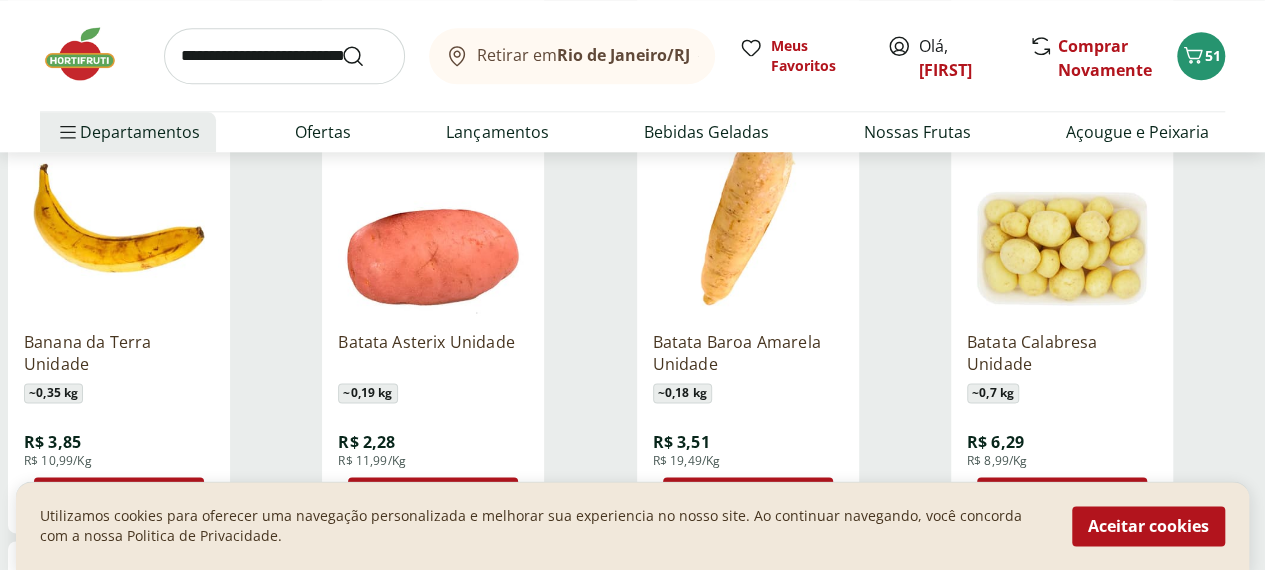 scroll, scrollTop: 12500, scrollLeft: 0, axis: vertical 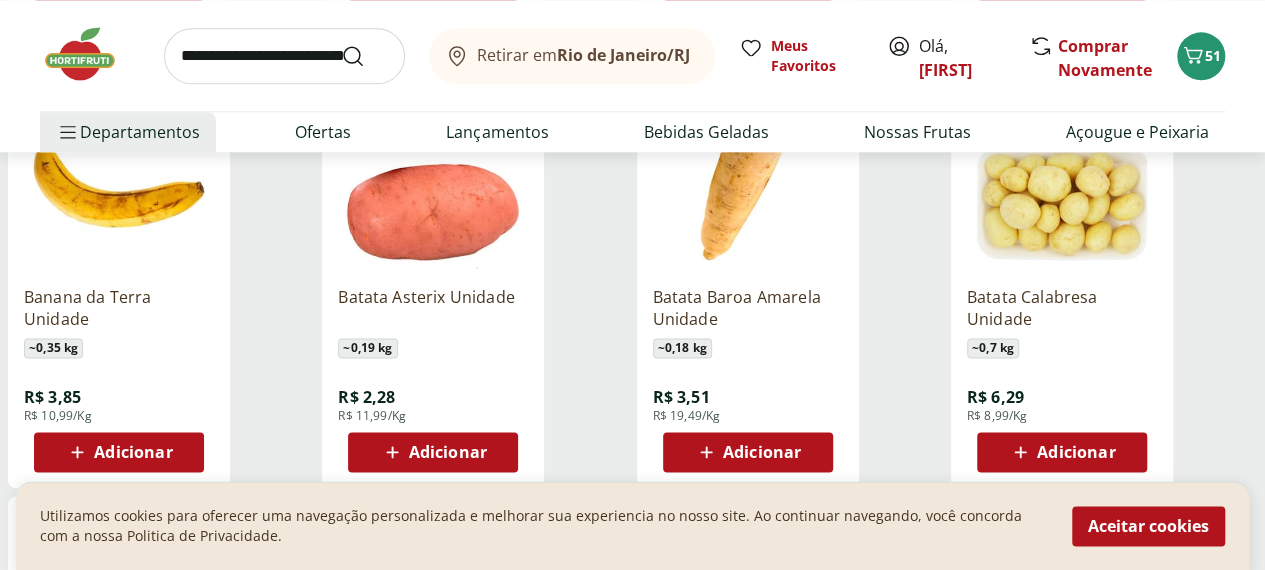 click 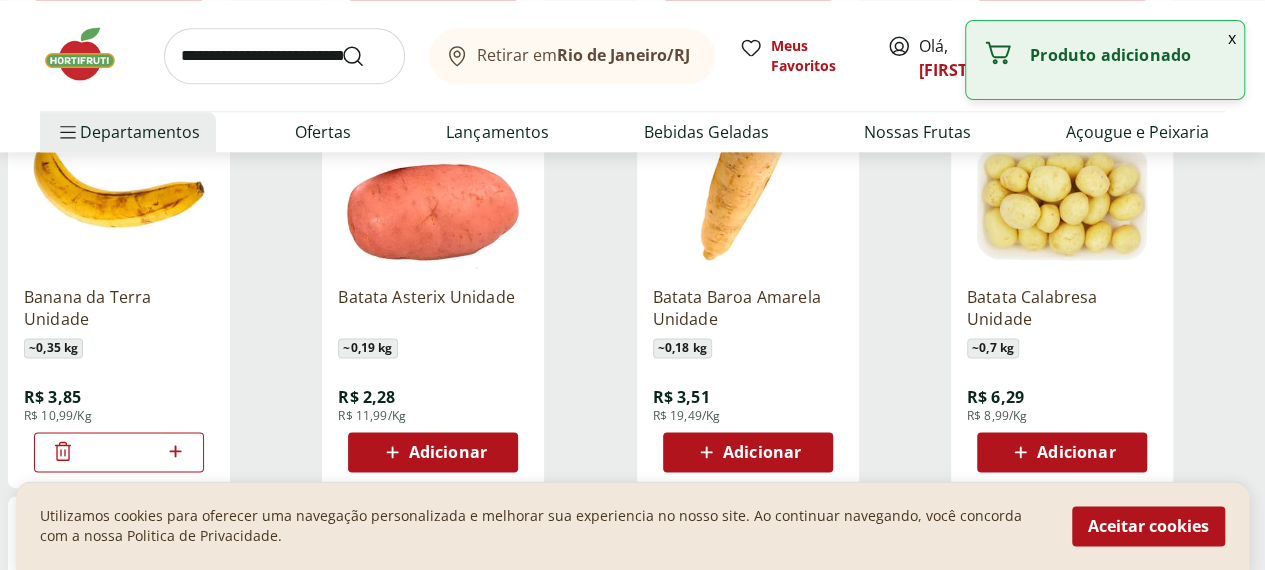 click 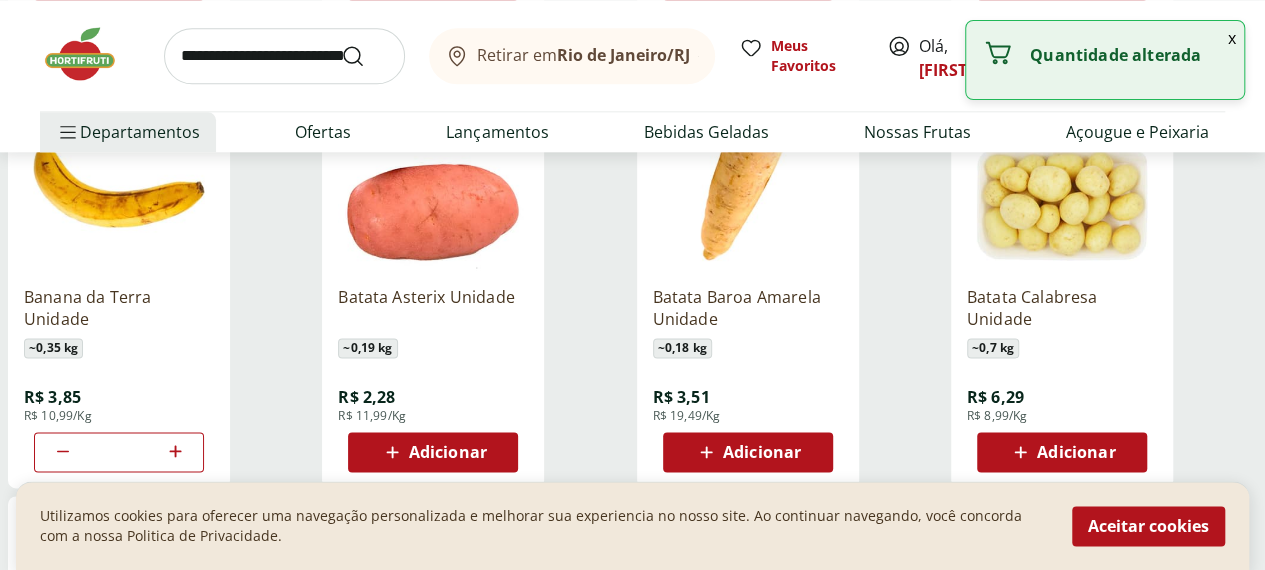 click 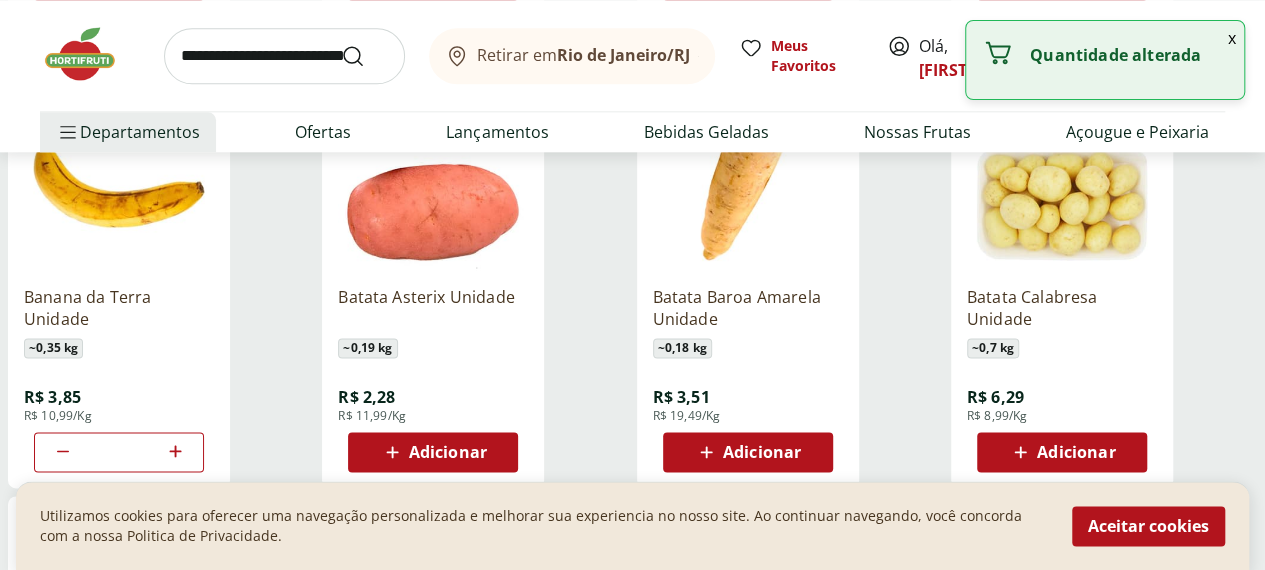 type on "*" 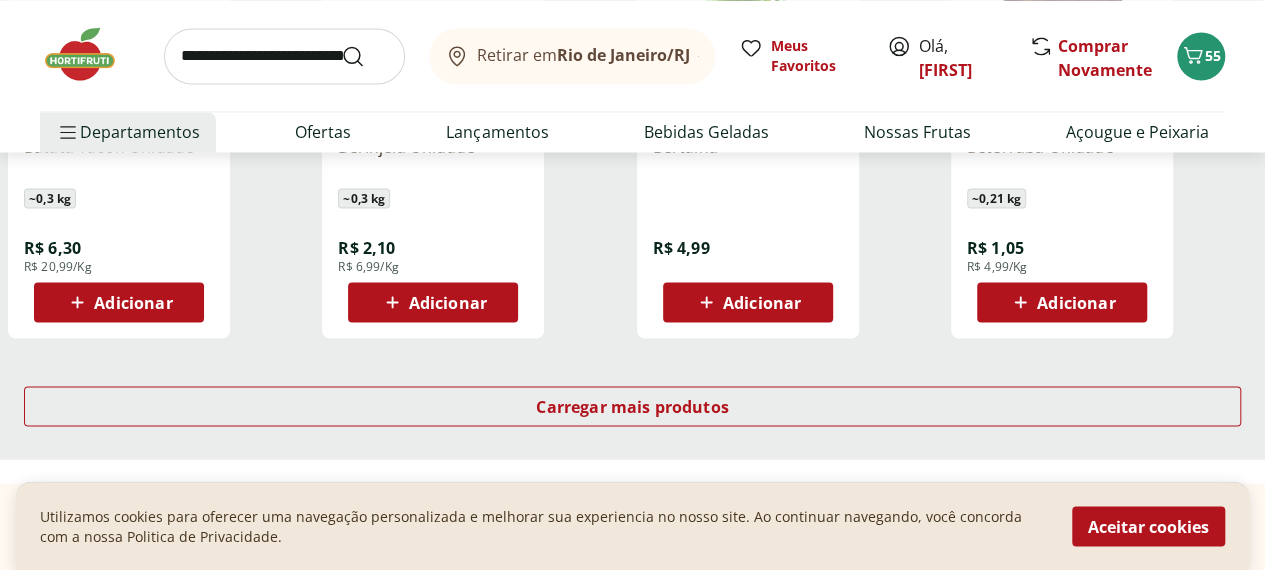 scroll, scrollTop: 13100, scrollLeft: 0, axis: vertical 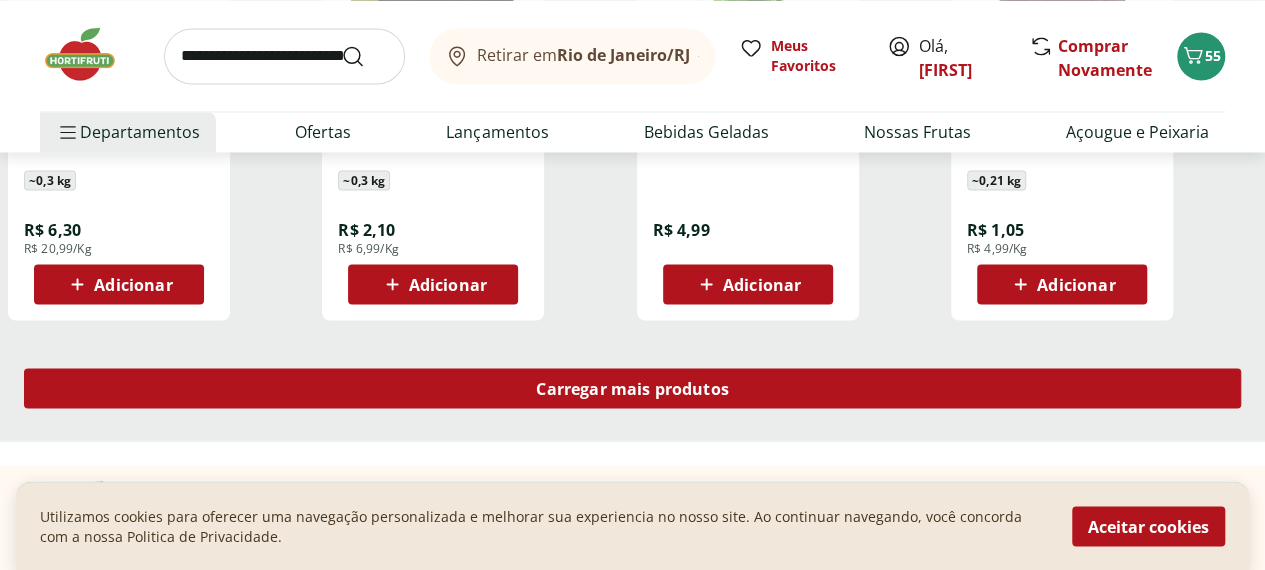 click on "Carregar mais produtos" at bounding box center (632, 388) 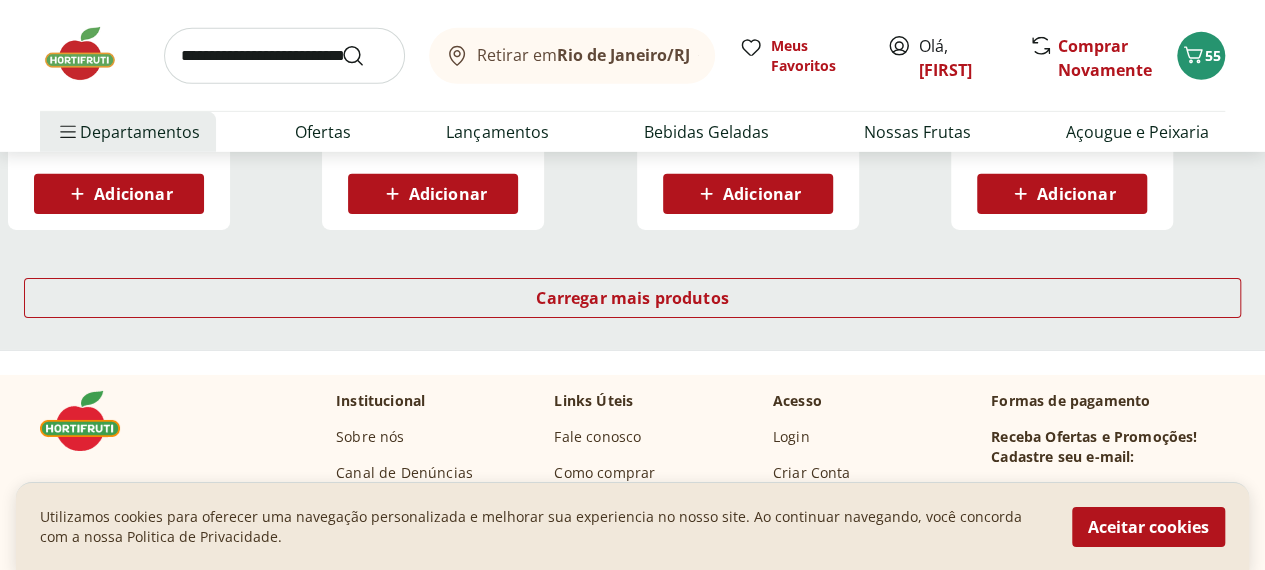scroll, scrollTop: 14500, scrollLeft: 0, axis: vertical 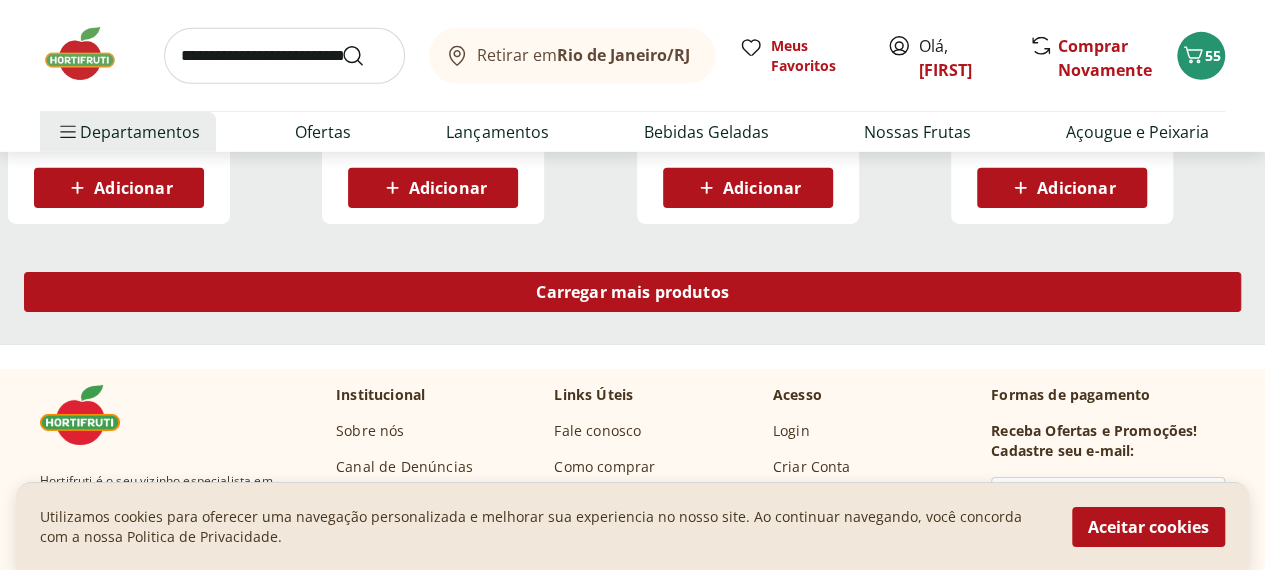 click on "Carregar mais produtos" at bounding box center (632, 292) 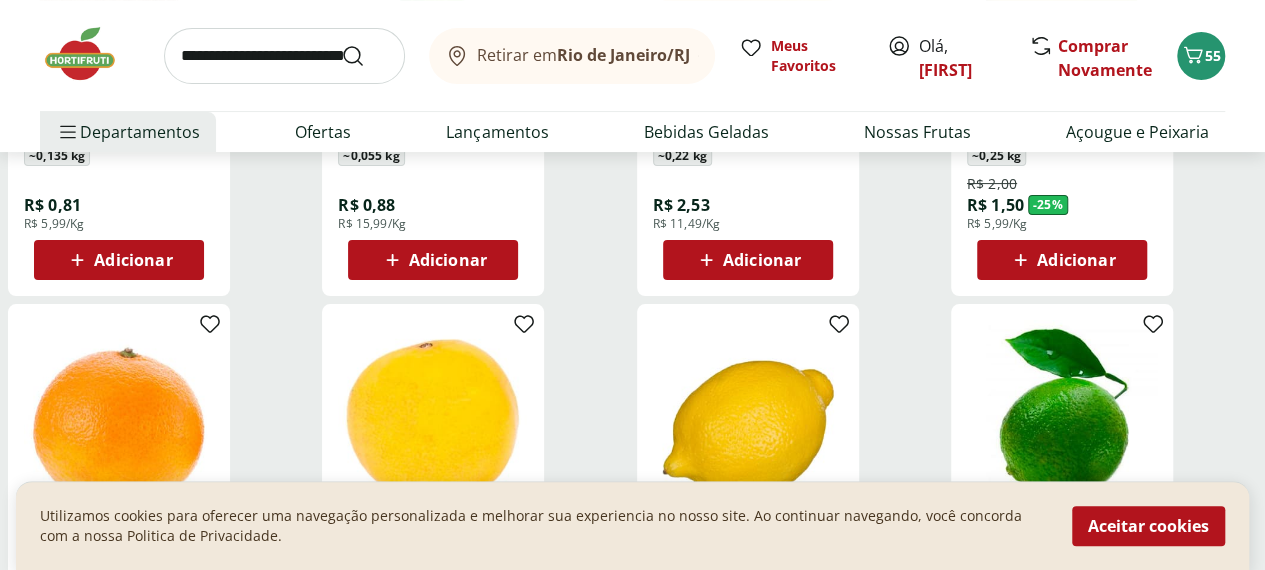 scroll, scrollTop: 15500, scrollLeft: 0, axis: vertical 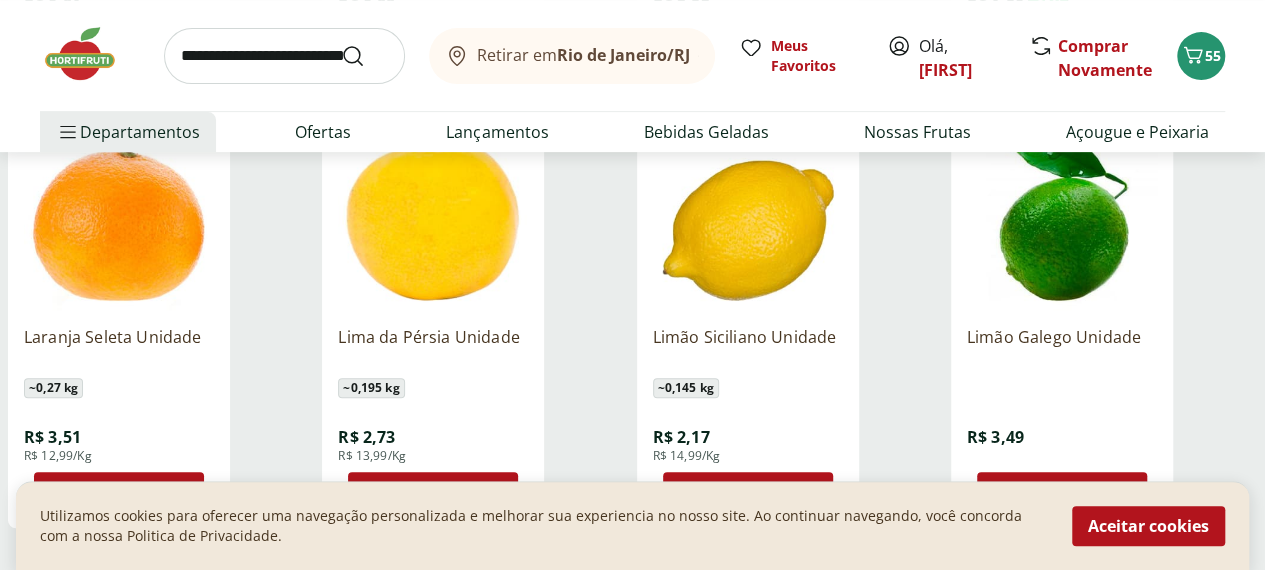 click 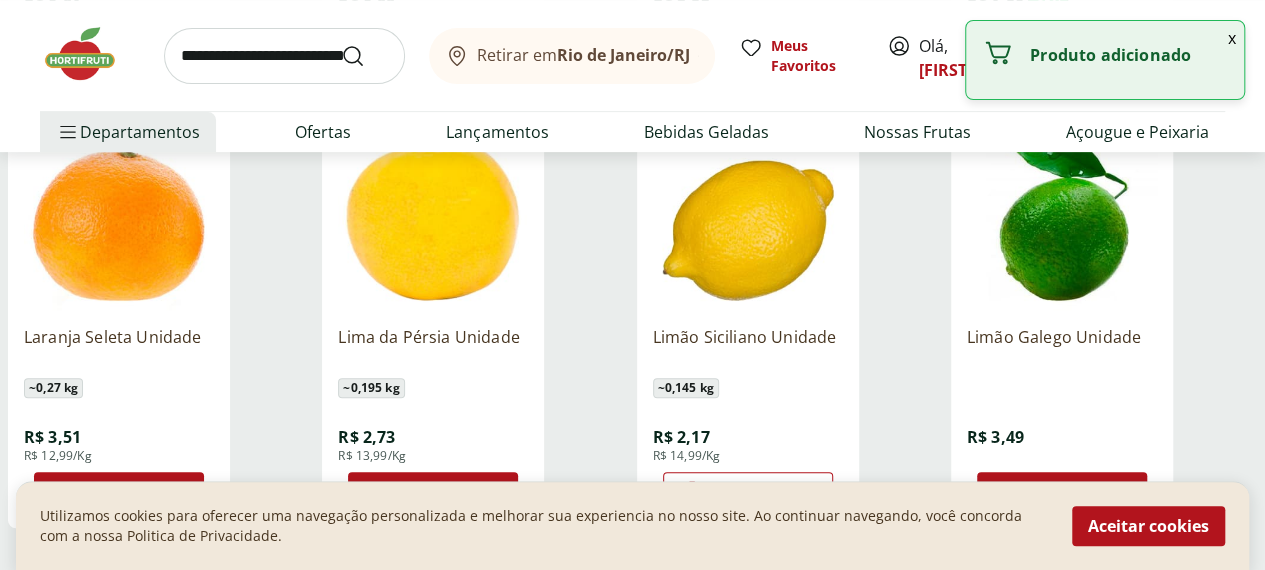 click 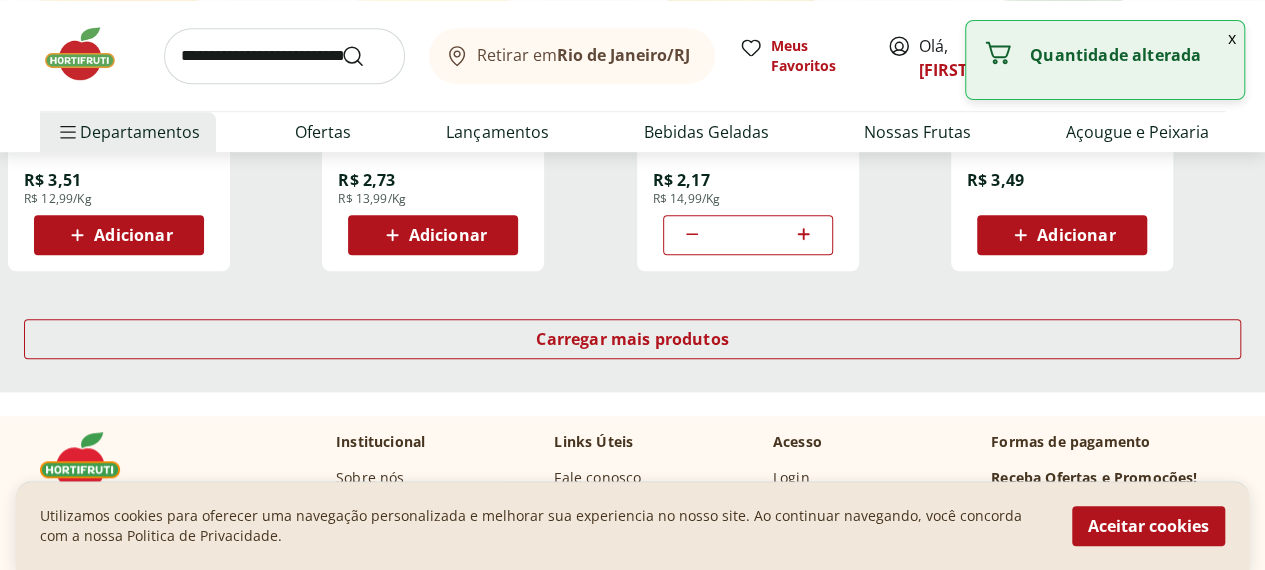 scroll, scrollTop: 15800, scrollLeft: 0, axis: vertical 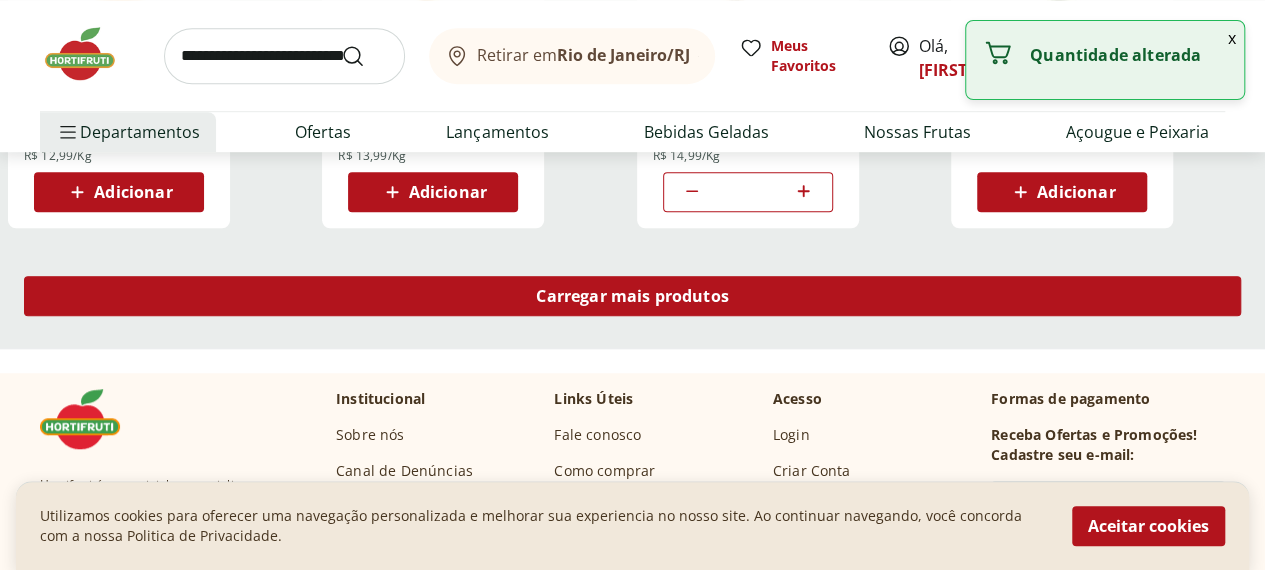 click on "Carregar mais produtos" at bounding box center [632, 296] 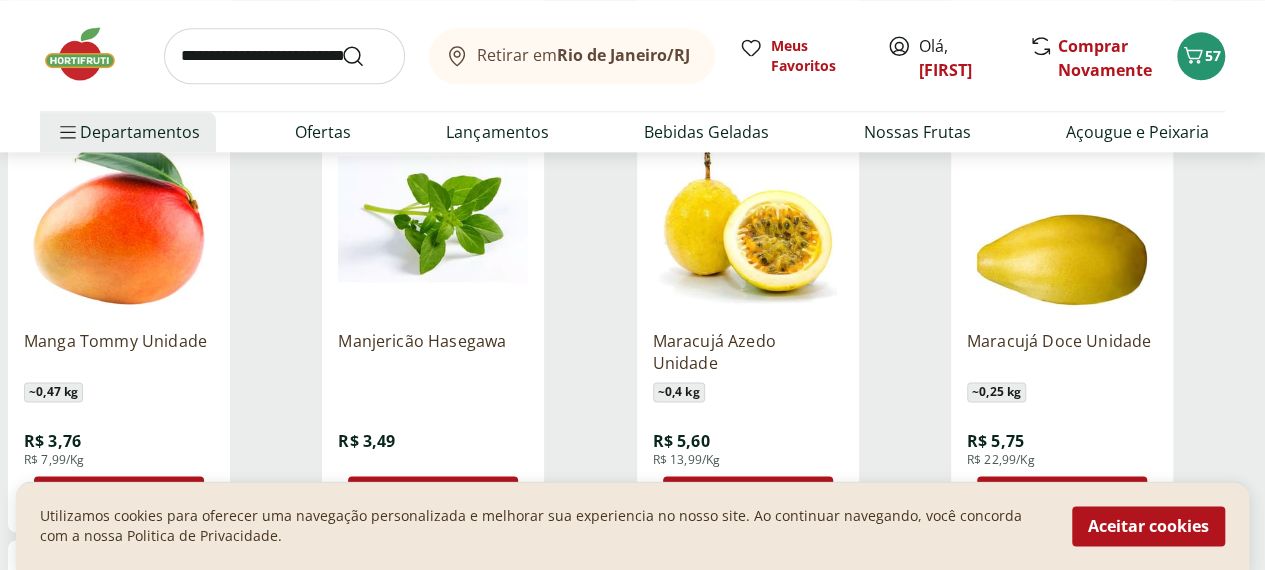 scroll, scrollTop: 16400, scrollLeft: 0, axis: vertical 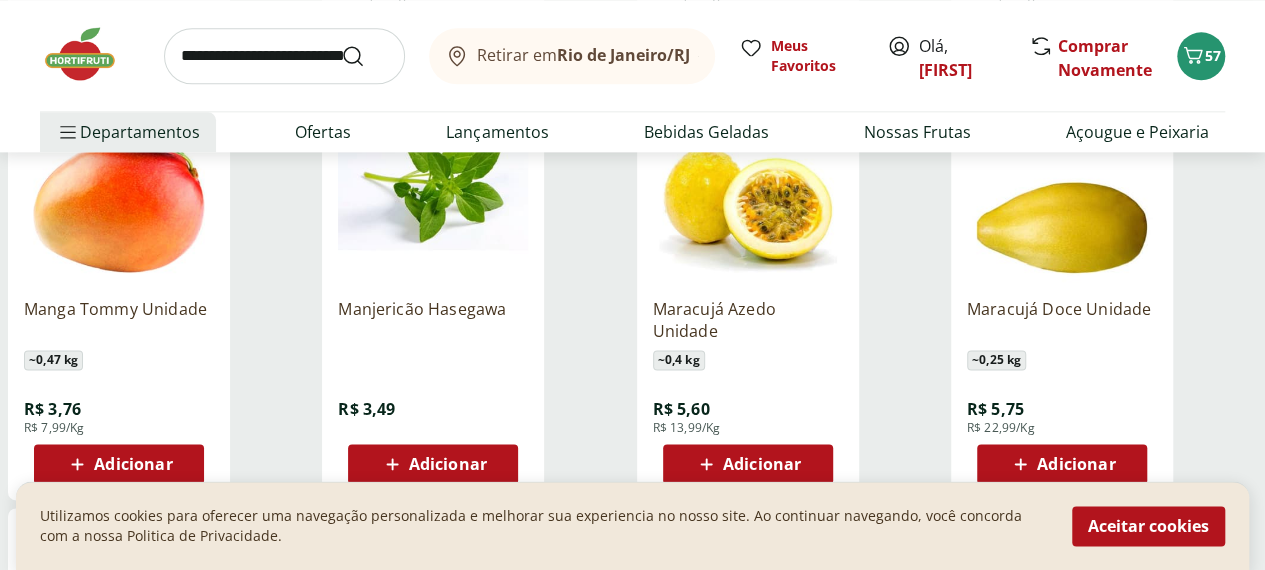 click 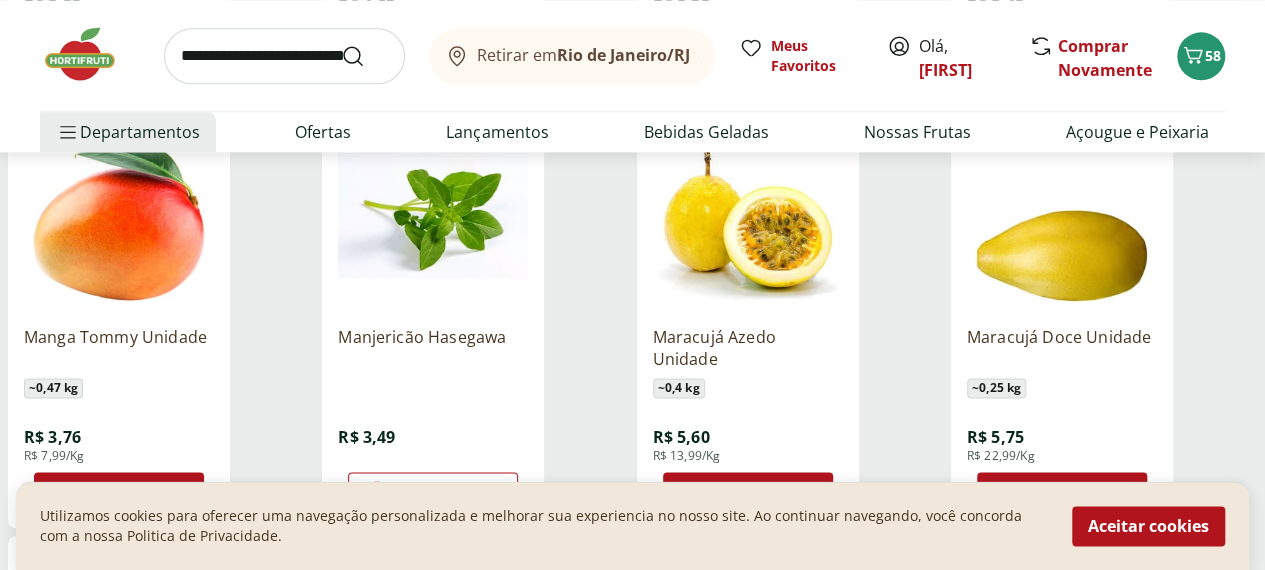 scroll, scrollTop: 16400, scrollLeft: 0, axis: vertical 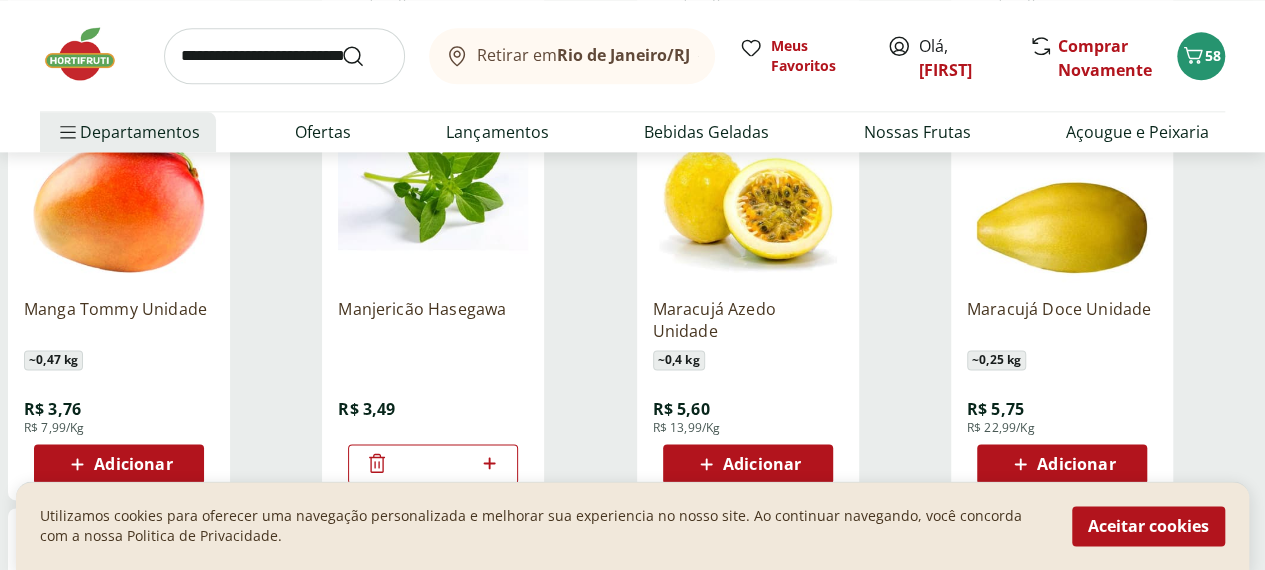 click 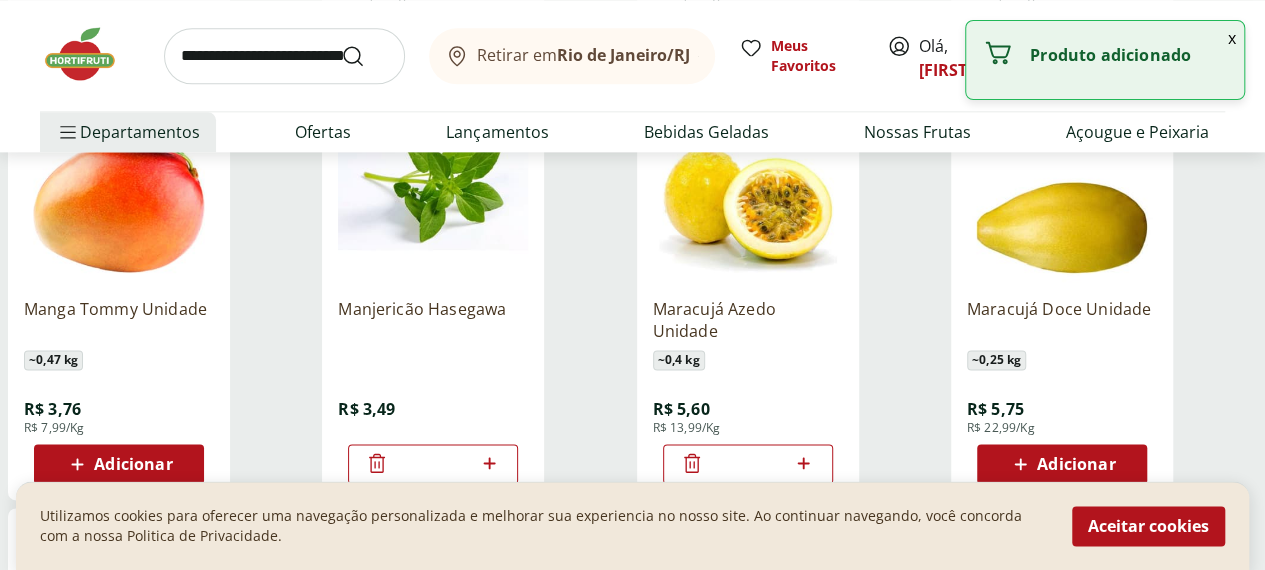 click 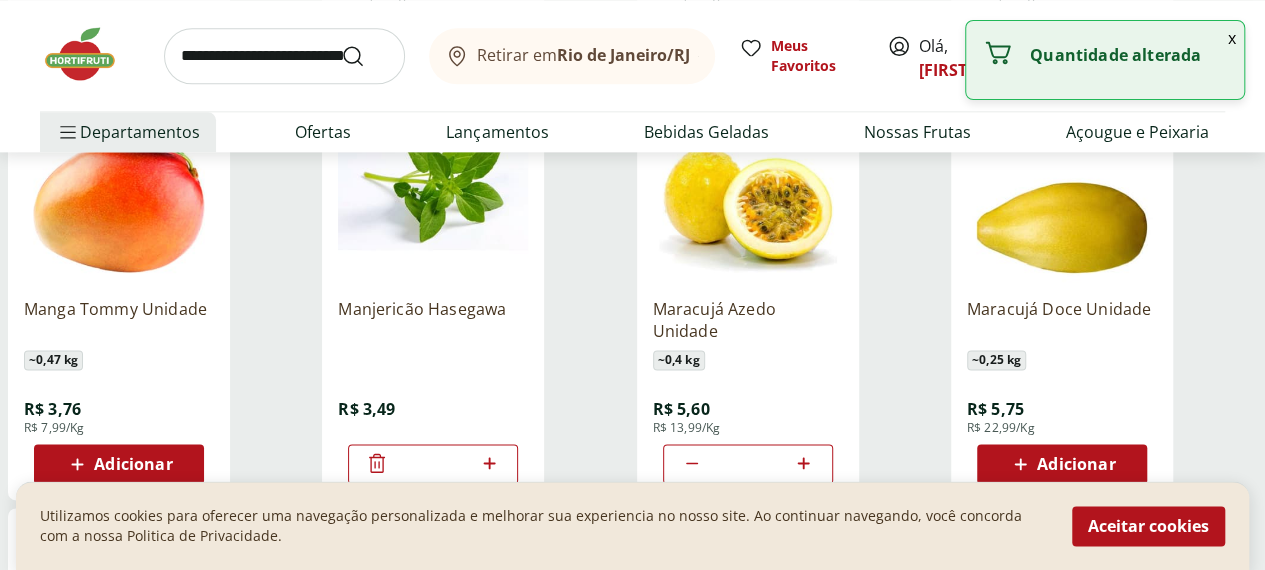 click 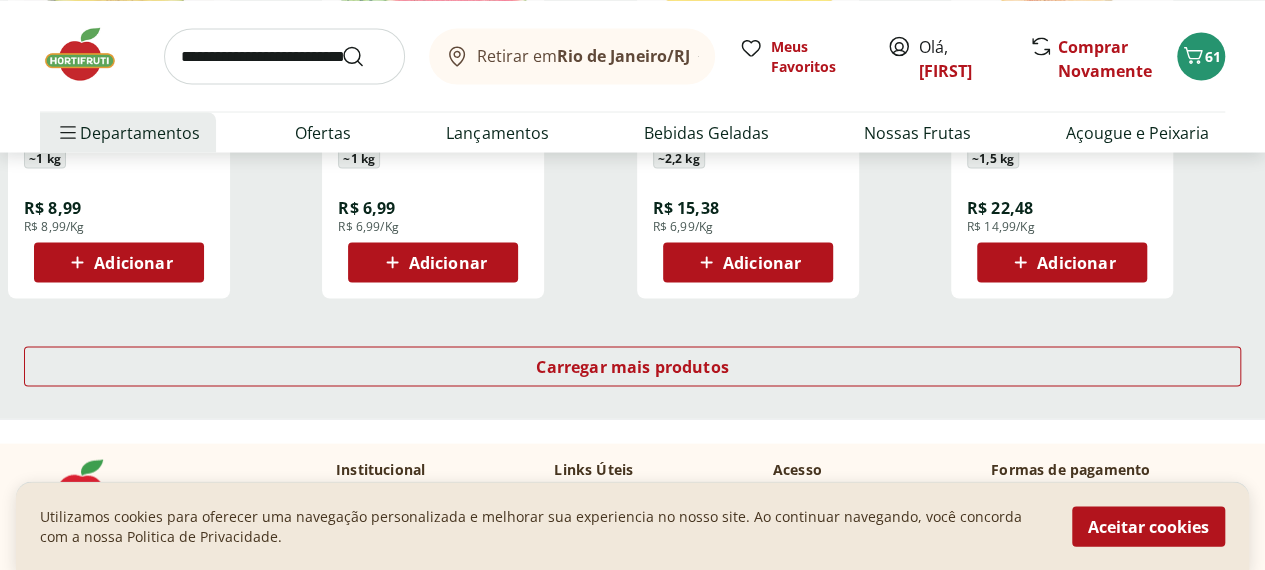 scroll, scrollTop: 17100, scrollLeft: 0, axis: vertical 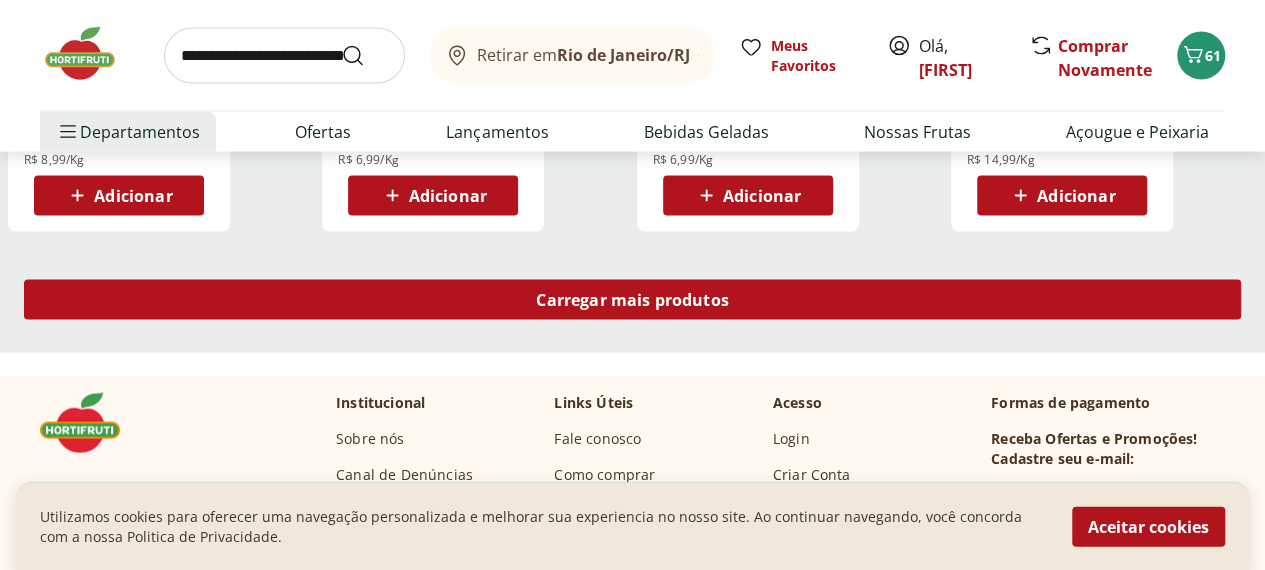 click on "Carregar mais produtos" at bounding box center (632, 300) 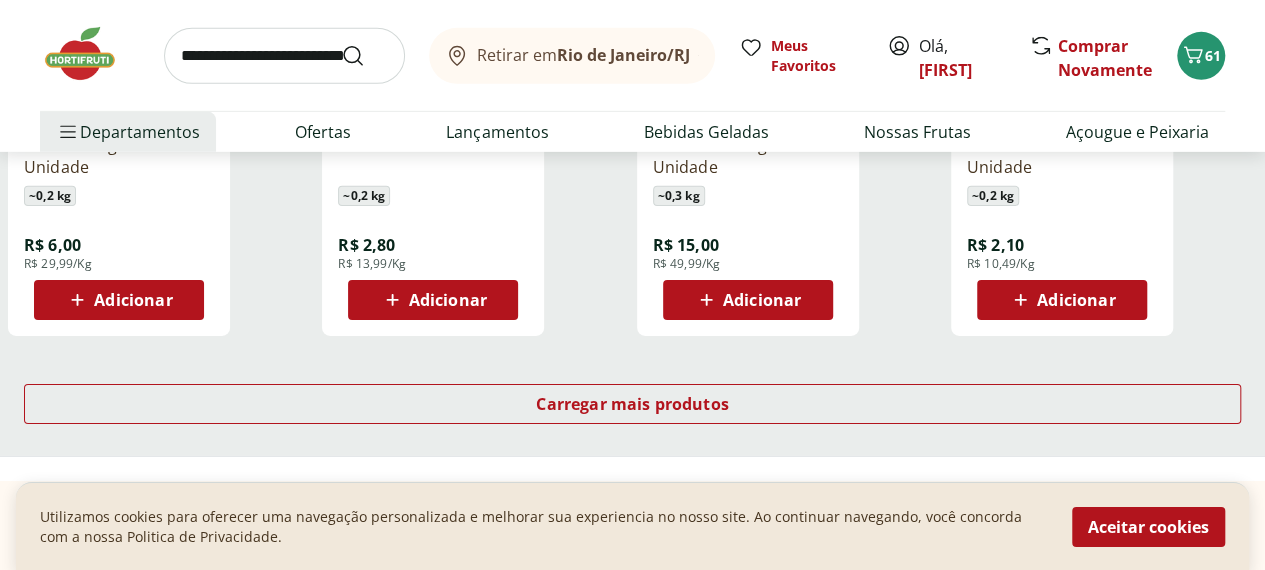 scroll, scrollTop: 18400, scrollLeft: 0, axis: vertical 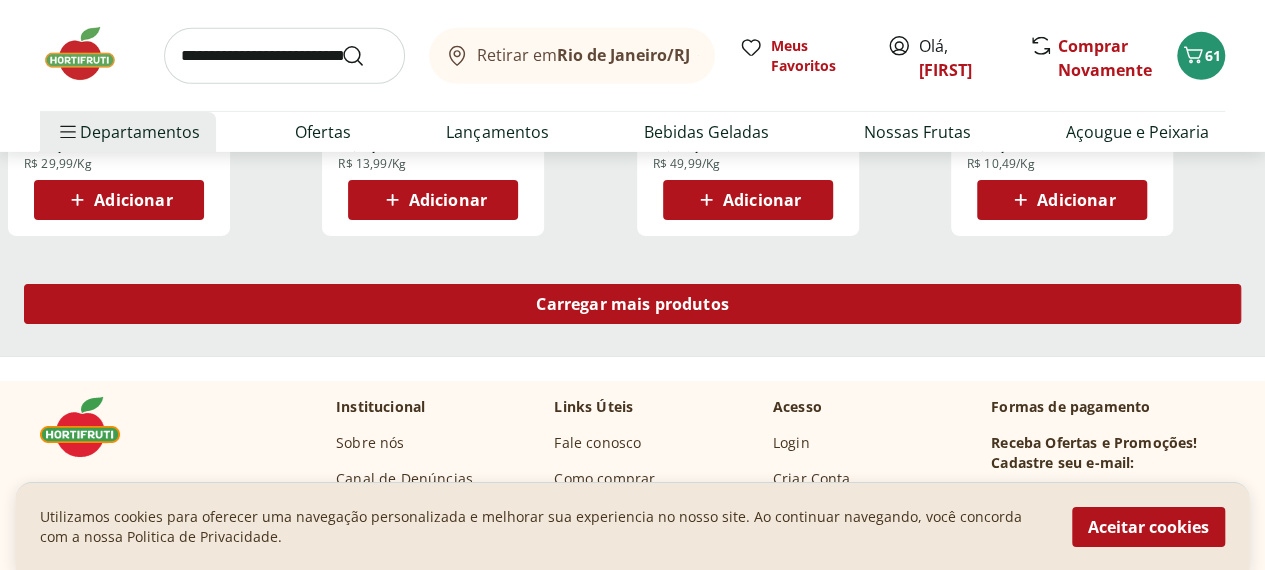 click on "Carregar mais produtos" at bounding box center [632, 304] 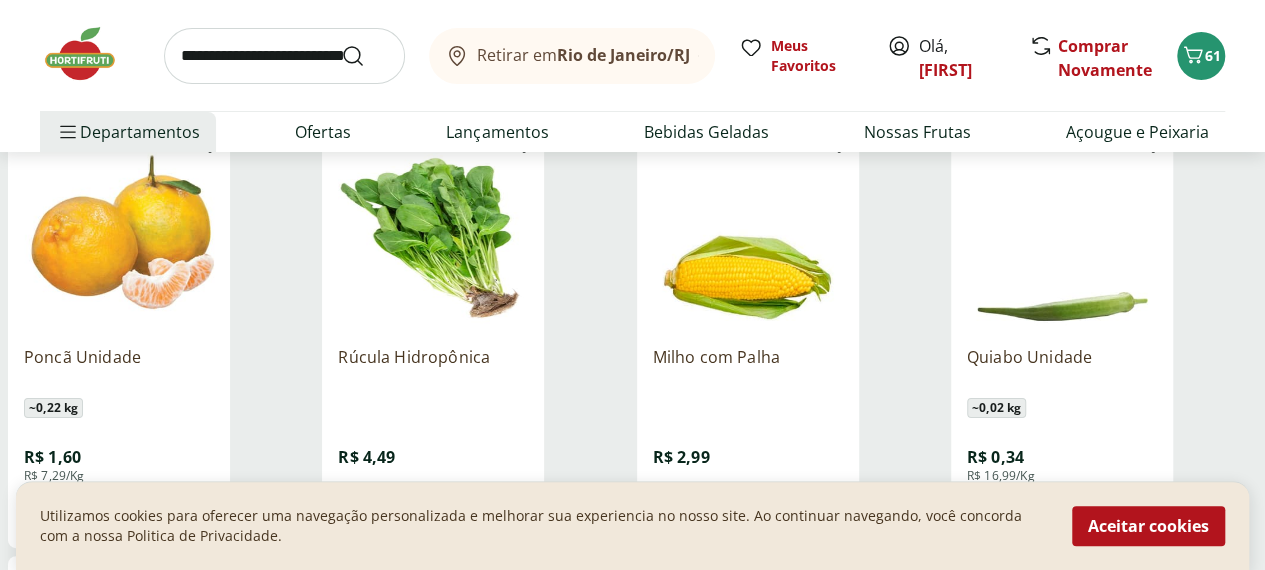scroll, scrollTop: 19000, scrollLeft: 0, axis: vertical 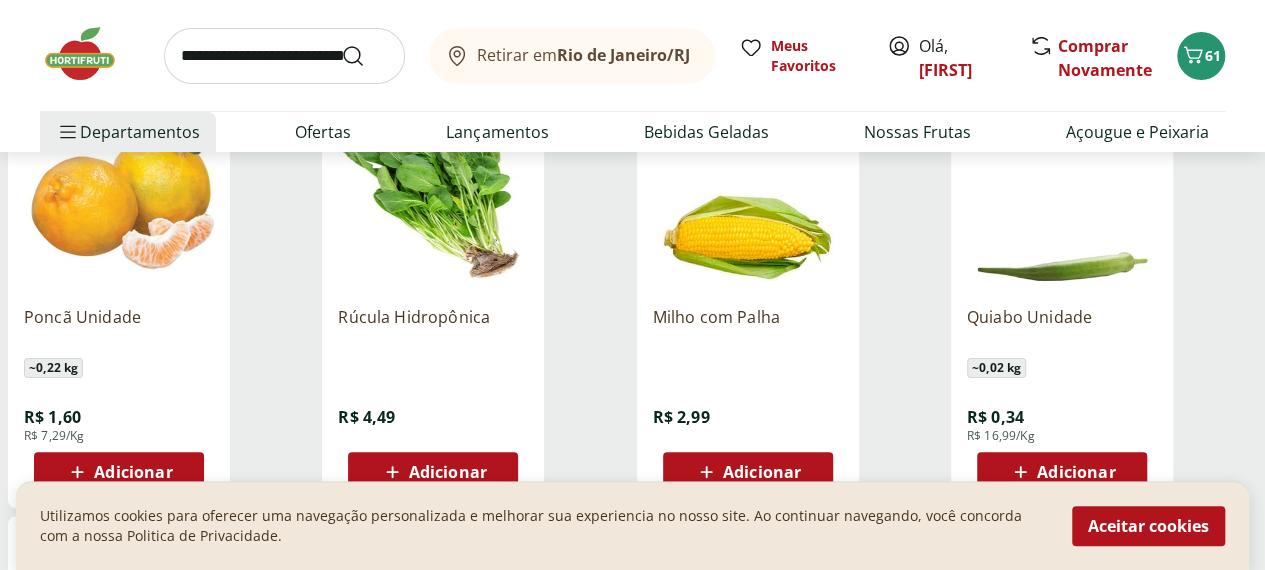 click 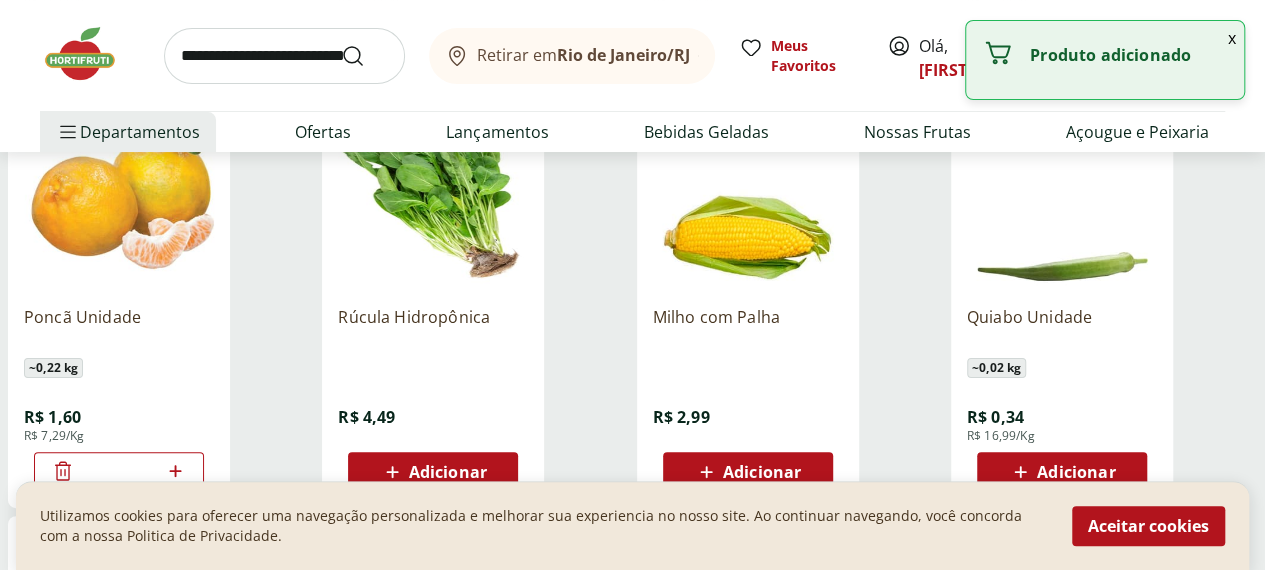click 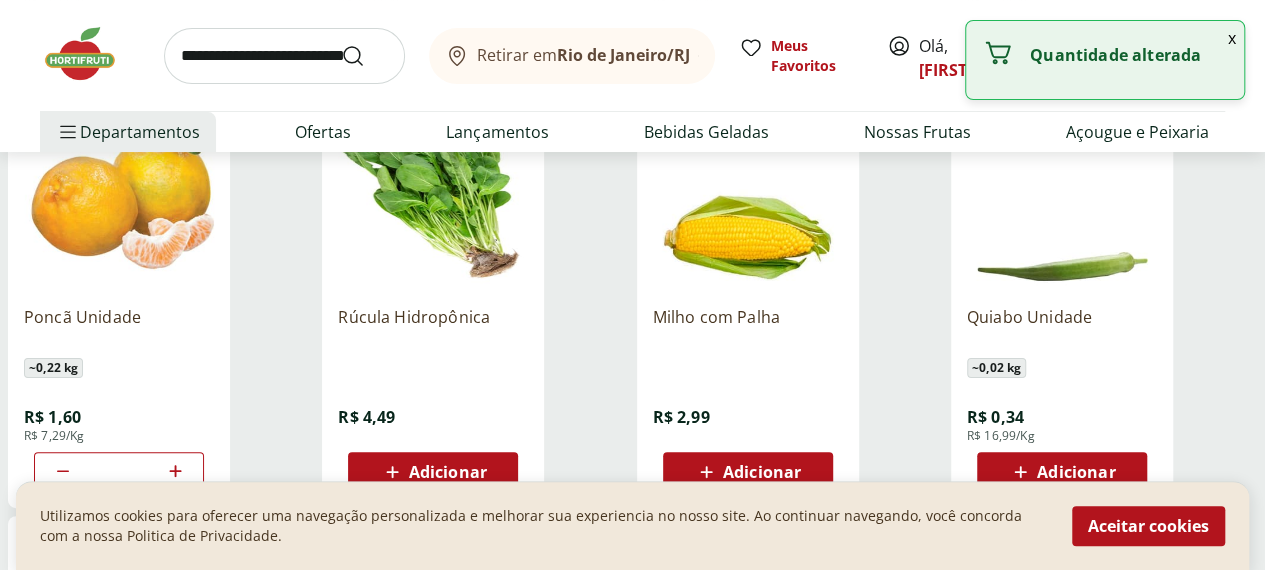 click 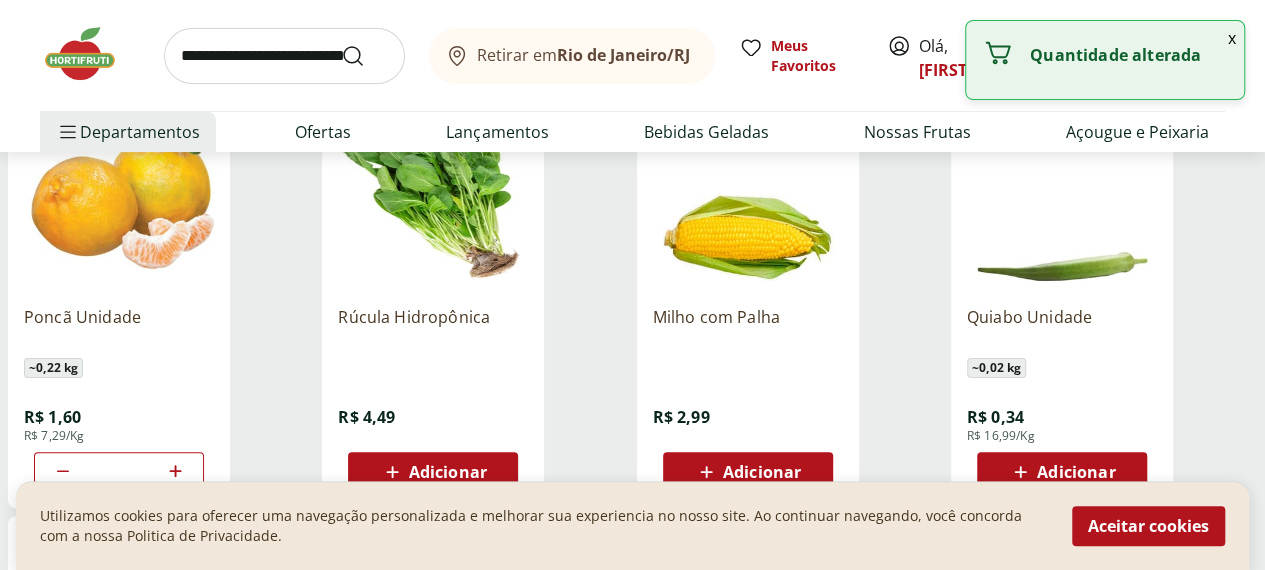 click 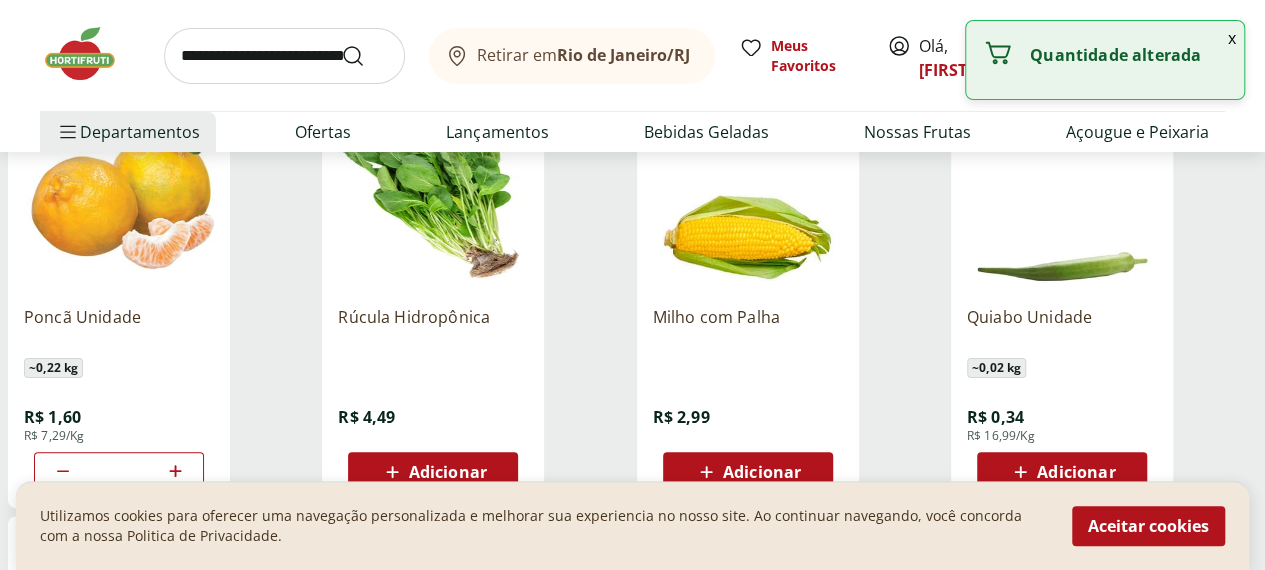 click 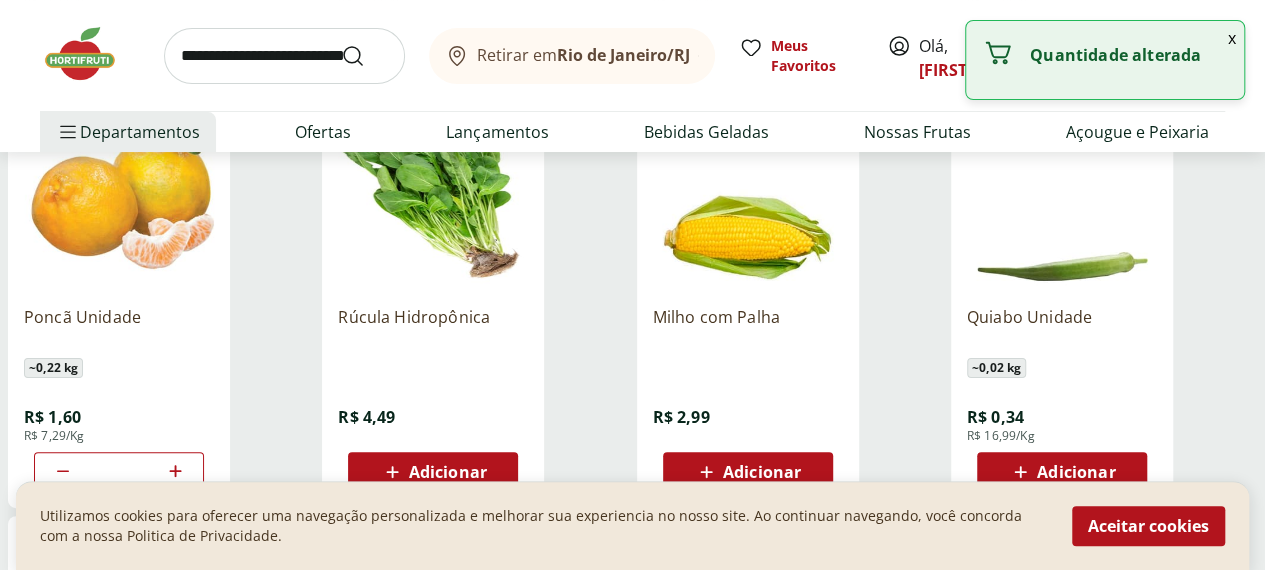 click 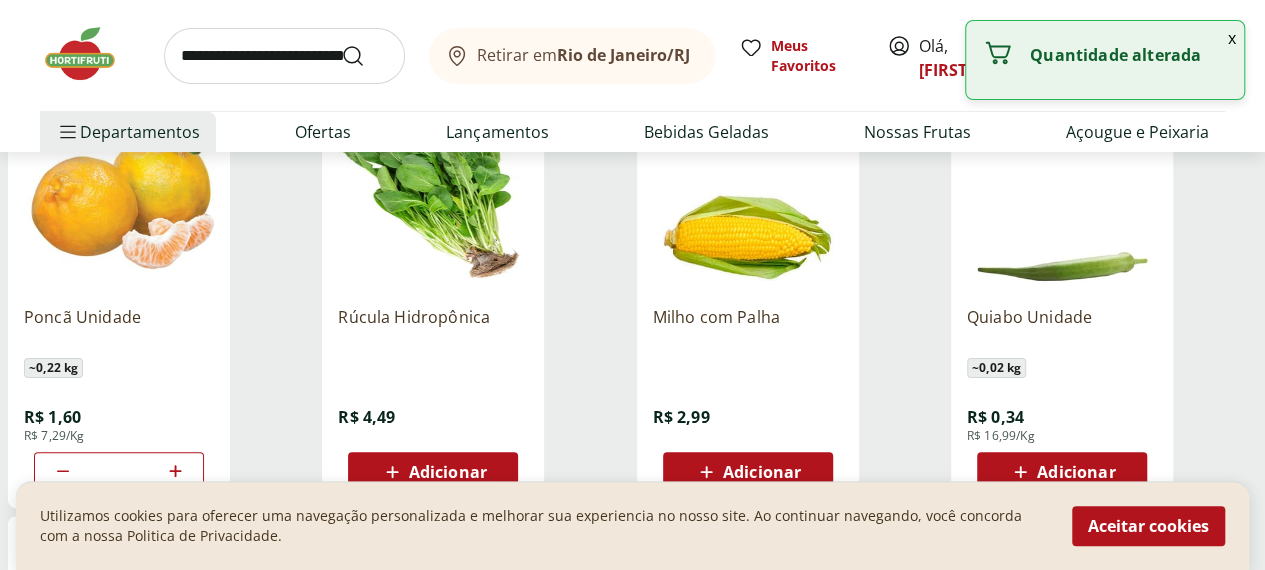 type on "*" 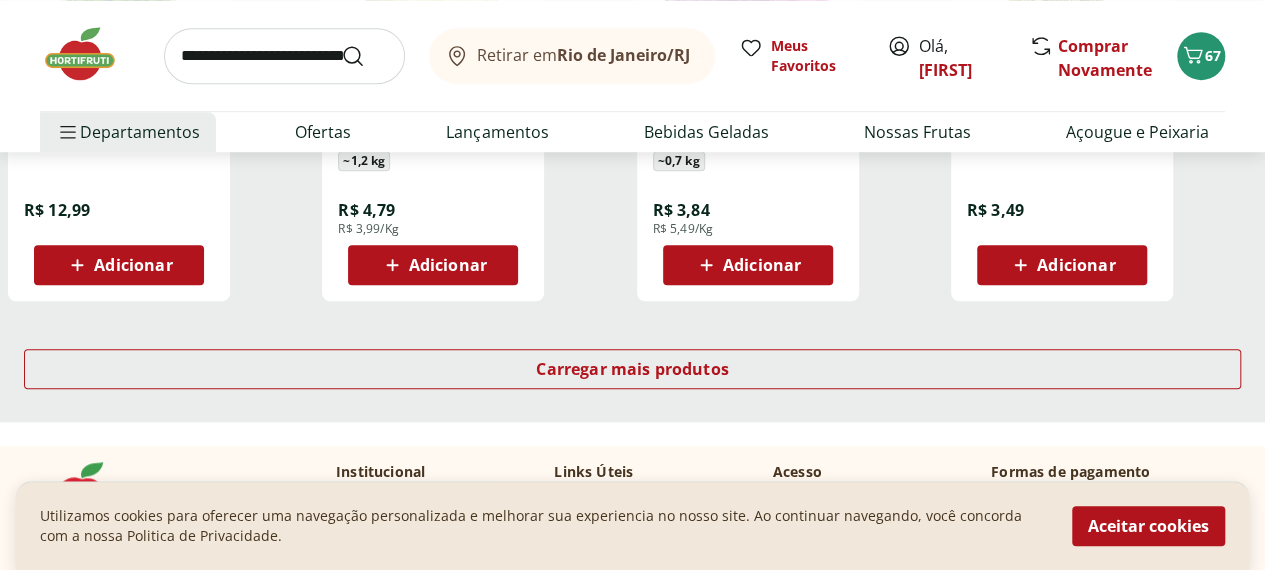 scroll, scrollTop: 19700, scrollLeft: 0, axis: vertical 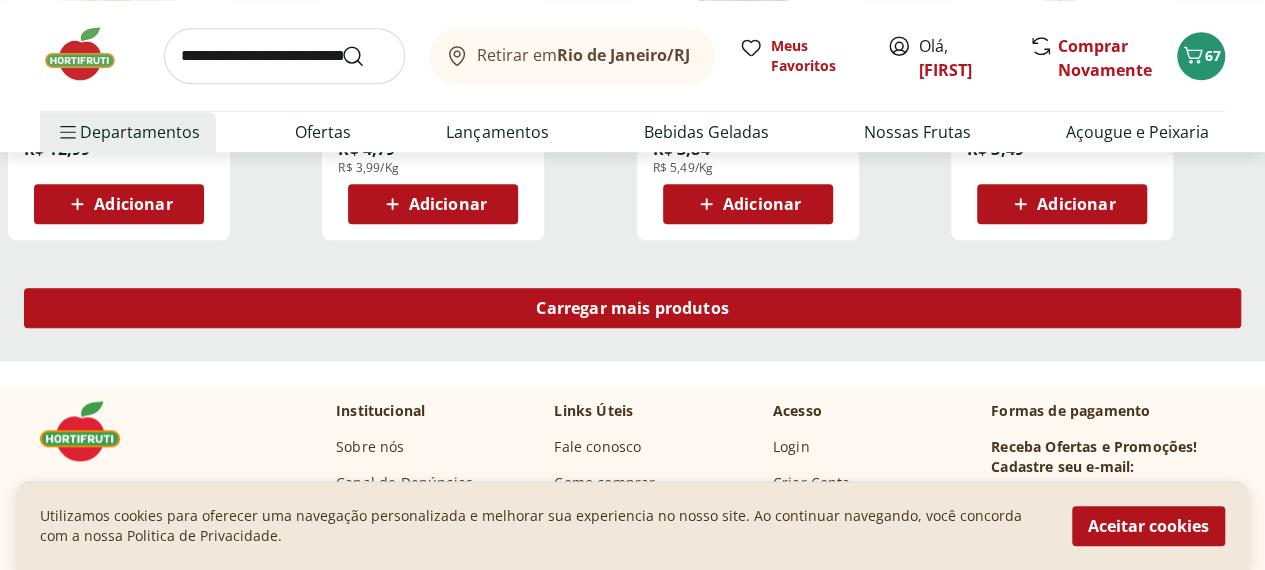 click on "Carregar mais produtos" at bounding box center (632, 308) 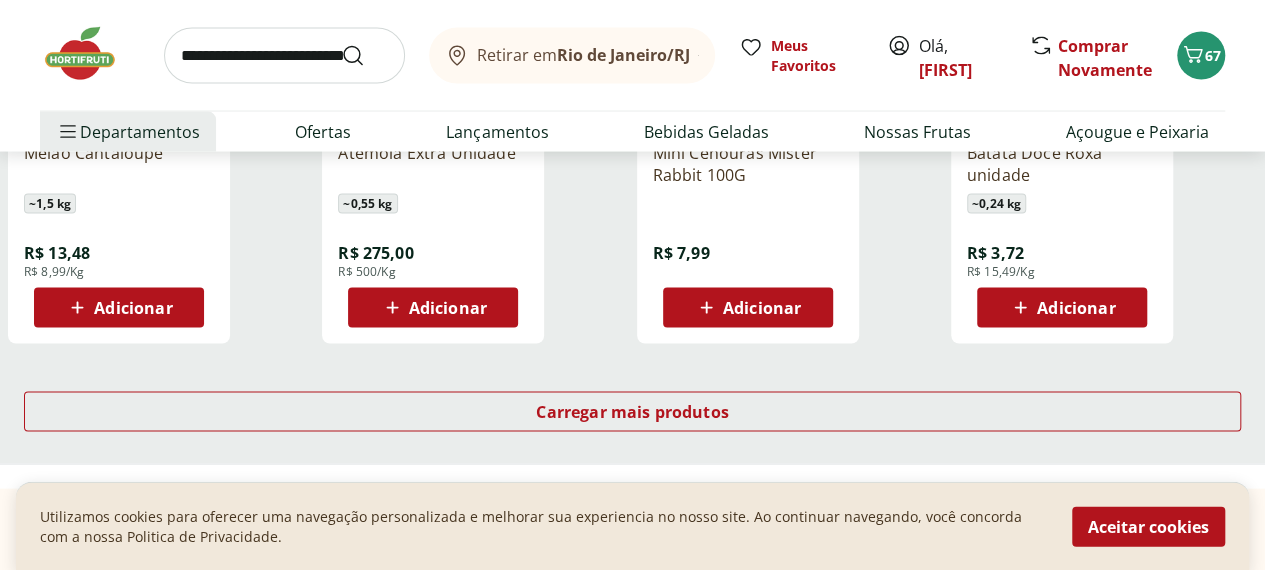 scroll, scrollTop: 21000, scrollLeft: 0, axis: vertical 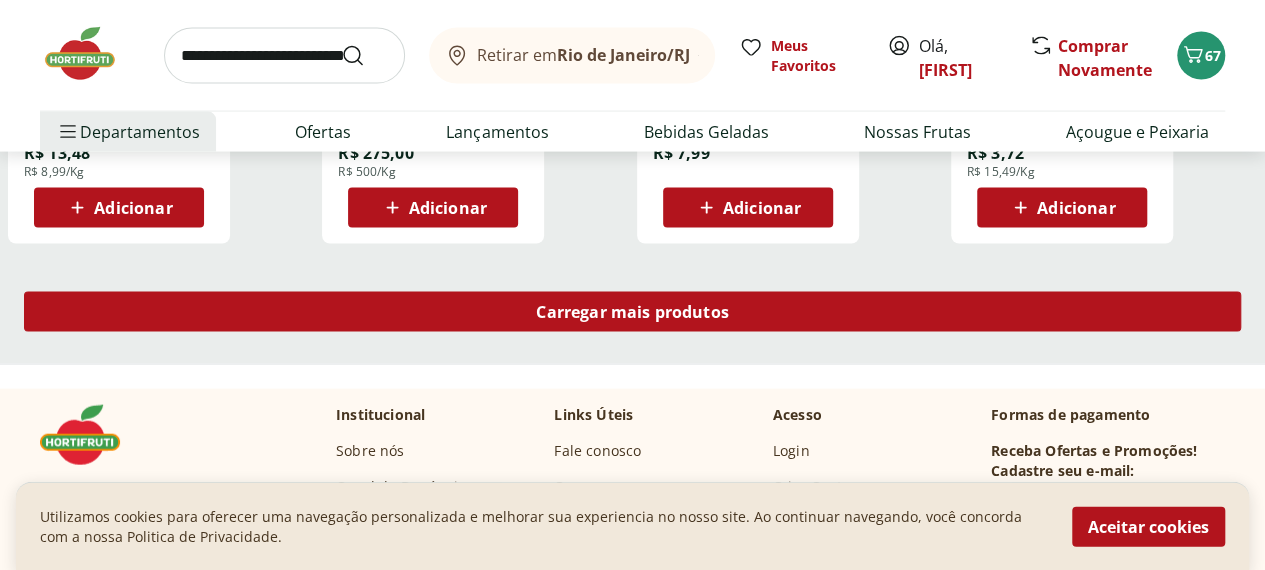 click on "Carregar mais produtos" at bounding box center [632, 312] 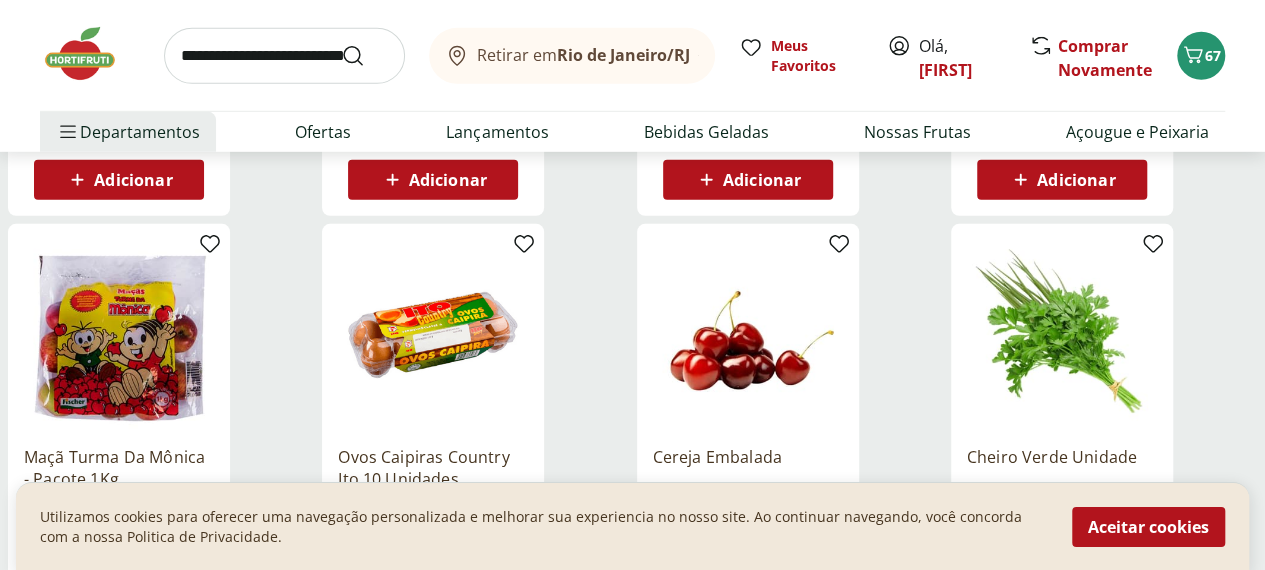 scroll, scrollTop: 22000, scrollLeft: 0, axis: vertical 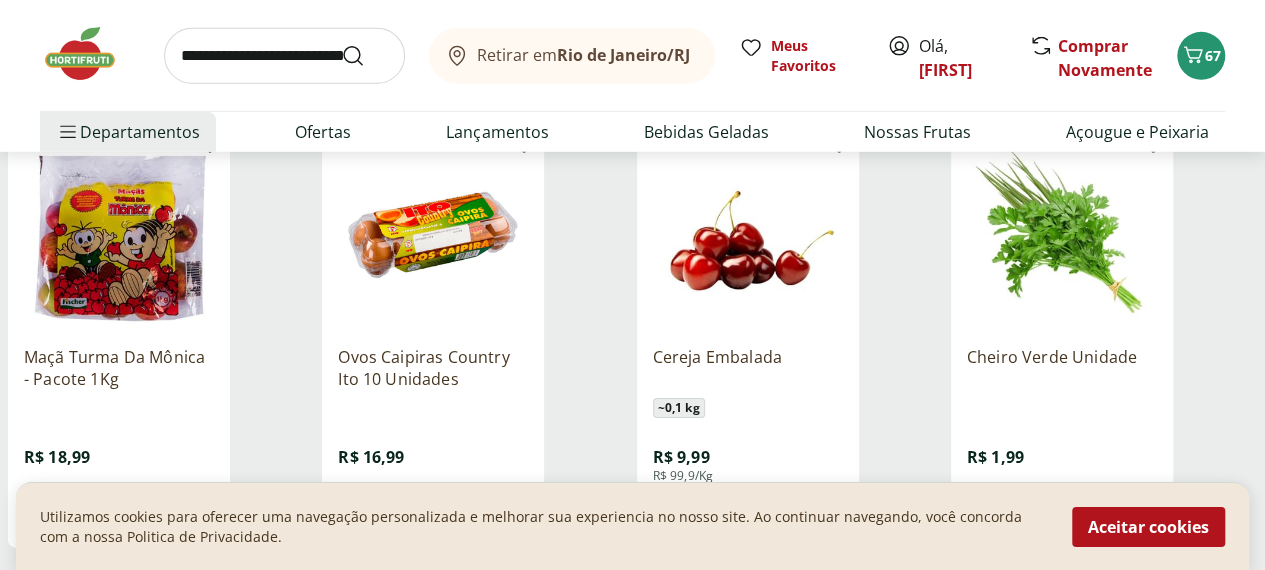 click 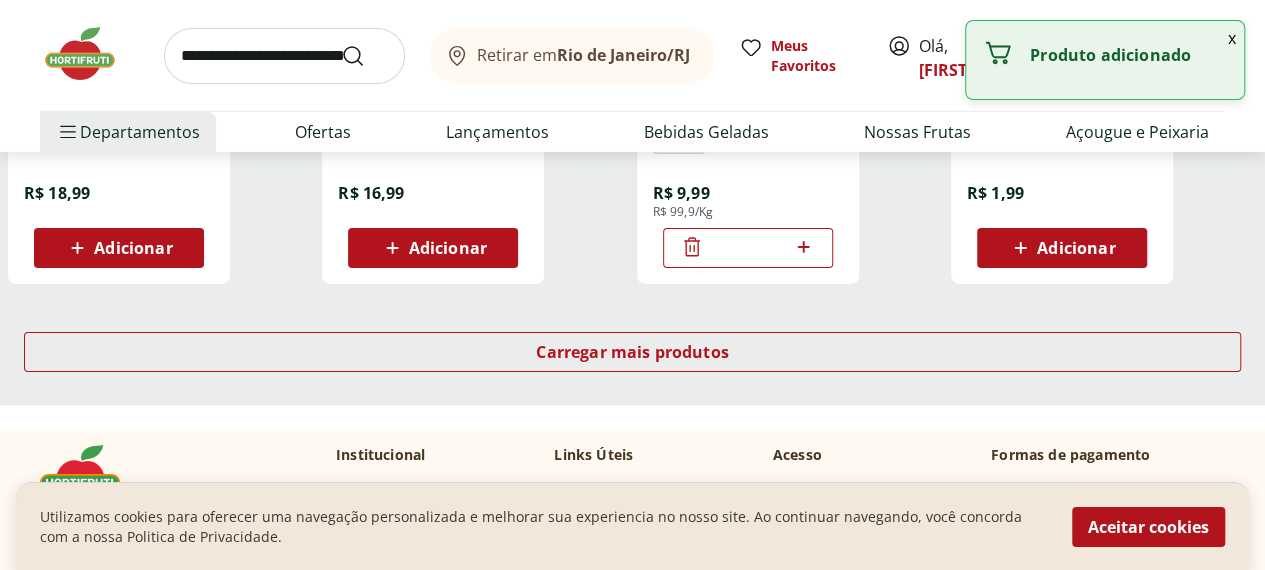 scroll, scrollTop: 22300, scrollLeft: 0, axis: vertical 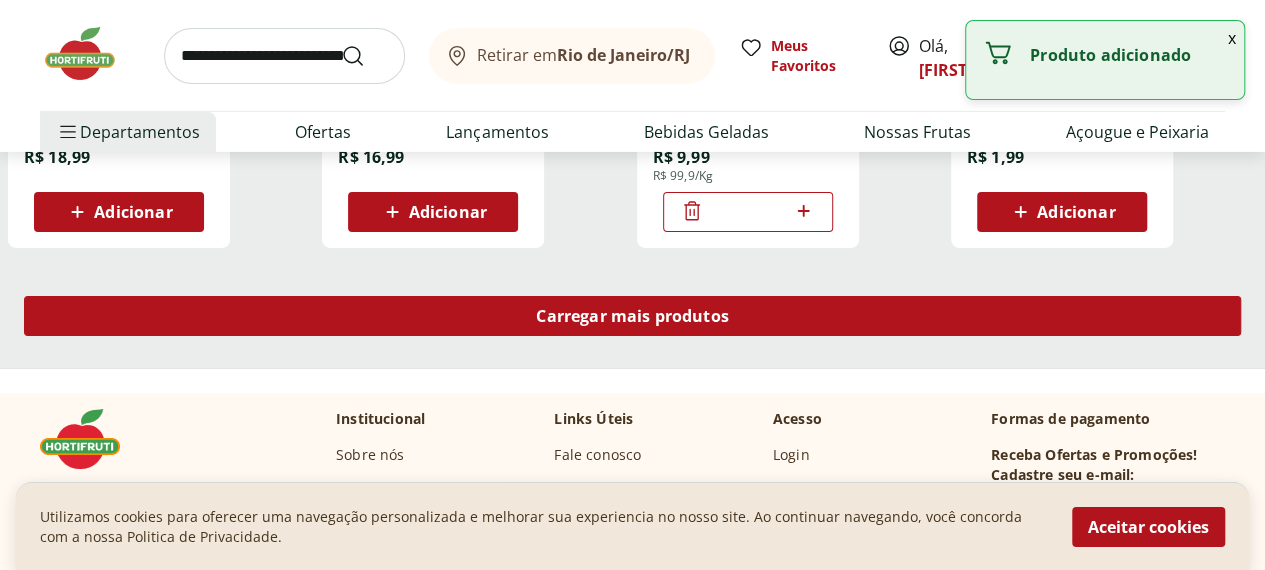 click on "Carregar mais produtos" at bounding box center [632, 316] 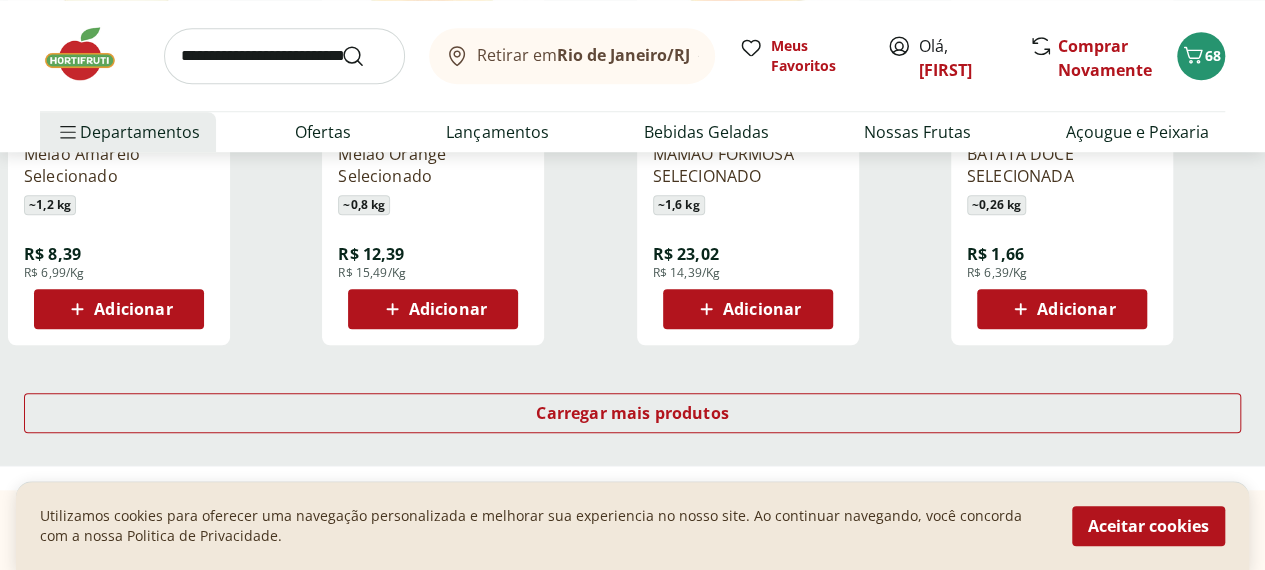 scroll, scrollTop: 23500, scrollLeft: 0, axis: vertical 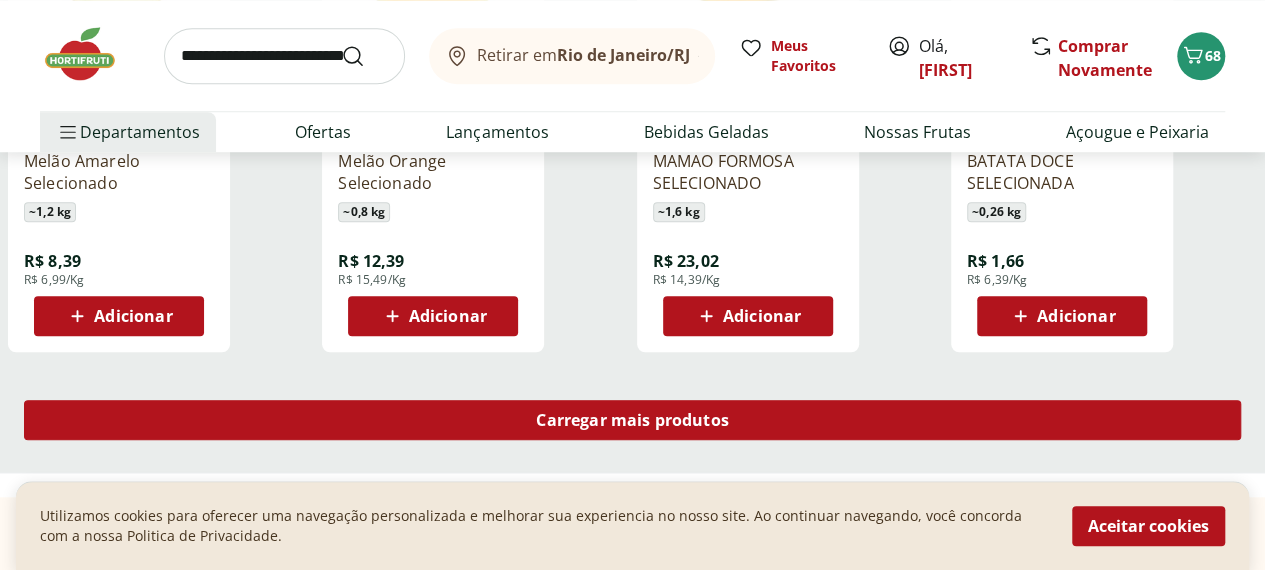 click on "Carregar mais produtos" at bounding box center (632, 420) 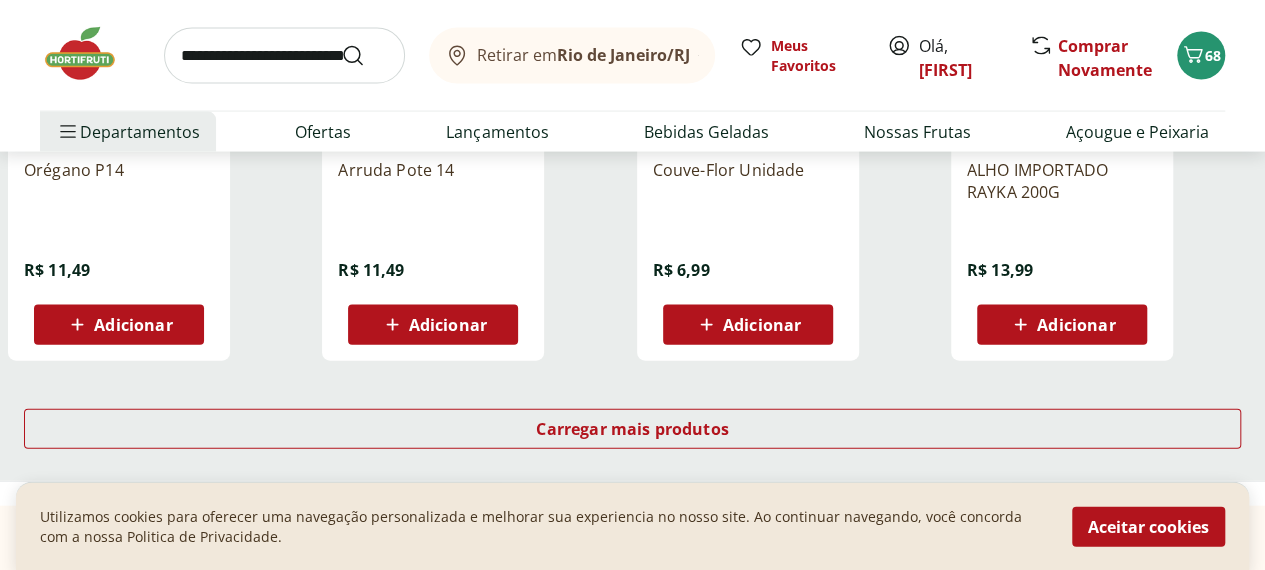 scroll, scrollTop: 24800, scrollLeft: 0, axis: vertical 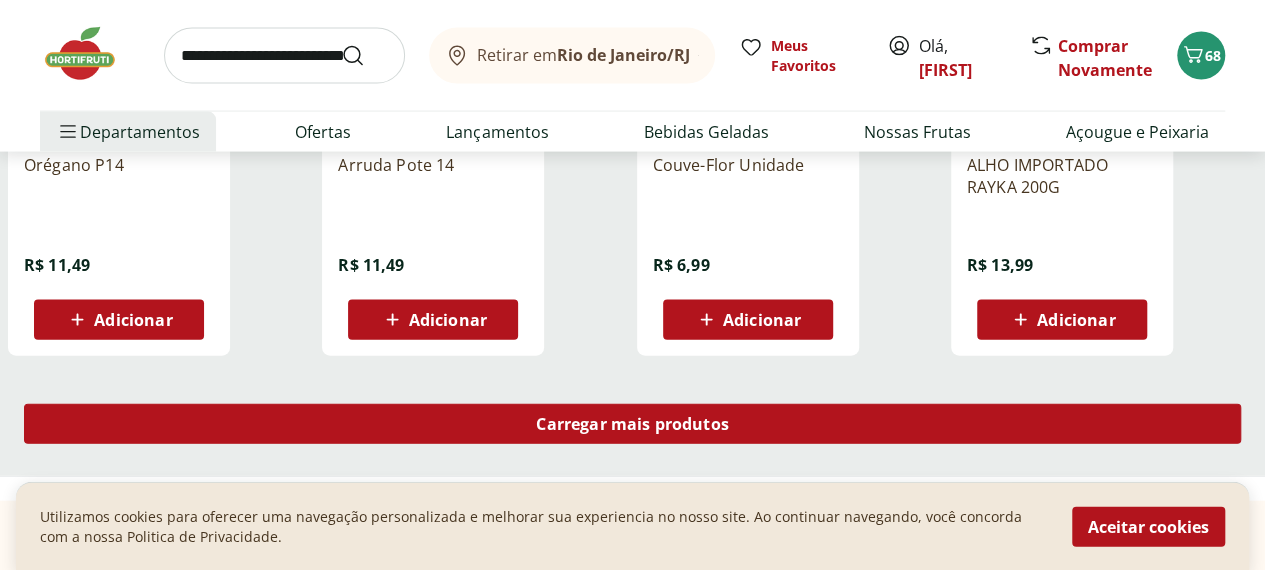 click on "Carregar mais produtos" at bounding box center [632, 424] 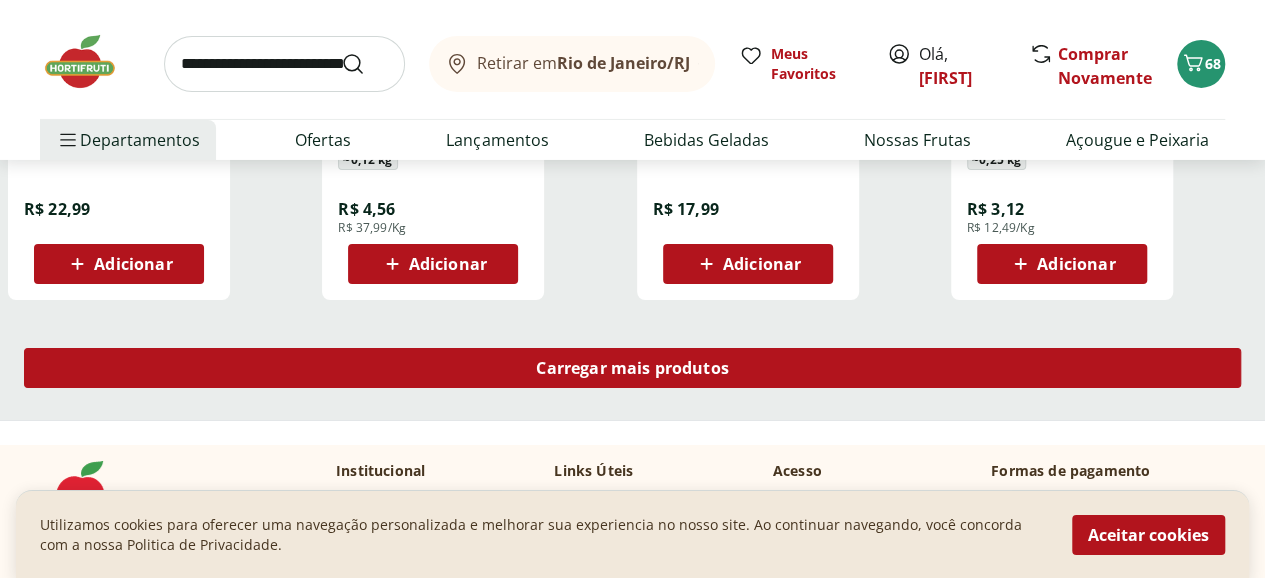 scroll, scrollTop: 26200, scrollLeft: 0, axis: vertical 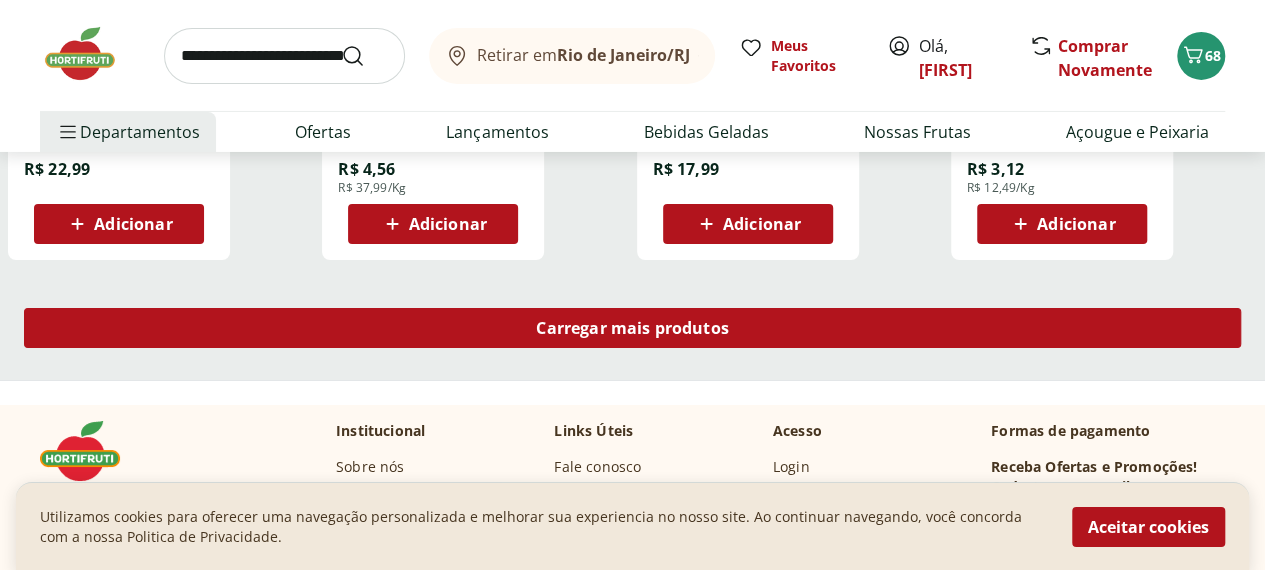 click on "Carregar mais produtos" at bounding box center (632, 328) 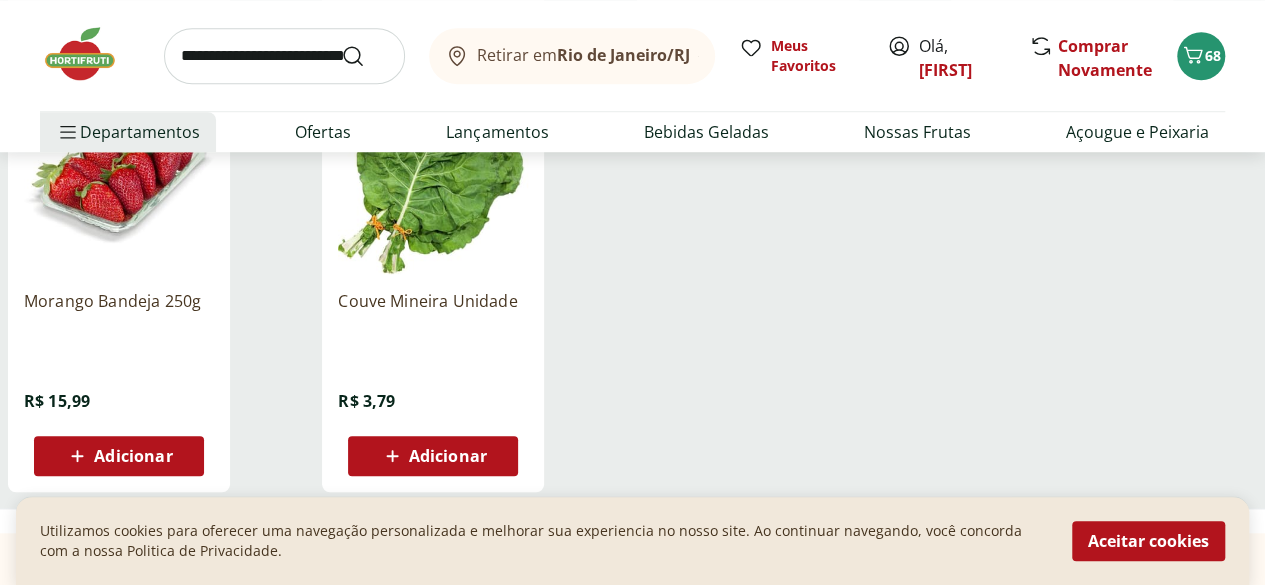 scroll, scrollTop: 27300, scrollLeft: 0, axis: vertical 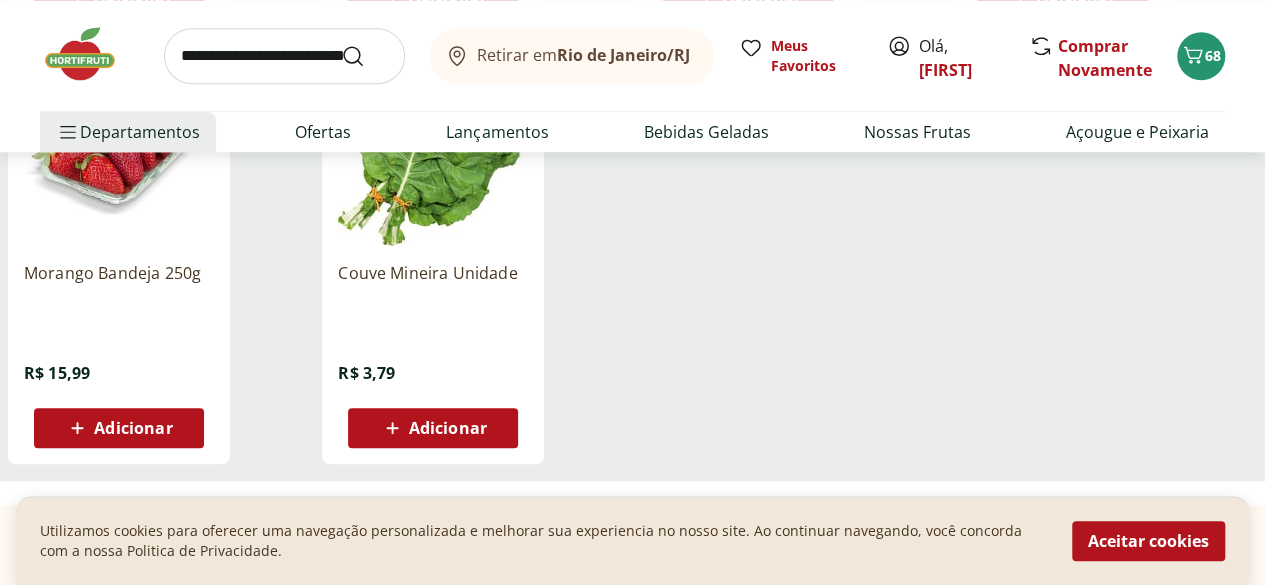 click on "Adicionar" at bounding box center (119, 428) 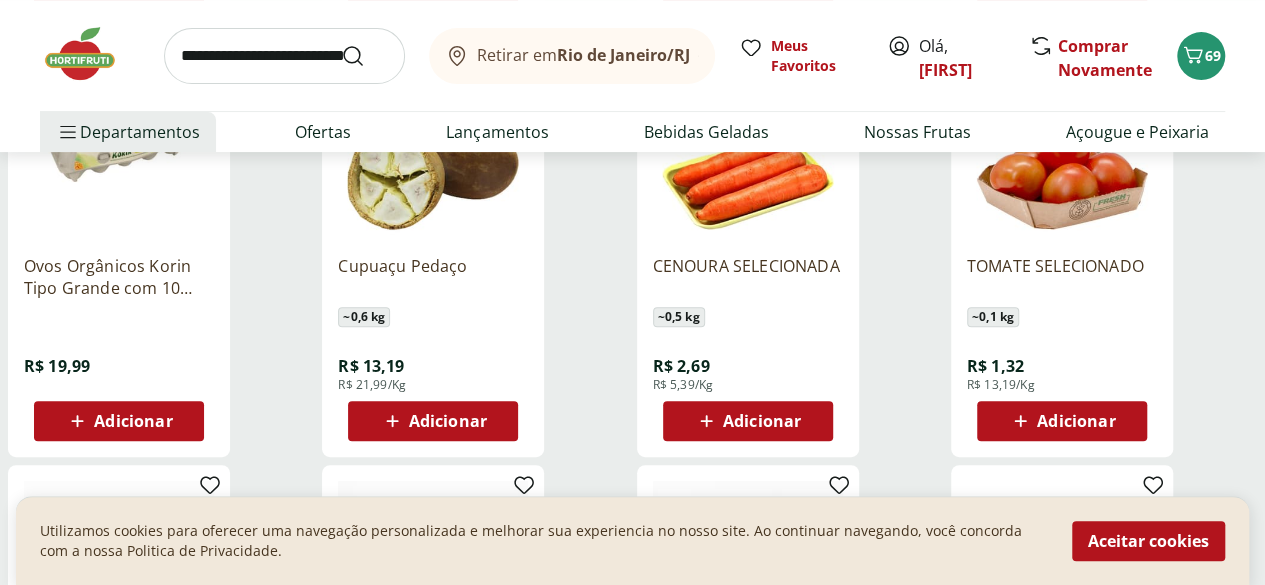 scroll, scrollTop: 22700, scrollLeft: 0, axis: vertical 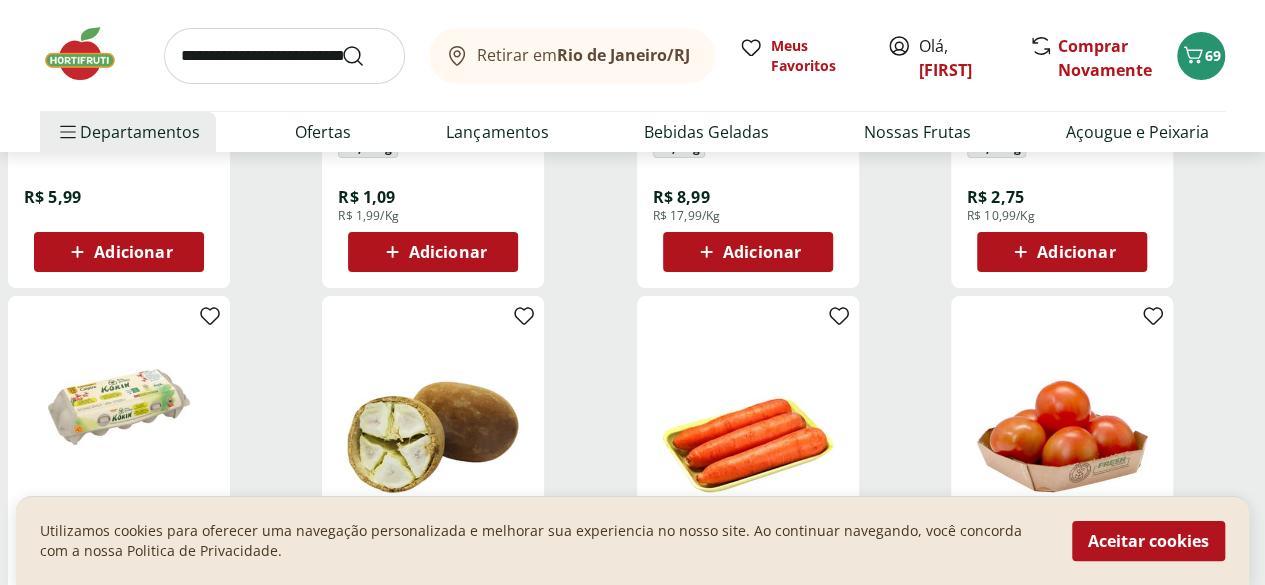 click at bounding box center (284, 56) 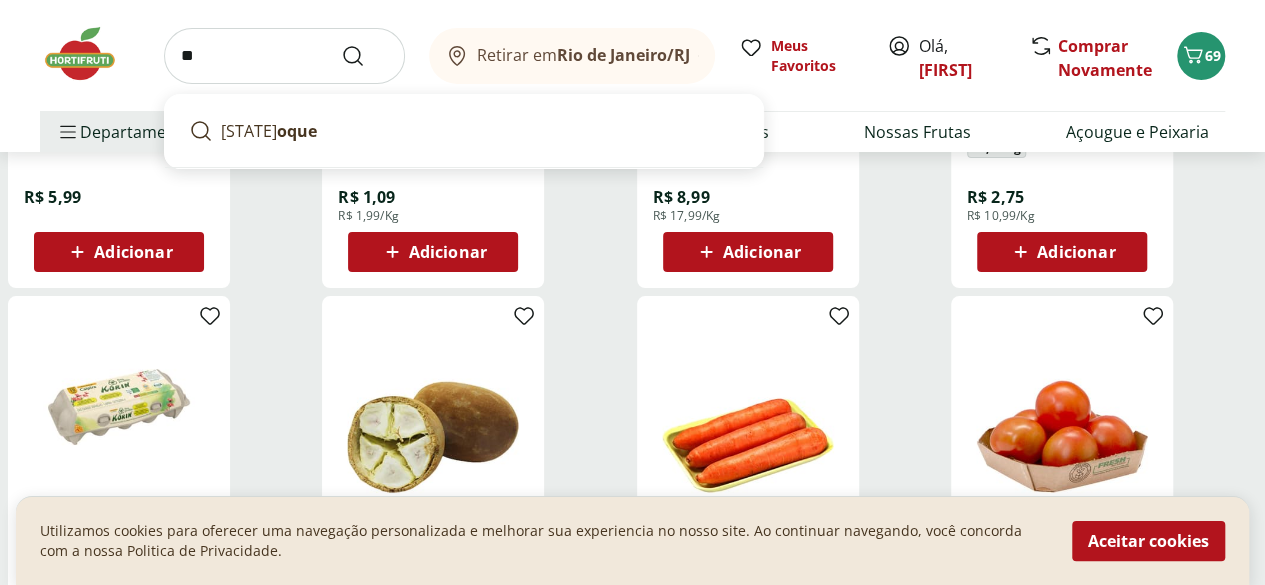 type on "*" 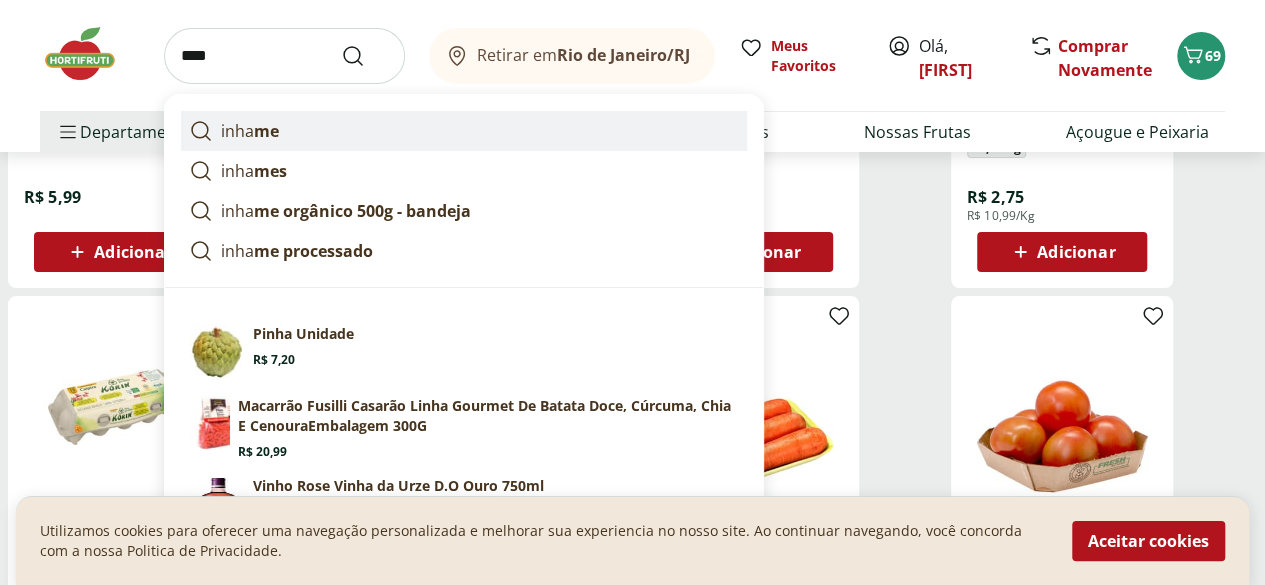 click on "me" at bounding box center [266, 131] 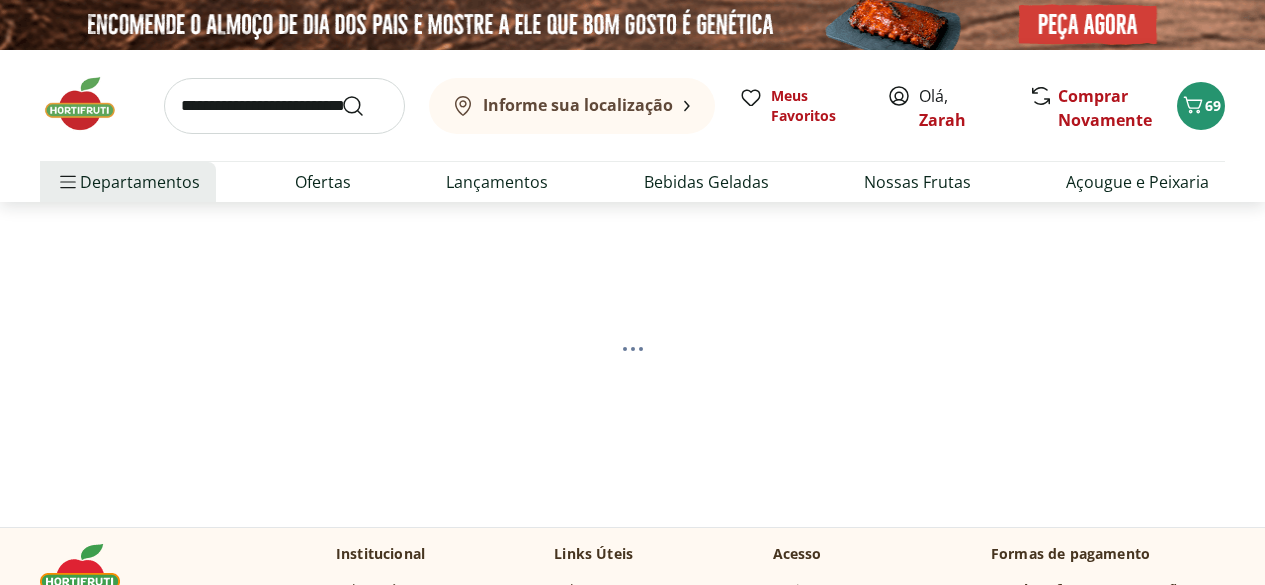 scroll, scrollTop: 0, scrollLeft: 0, axis: both 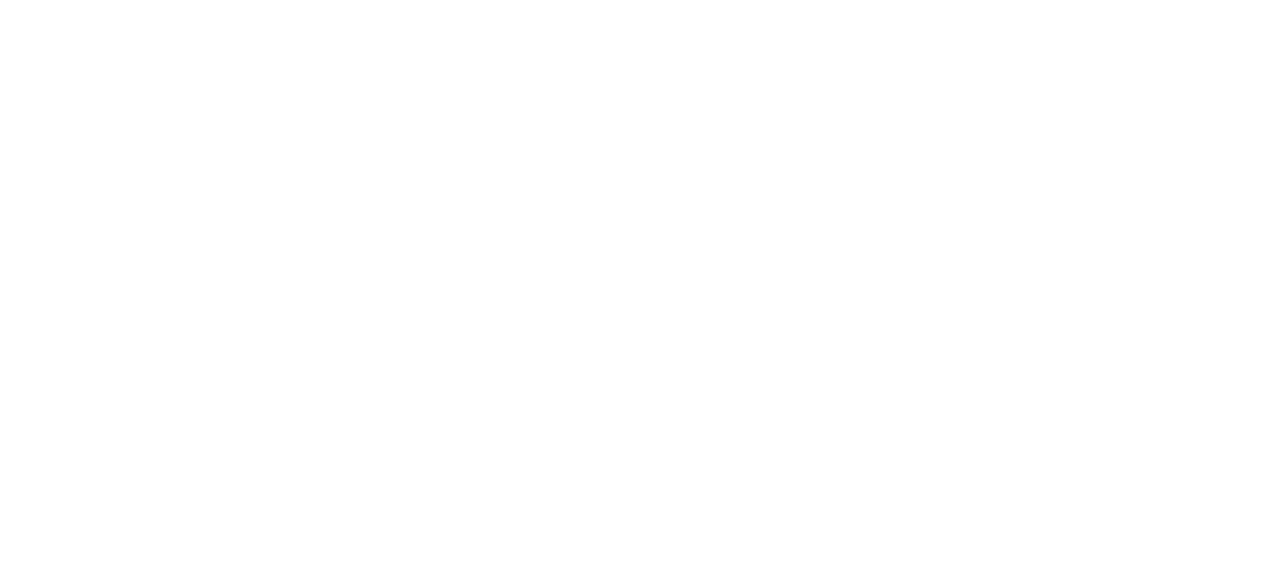 select on "**********" 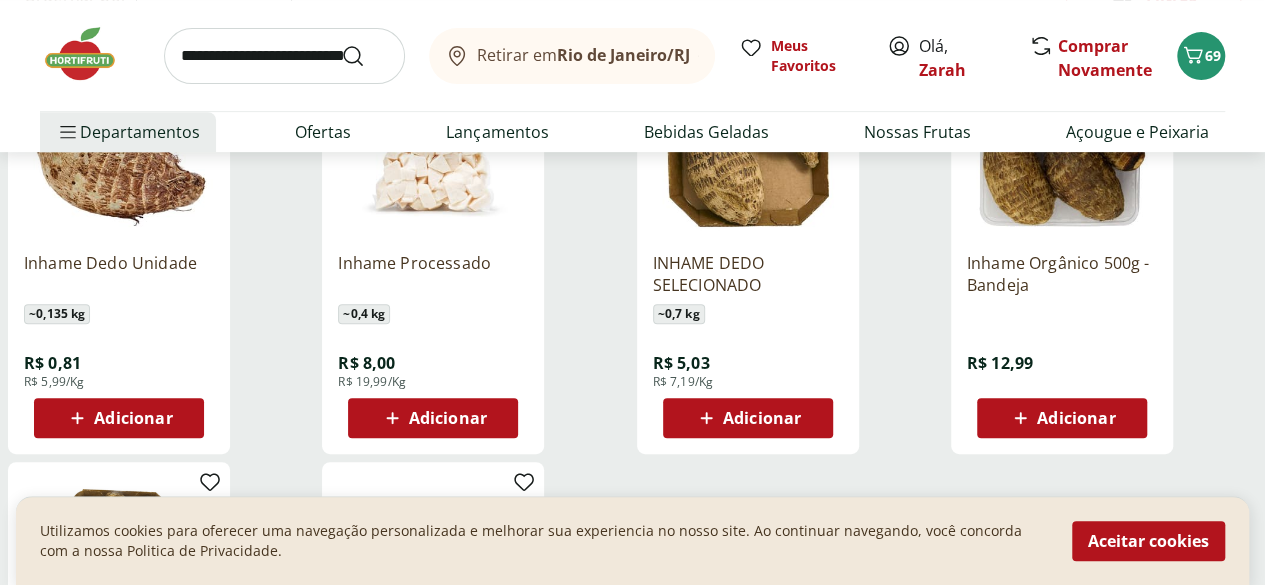 scroll, scrollTop: 400, scrollLeft: 0, axis: vertical 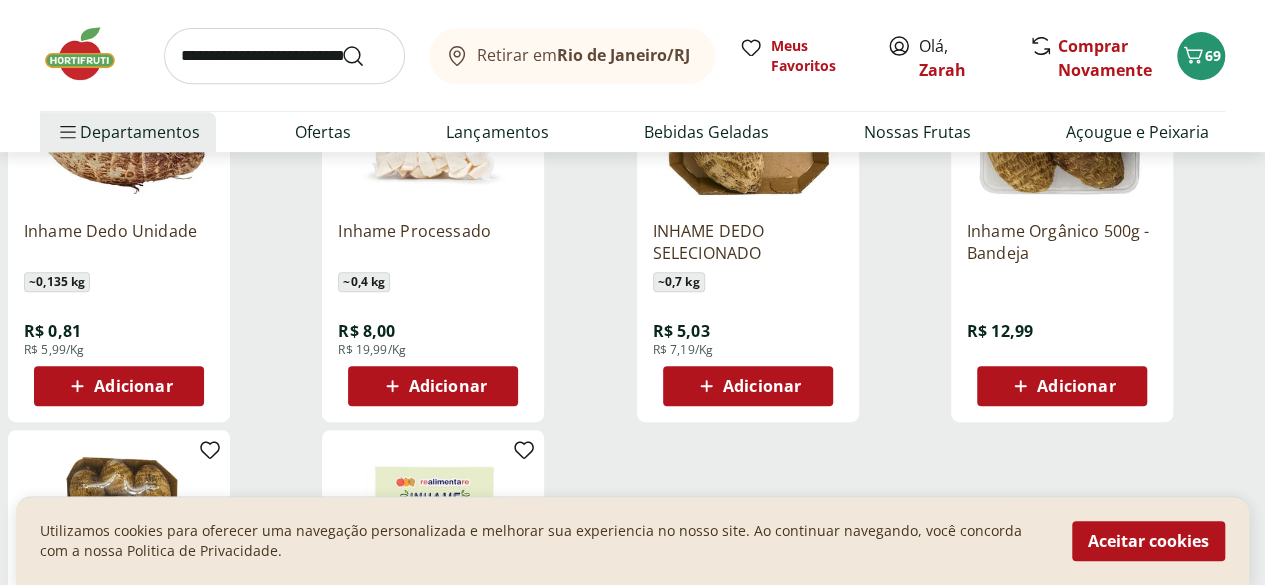 click 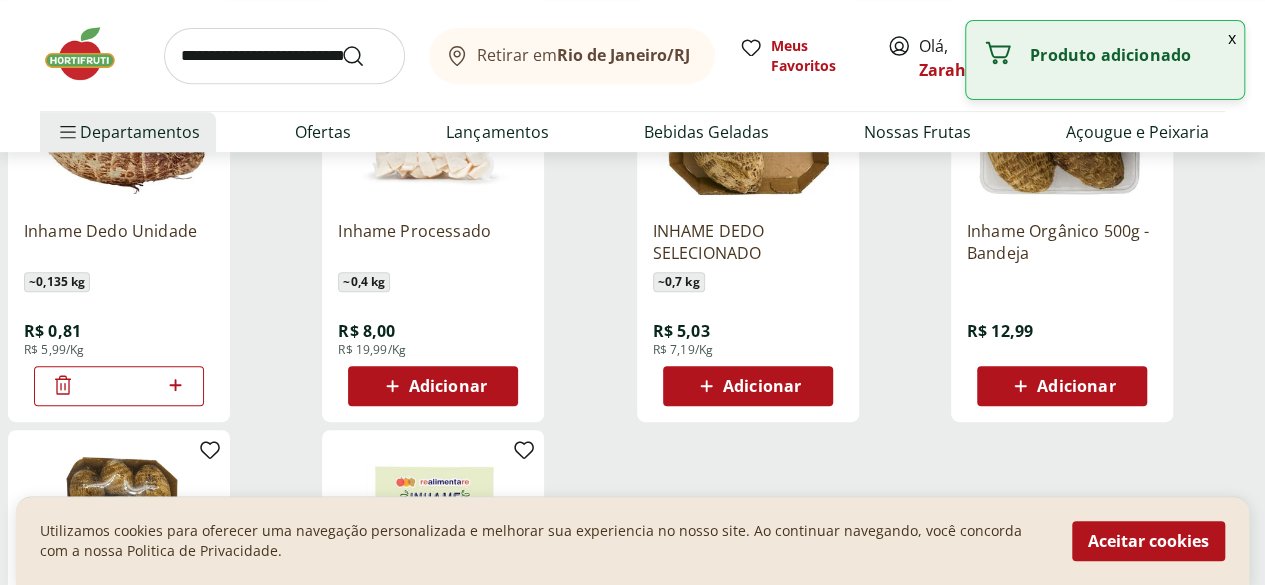click 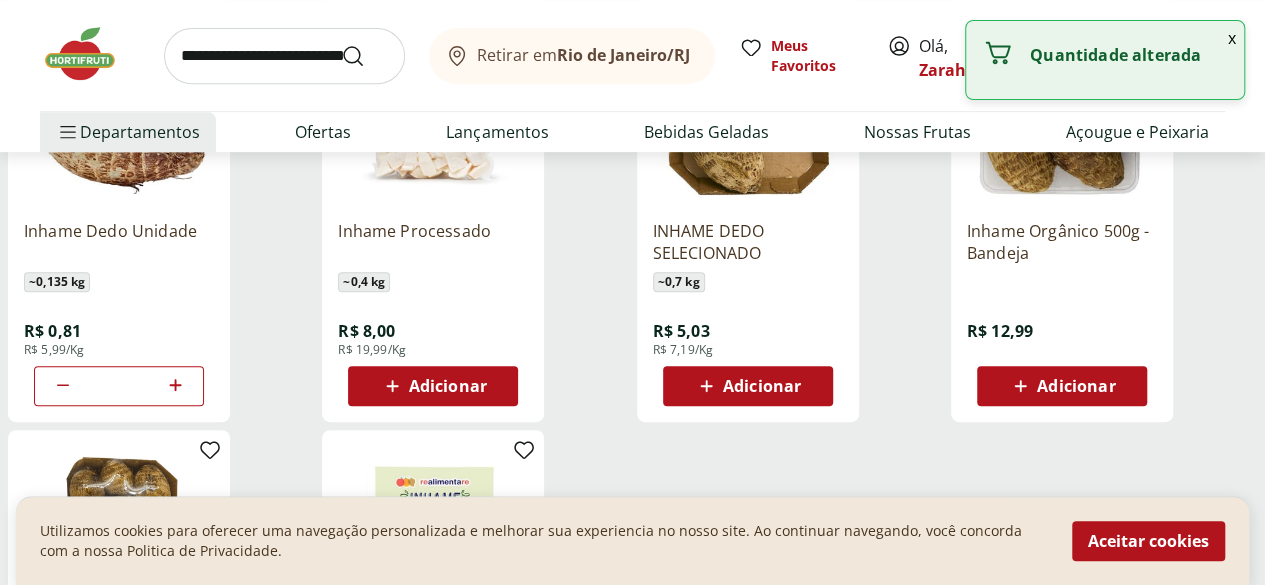 click 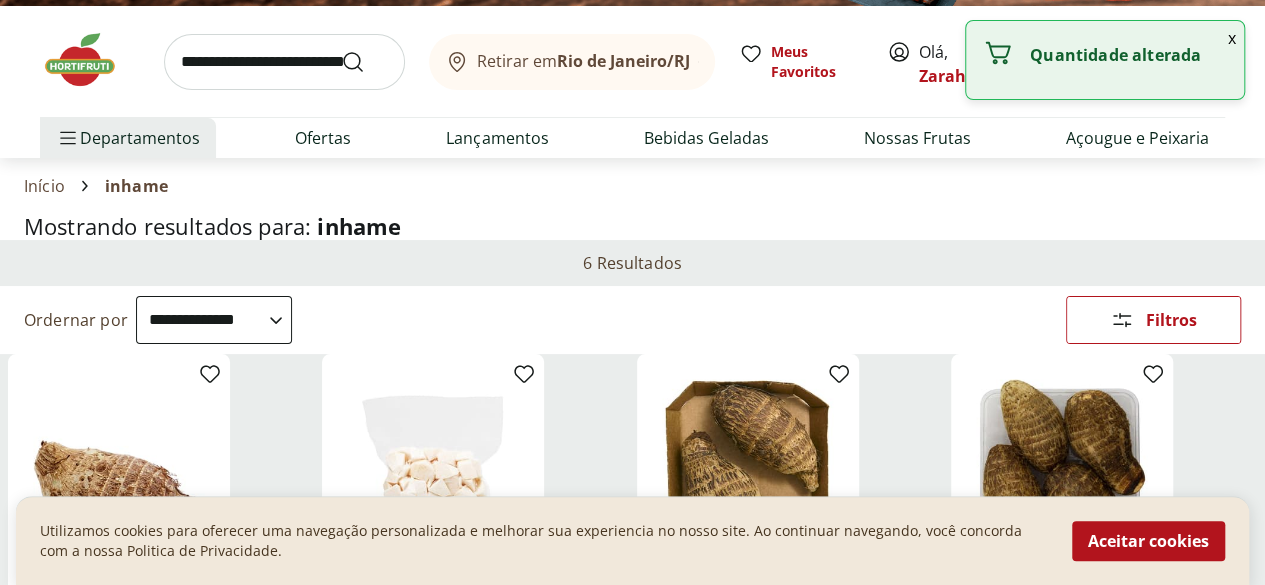 scroll, scrollTop: 0, scrollLeft: 0, axis: both 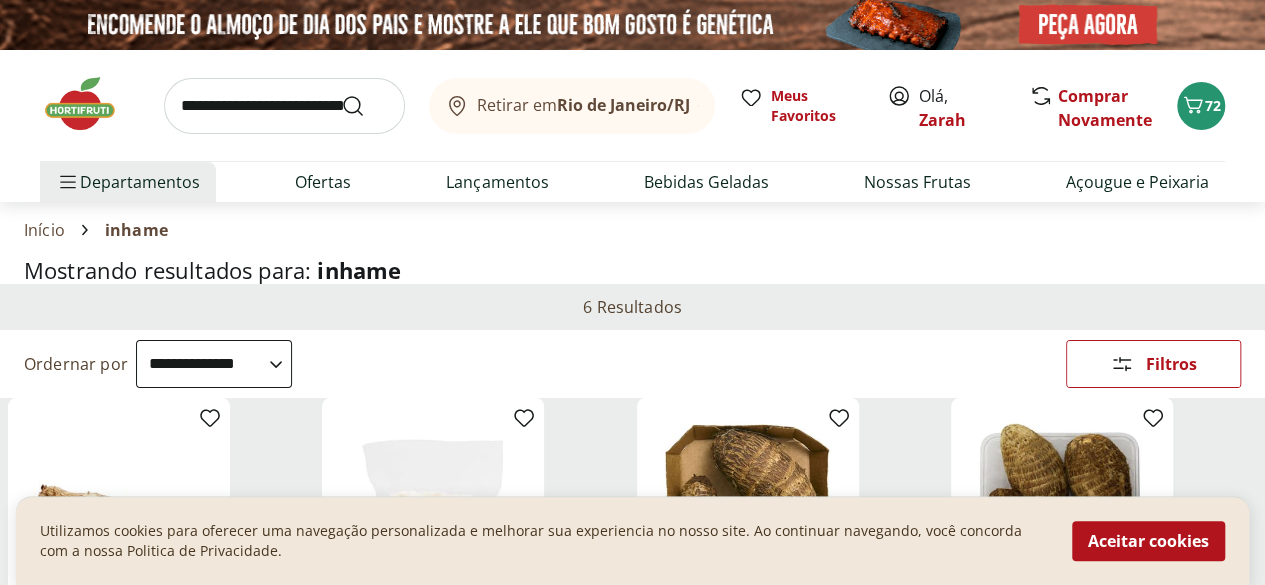 click at bounding box center (284, 106) 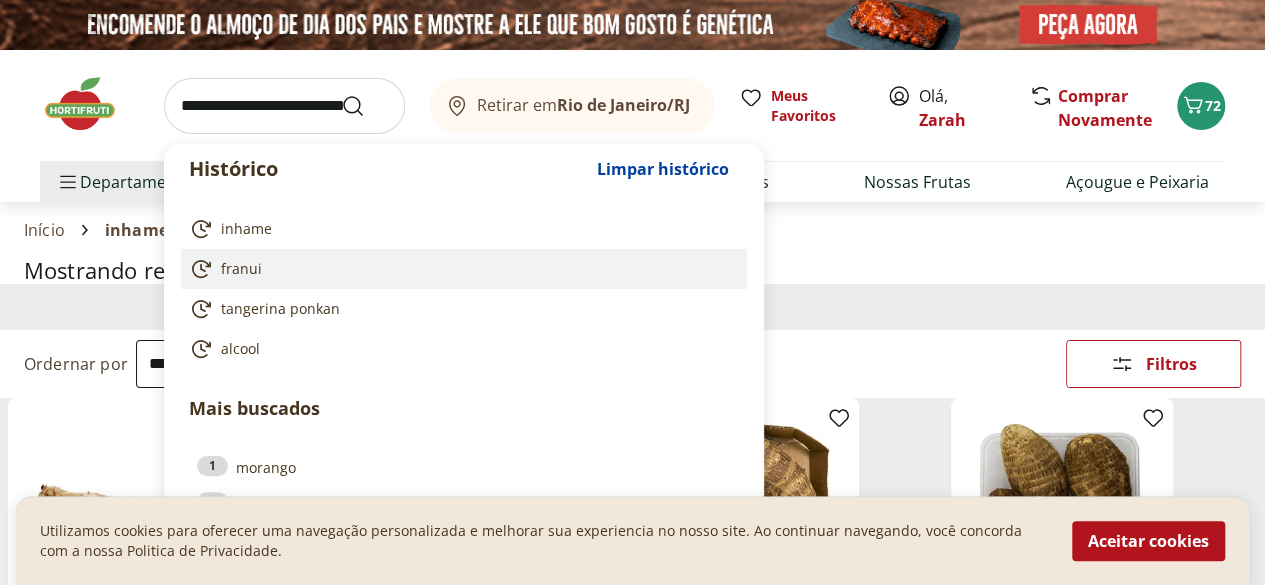 click on "franui" at bounding box center [241, 269] 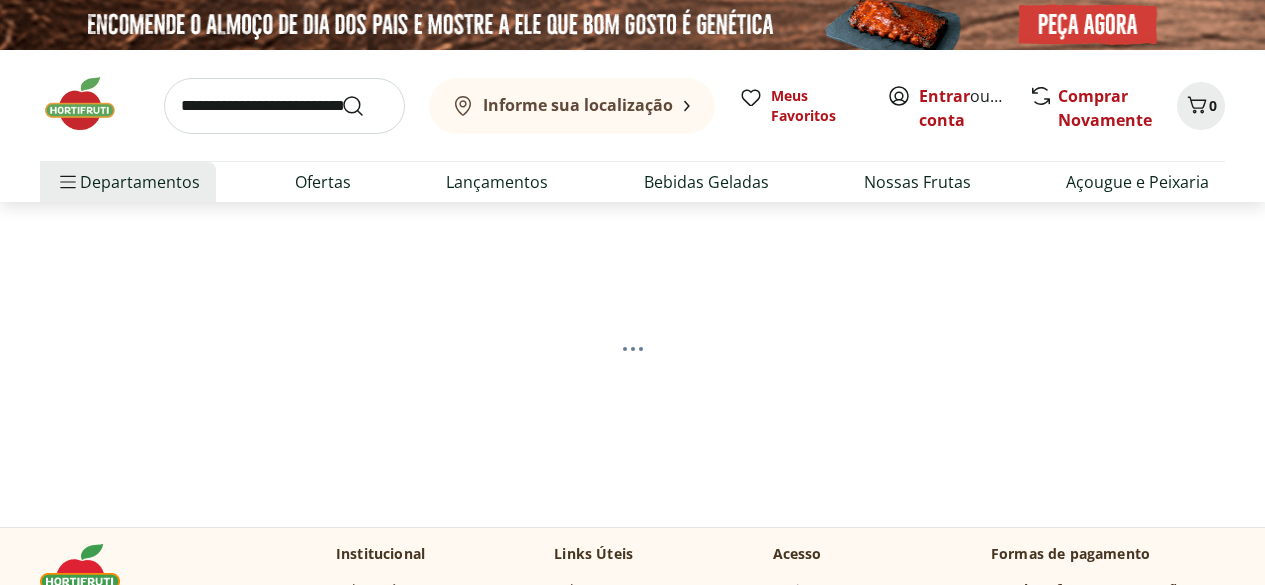 scroll, scrollTop: 0, scrollLeft: 0, axis: both 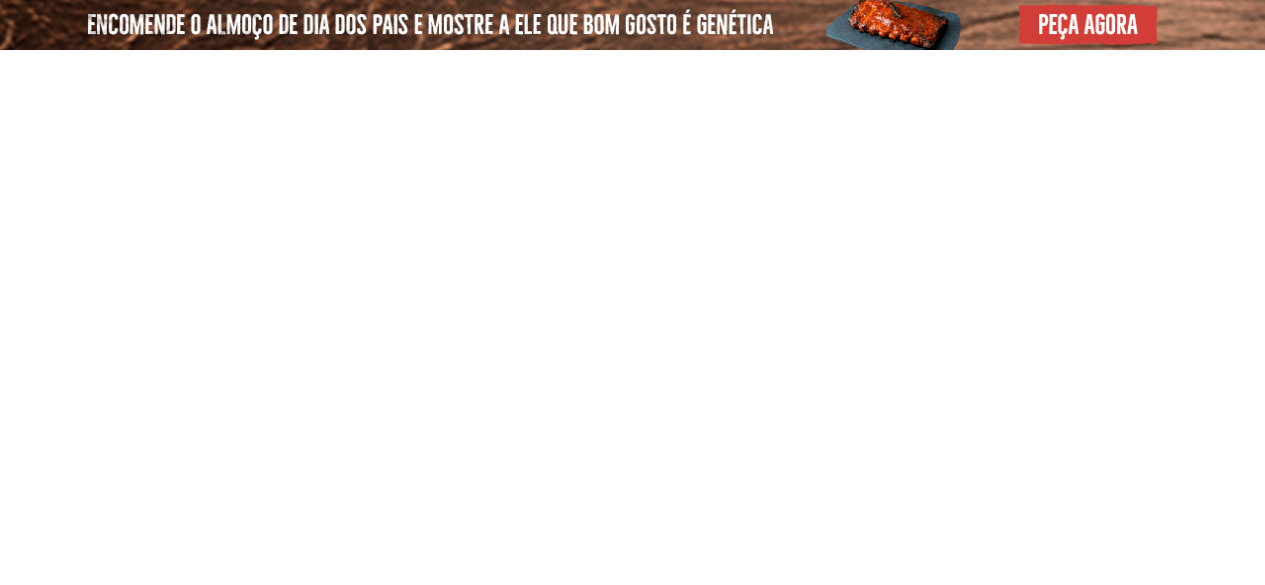 select on "**********" 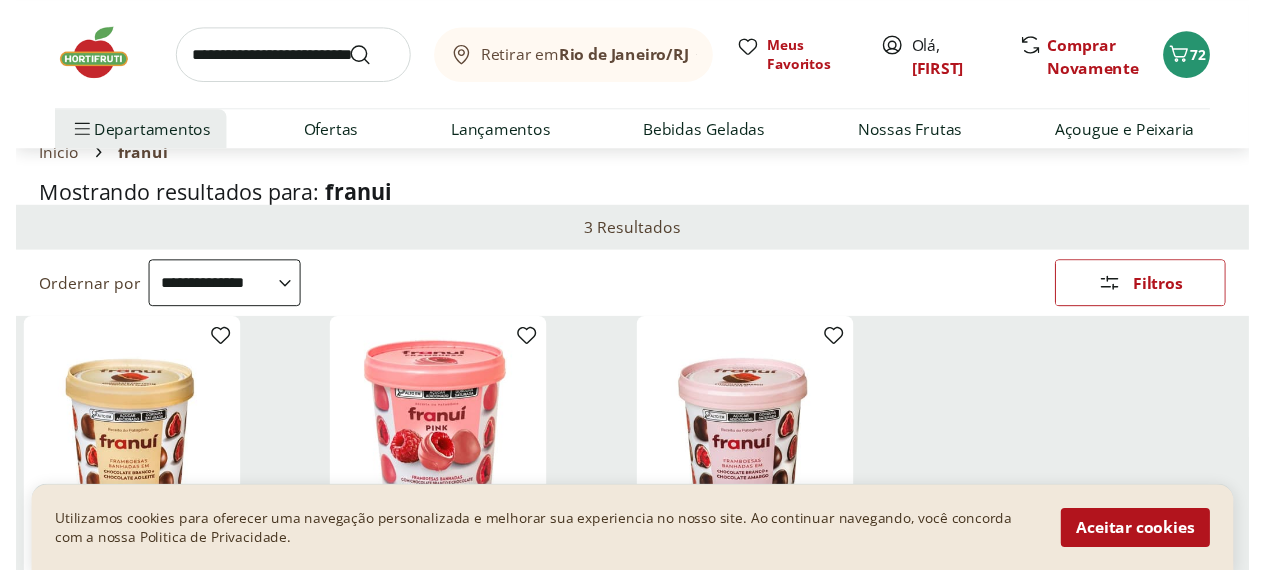 scroll, scrollTop: 0, scrollLeft: 0, axis: both 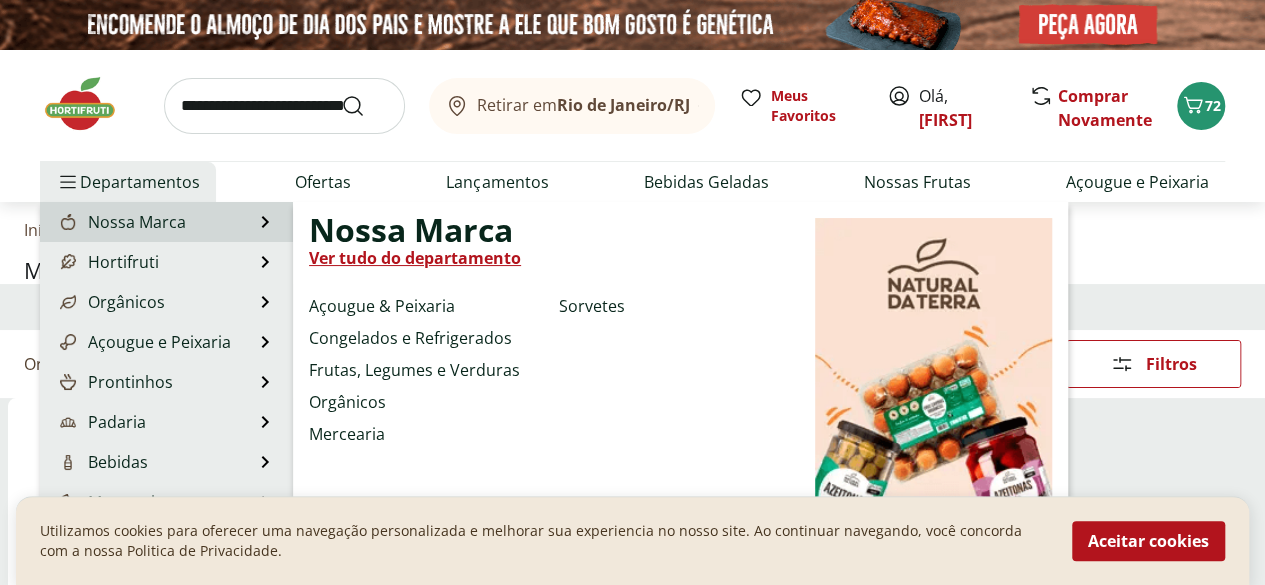 click on "Nossa Marca" at bounding box center [121, 222] 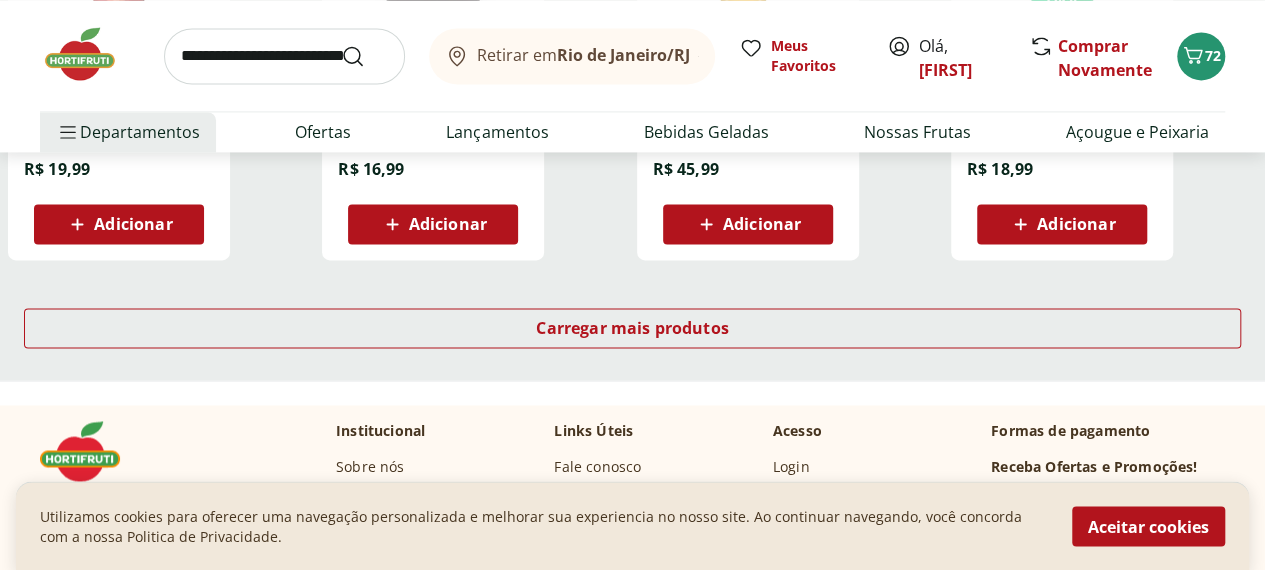 scroll, scrollTop: 1300, scrollLeft: 0, axis: vertical 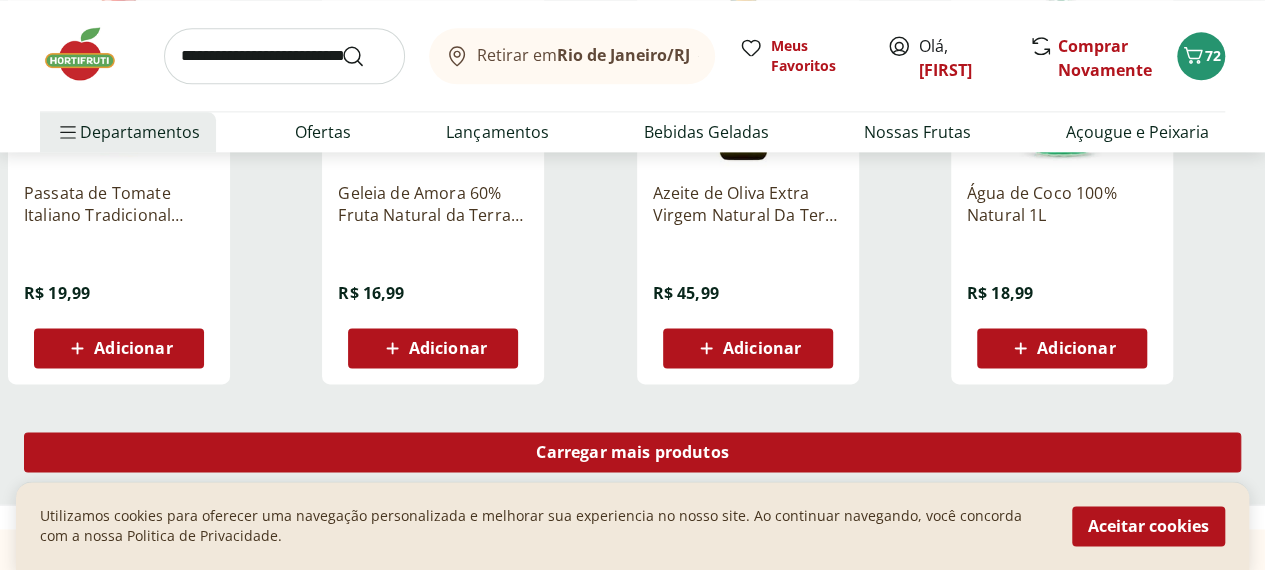 click on "Carregar mais produtos" at bounding box center [632, 452] 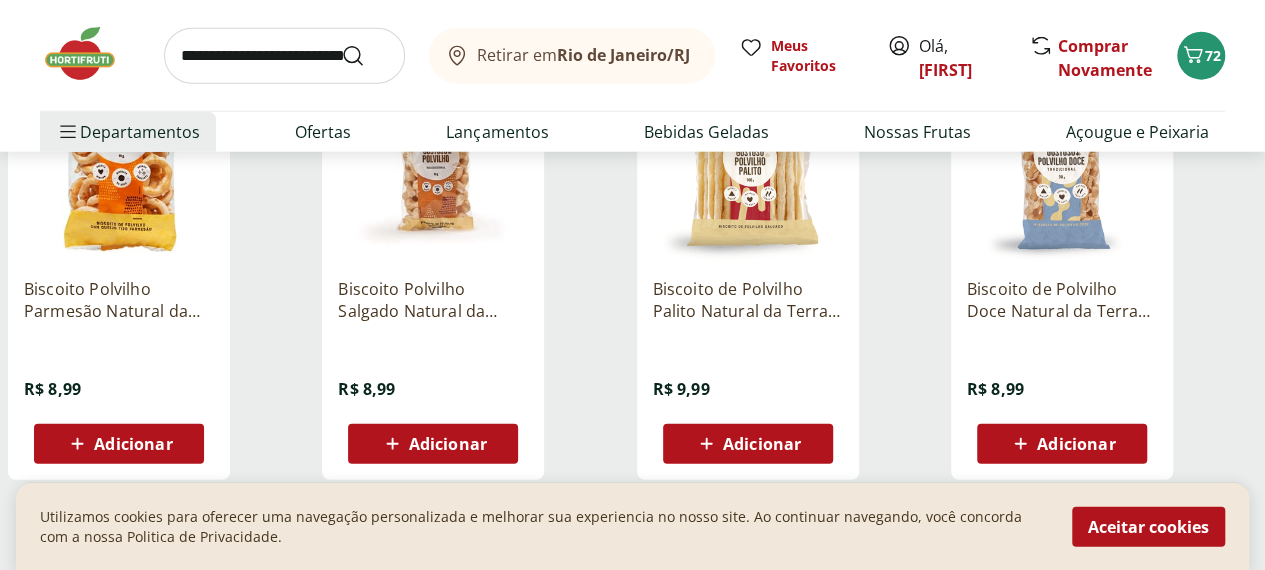 scroll, scrollTop: 2500, scrollLeft: 0, axis: vertical 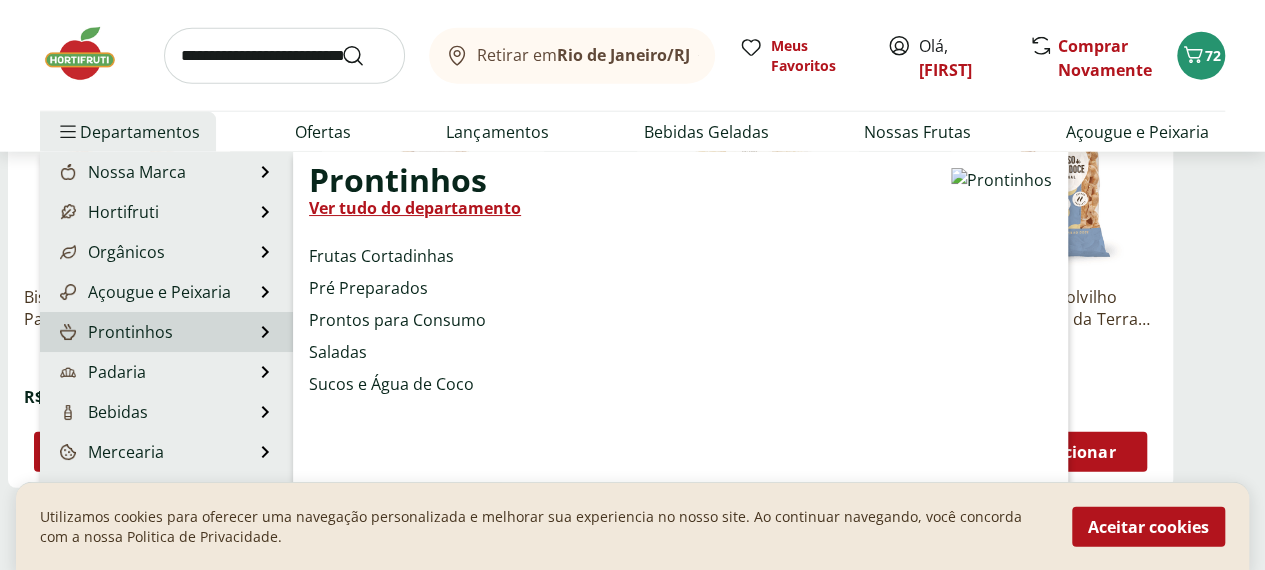 click on "Prontinhos" at bounding box center [114, 332] 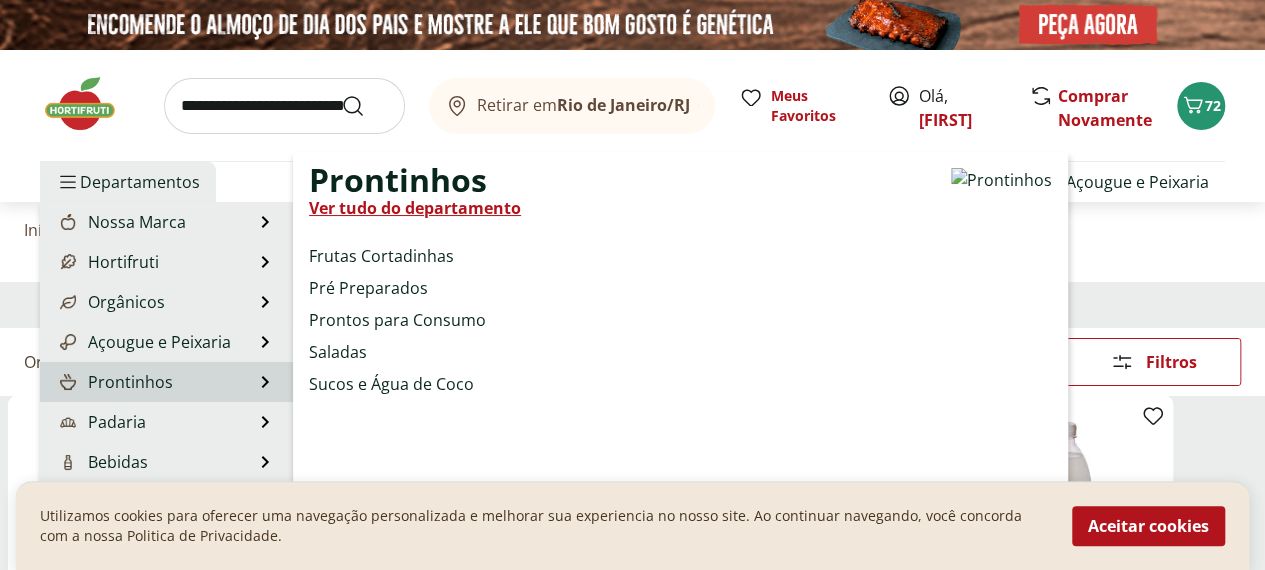 select on "**********" 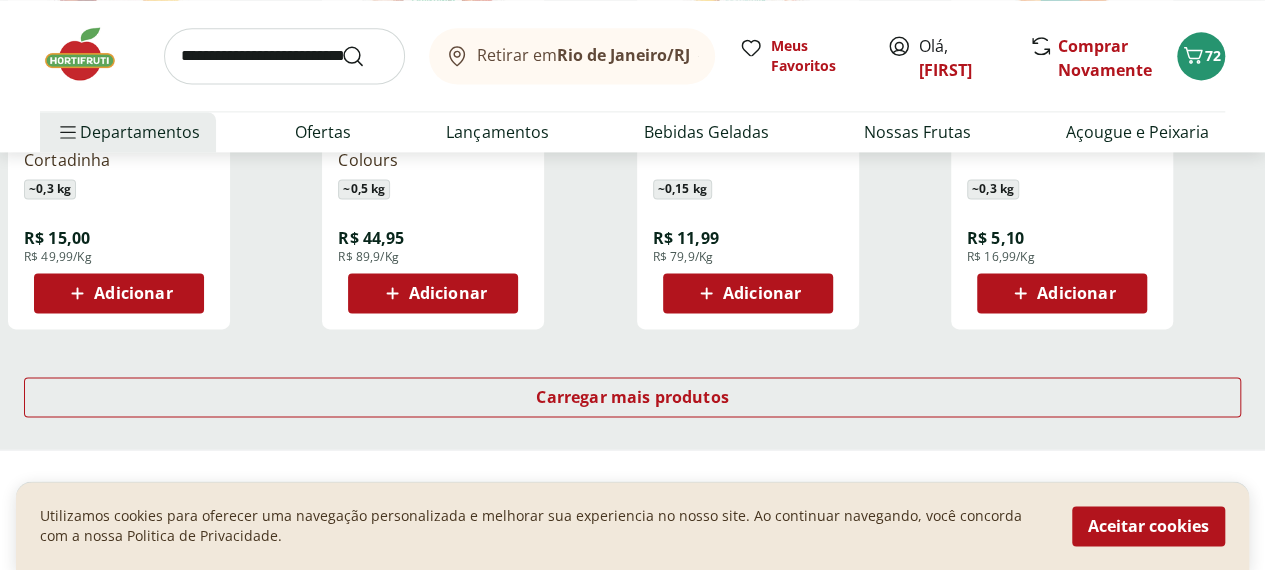 scroll, scrollTop: 1400, scrollLeft: 0, axis: vertical 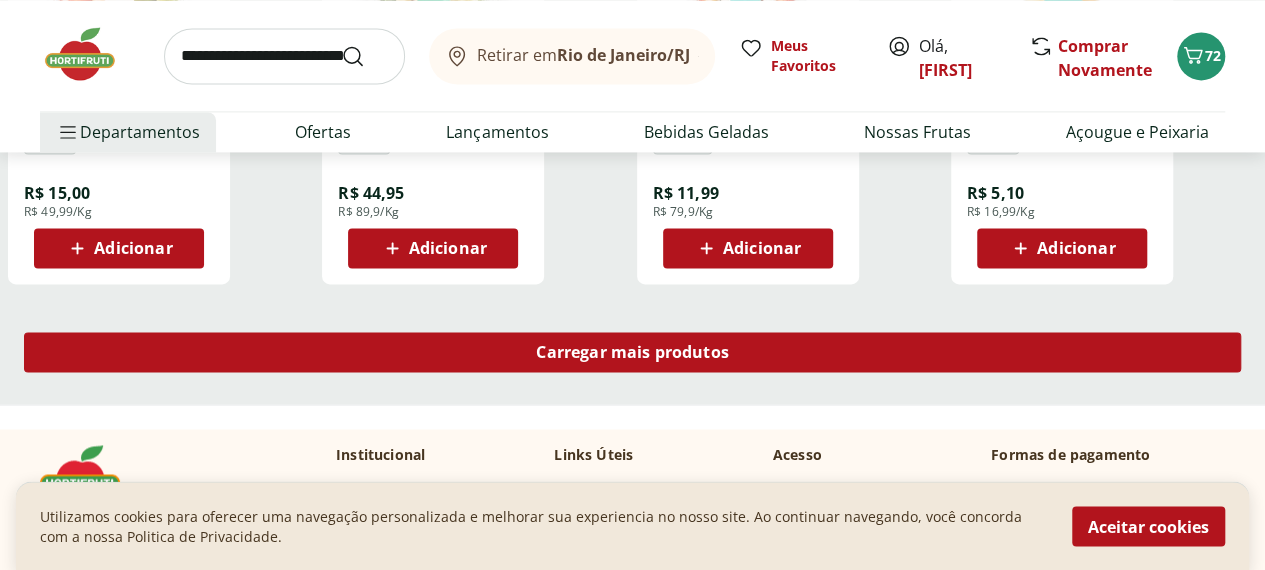 click on "Carregar mais produtos" at bounding box center [632, 352] 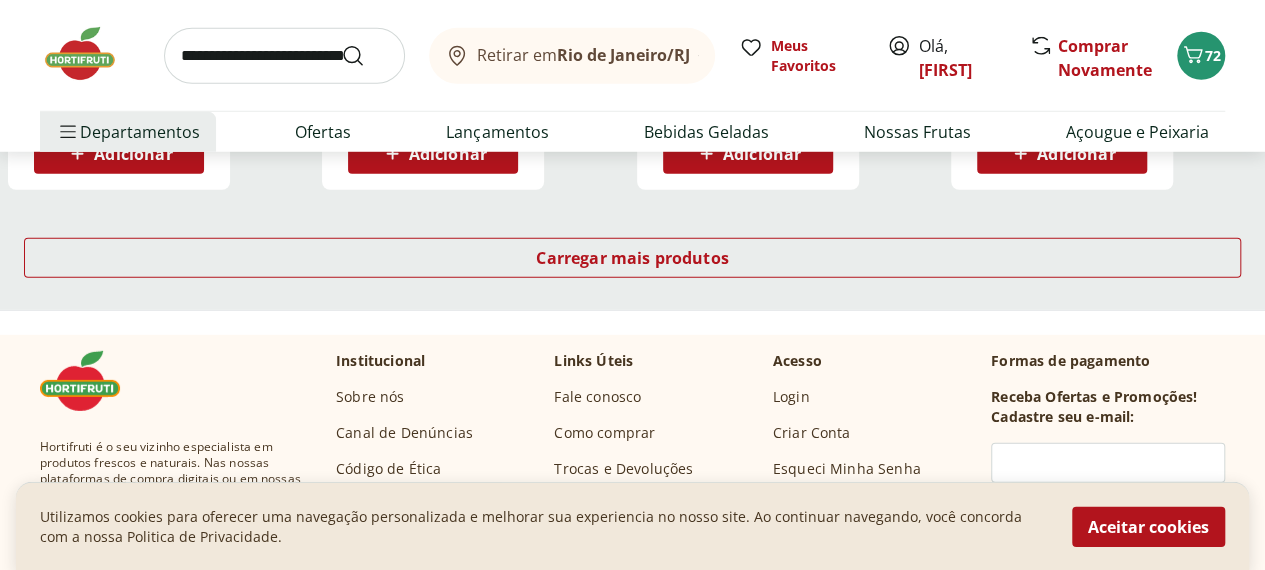scroll, scrollTop: 2800, scrollLeft: 0, axis: vertical 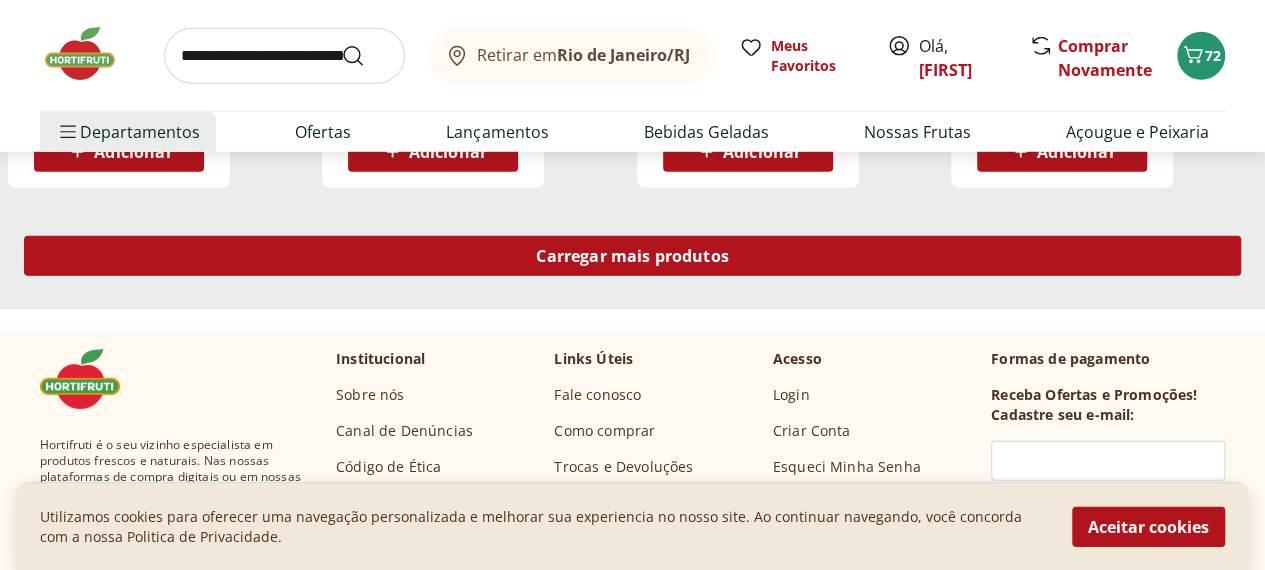 click on "Carregar mais produtos" at bounding box center [632, 256] 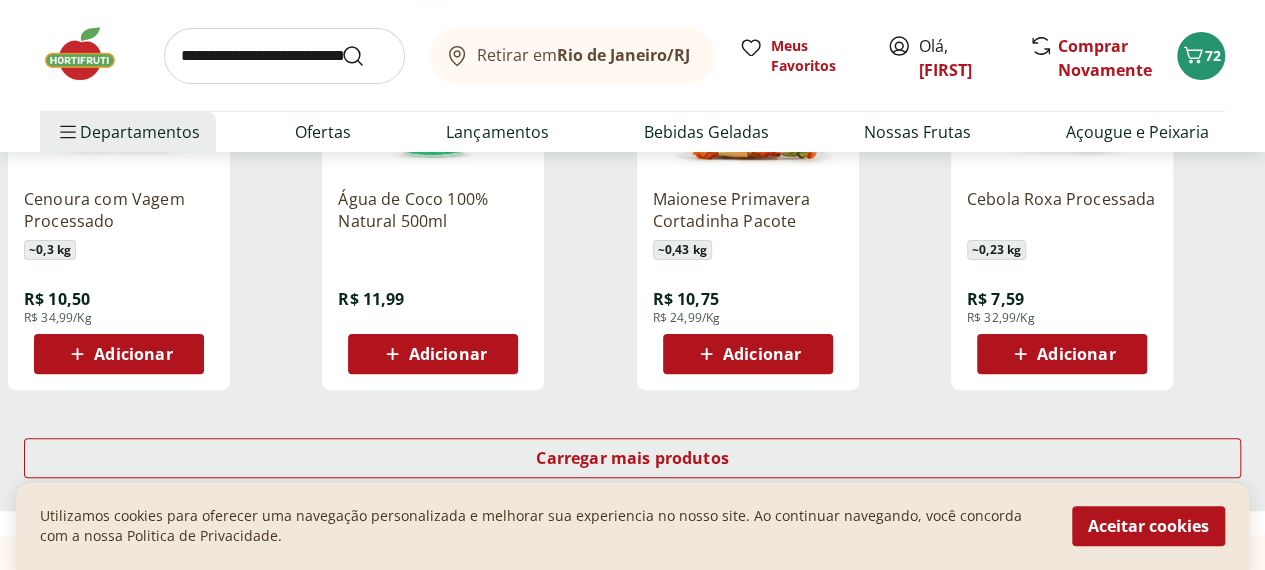 scroll, scrollTop: 3900, scrollLeft: 0, axis: vertical 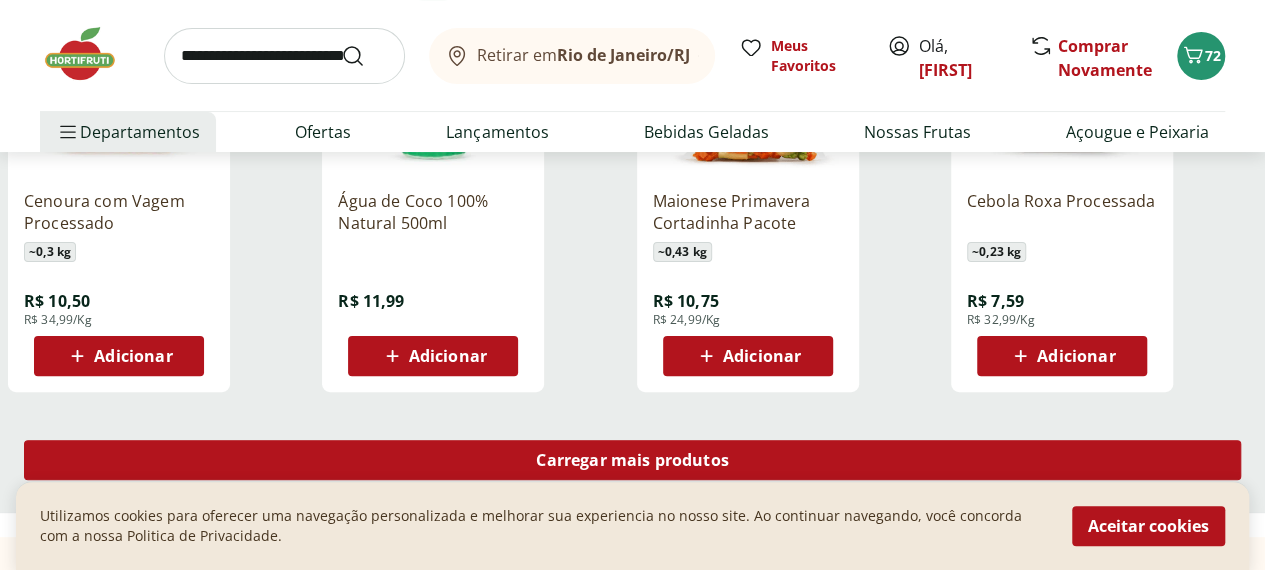 click on "Carregar mais produtos" at bounding box center (632, 460) 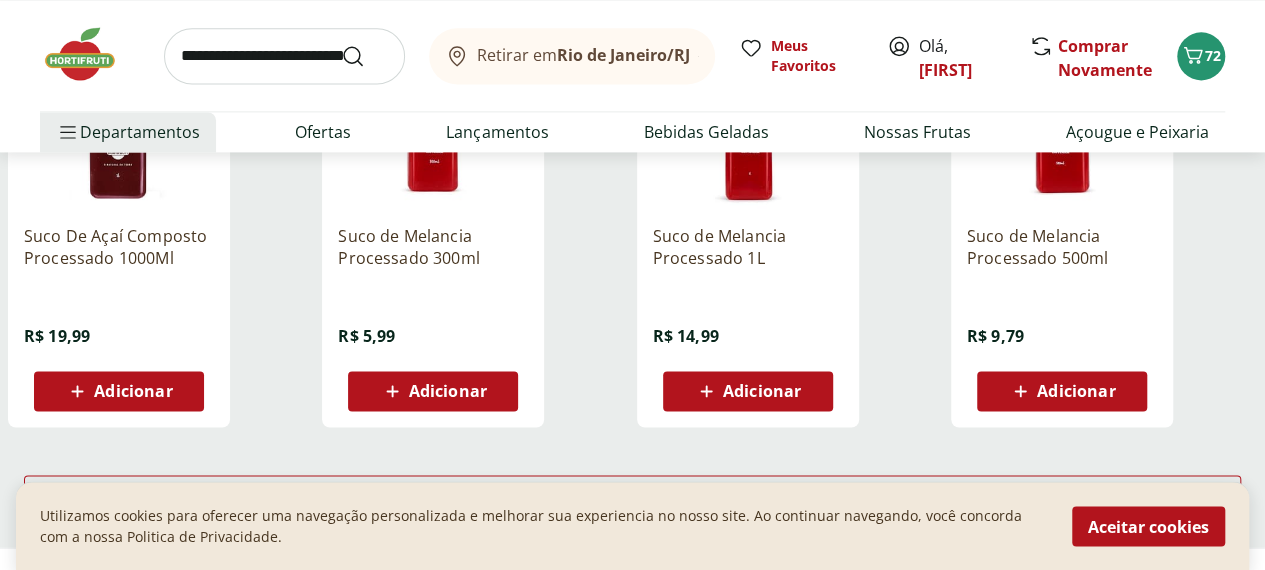 scroll, scrollTop: 5200, scrollLeft: 0, axis: vertical 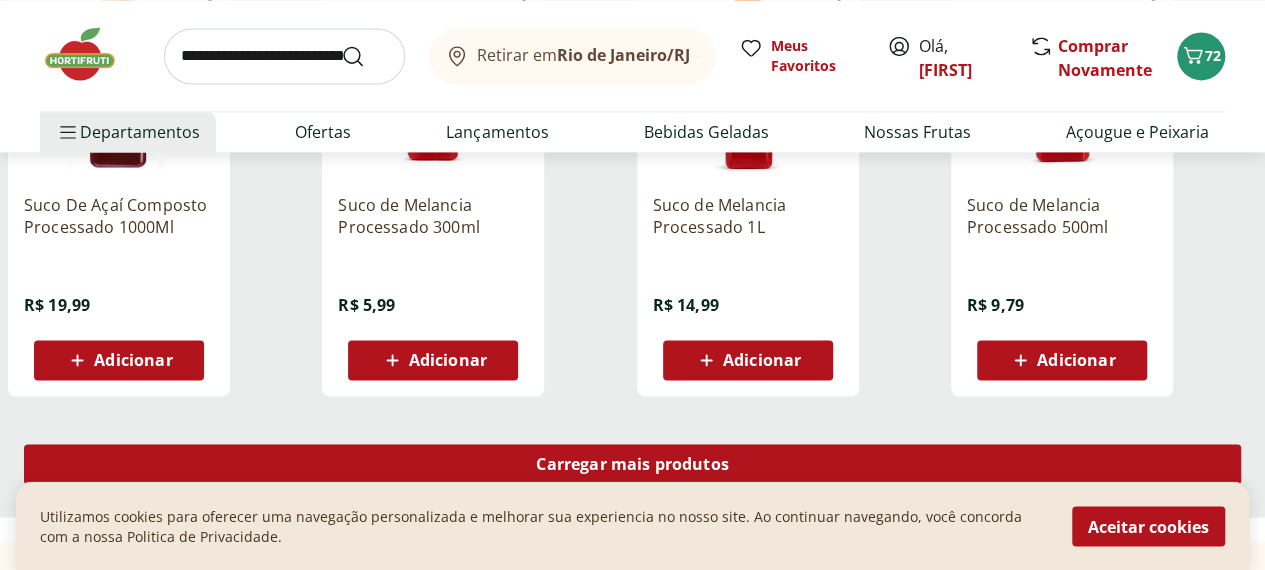 click on "Carregar mais produtos" at bounding box center [632, 464] 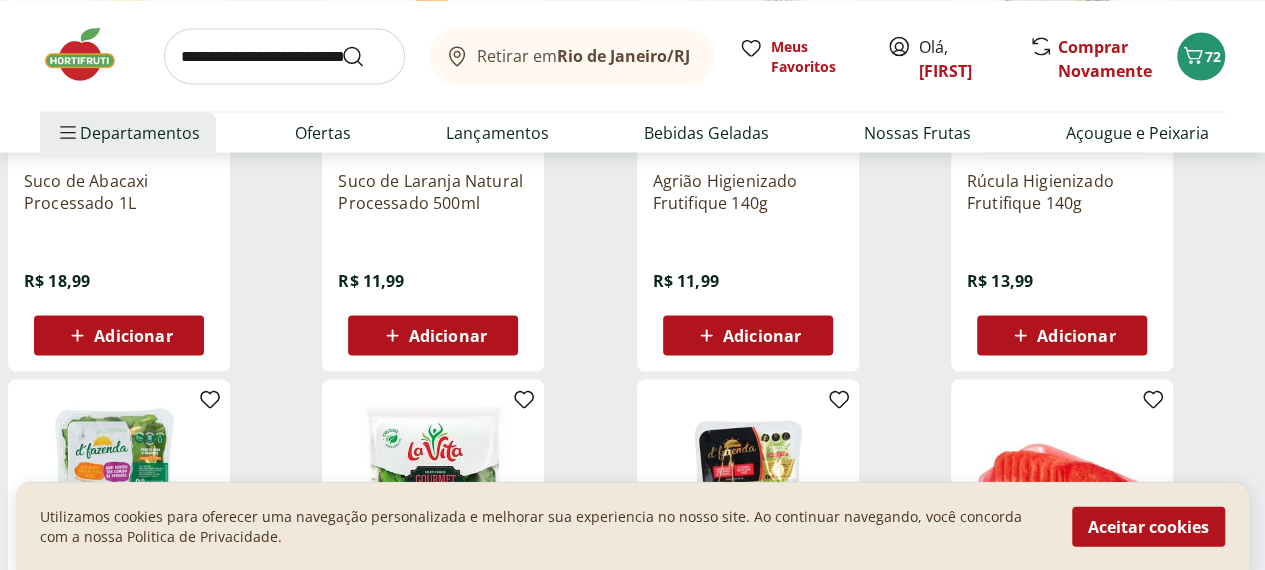 scroll, scrollTop: 5600, scrollLeft: 0, axis: vertical 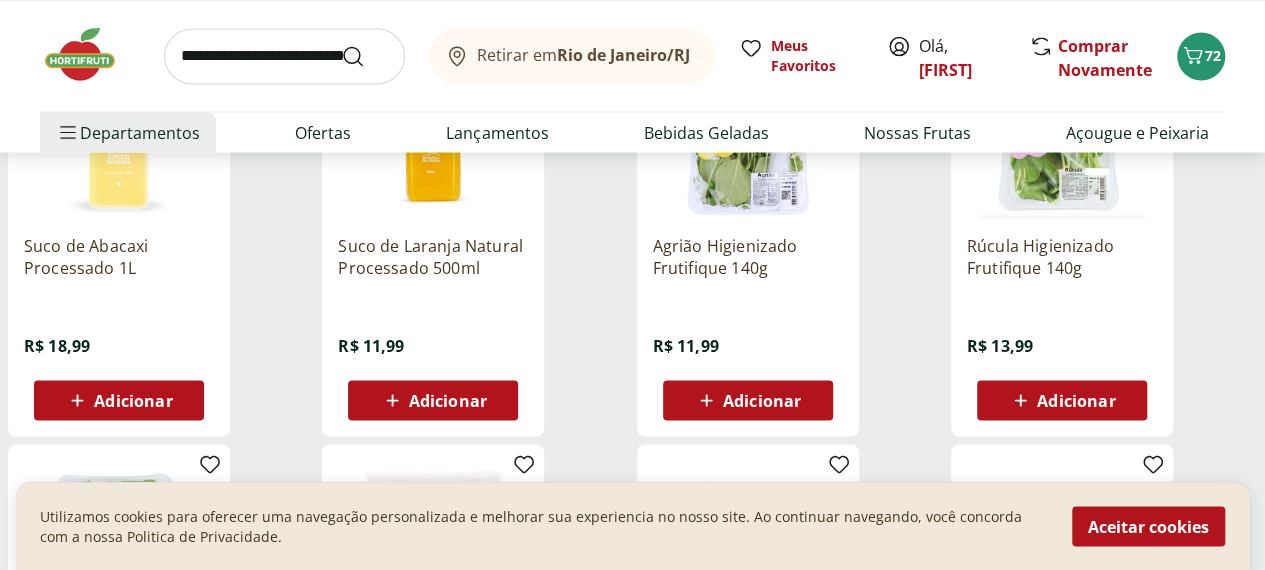 click 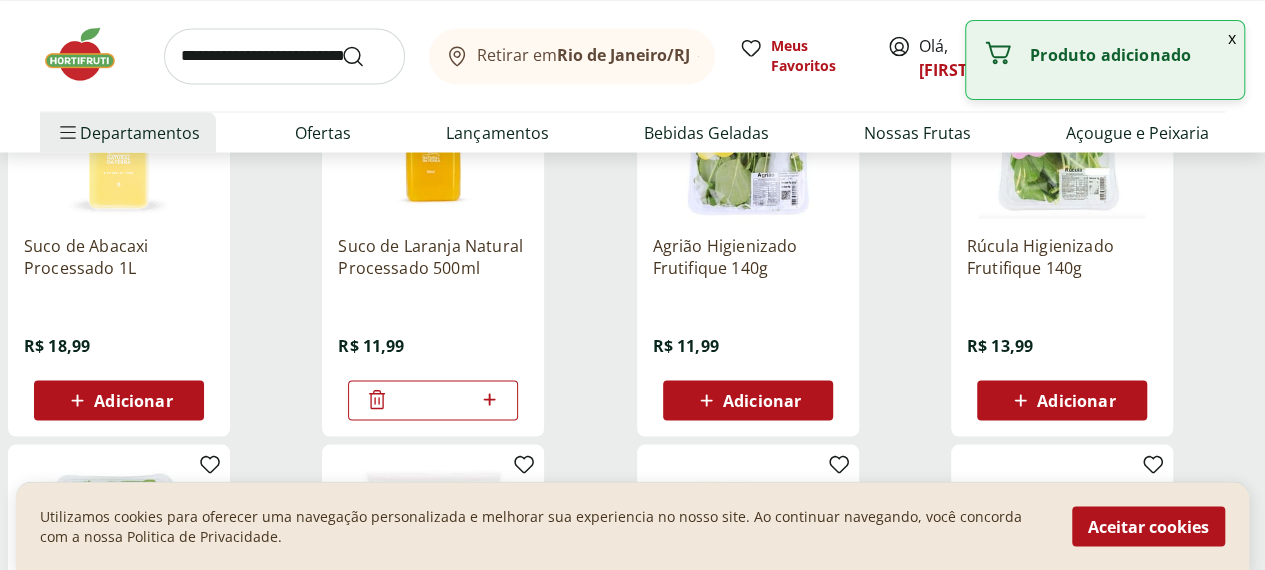 click 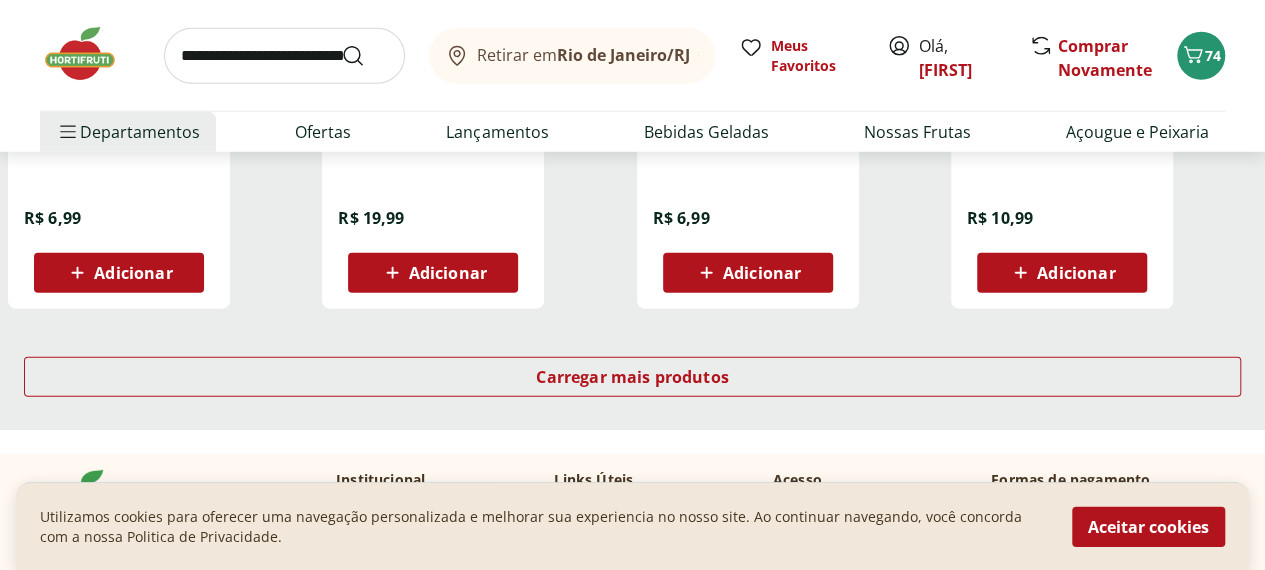 scroll, scrollTop: 6600, scrollLeft: 0, axis: vertical 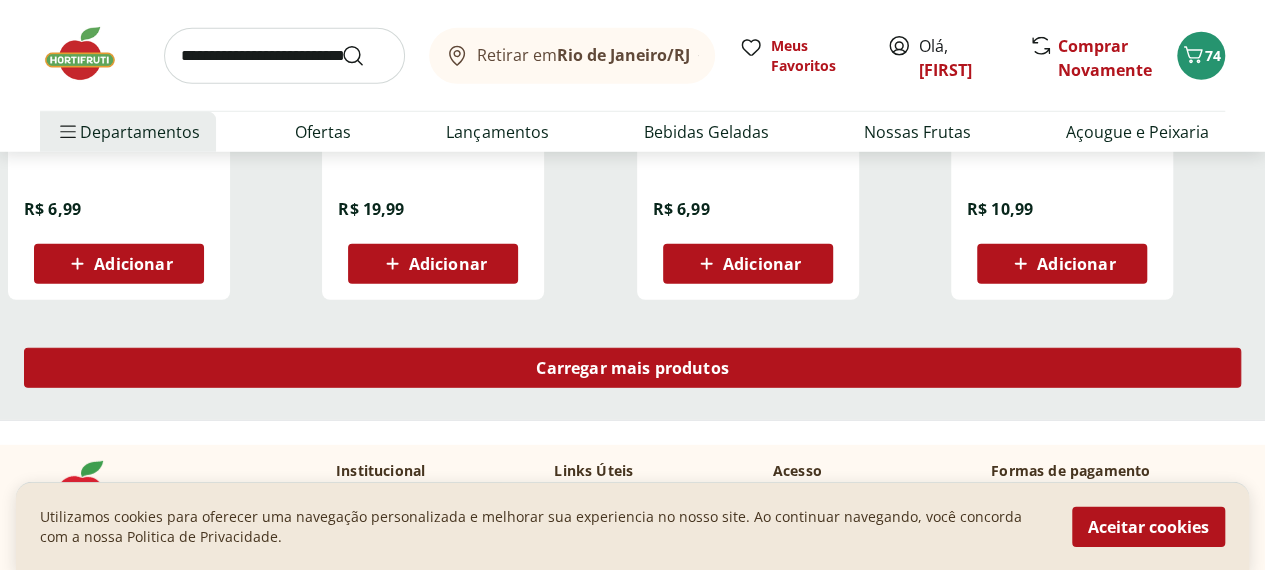 click on "Carregar mais produtos" at bounding box center (632, 368) 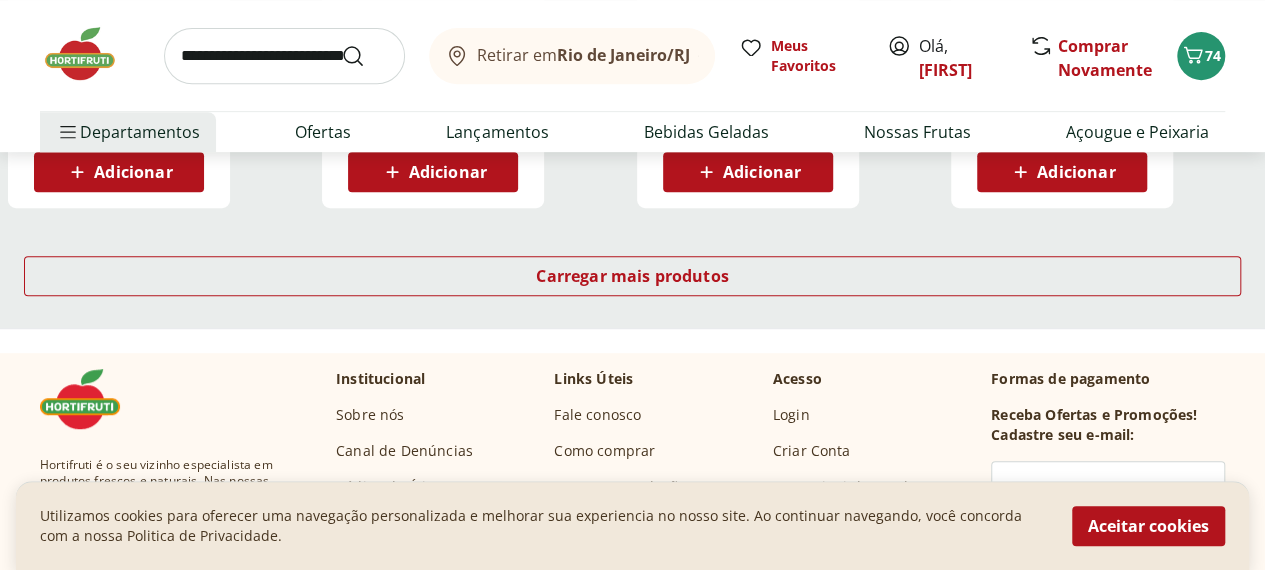 scroll, scrollTop: 8000, scrollLeft: 0, axis: vertical 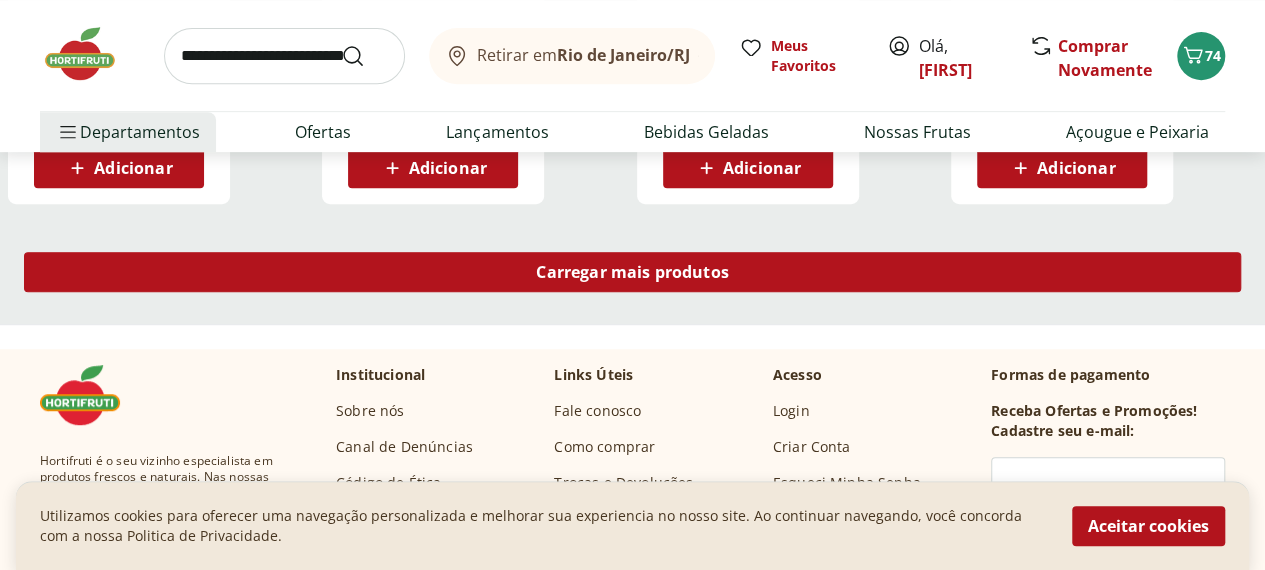 click on "Carregar mais produtos" at bounding box center (632, 276) 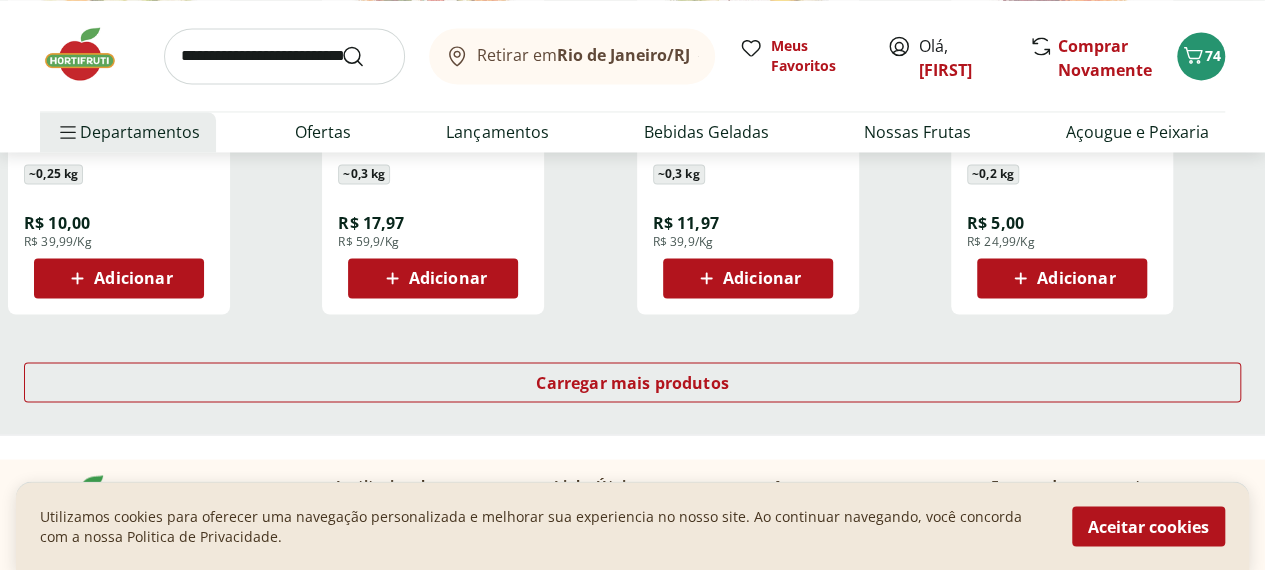 scroll, scrollTop: 9200, scrollLeft: 0, axis: vertical 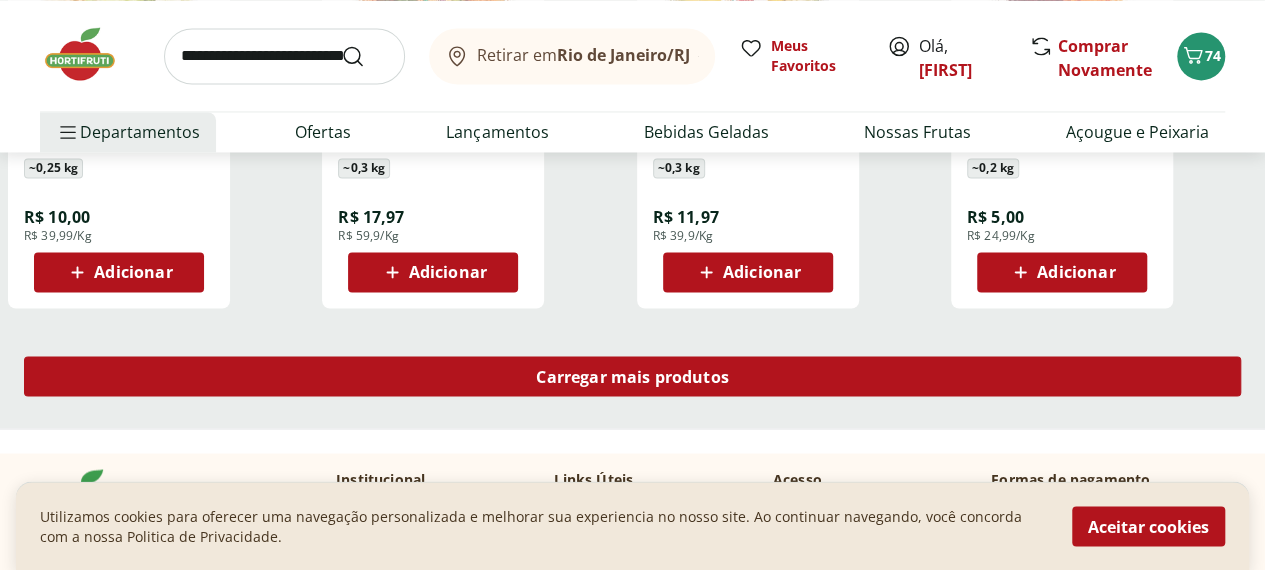 click on "Carregar mais produtos" at bounding box center [632, 376] 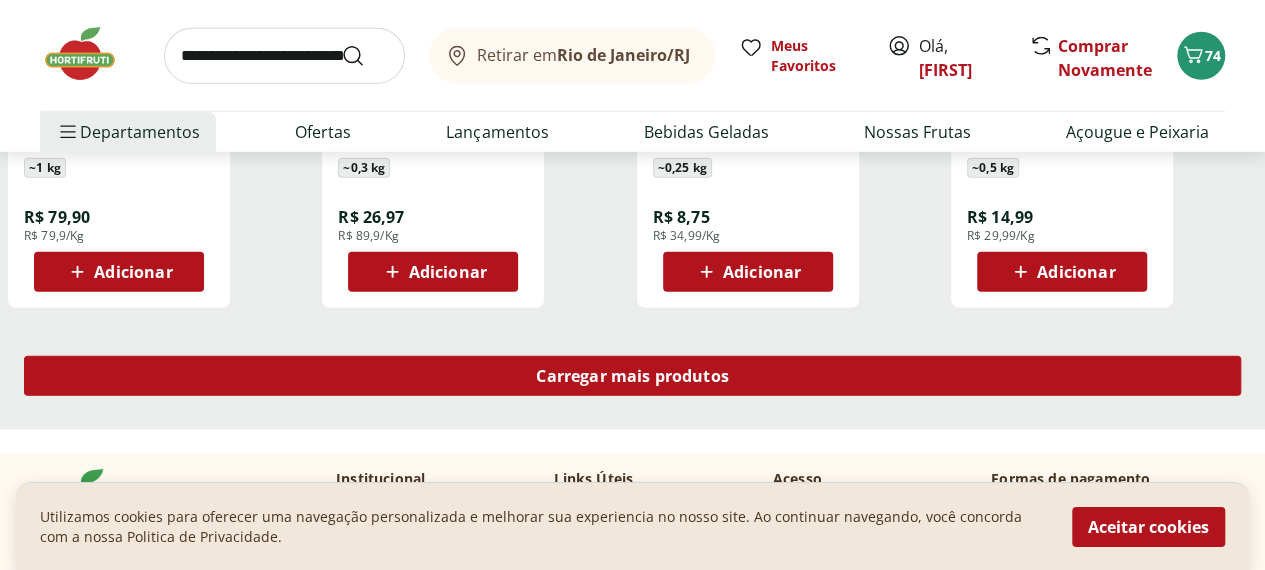 scroll, scrollTop: 10500, scrollLeft: 0, axis: vertical 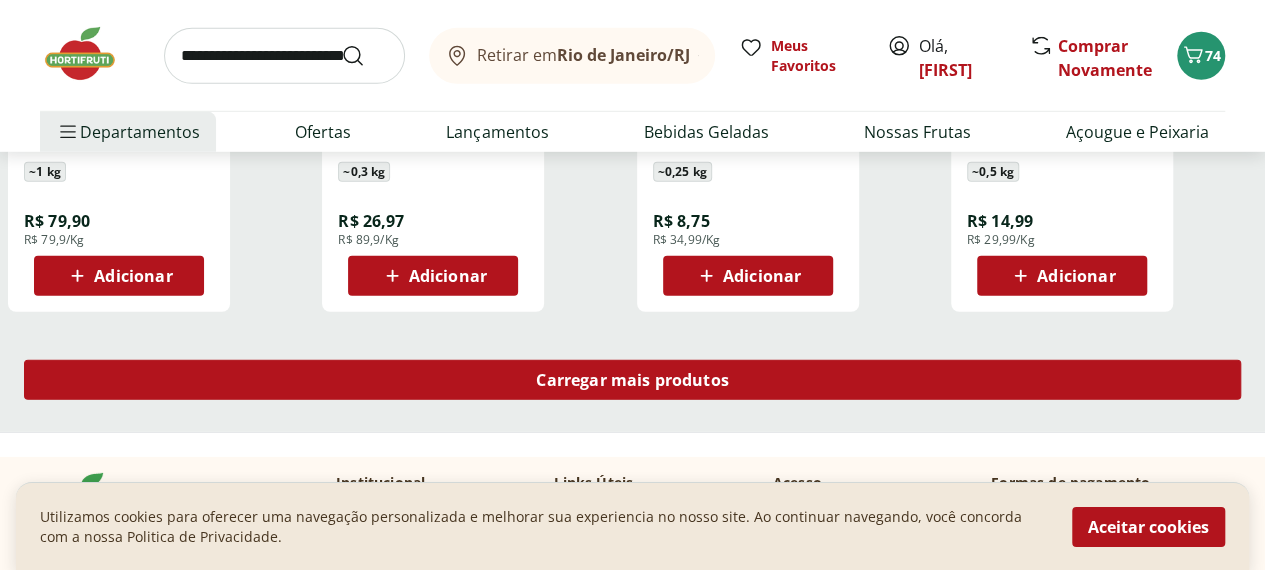 click on "Carregar mais produtos" at bounding box center [632, 380] 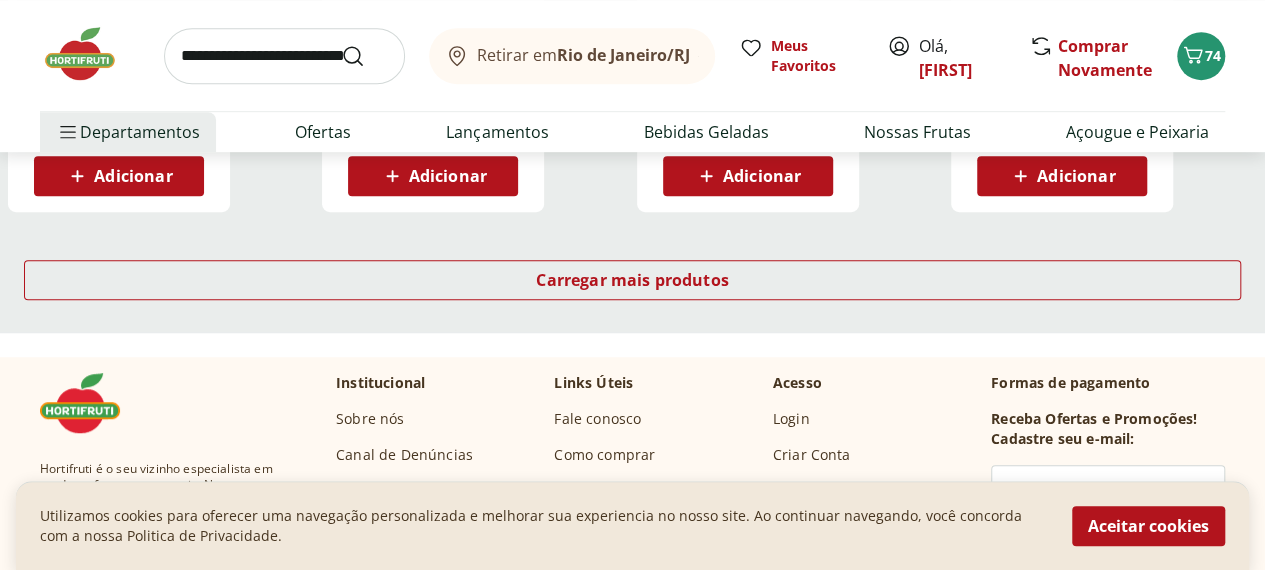 scroll, scrollTop: 11800, scrollLeft: 0, axis: vertical 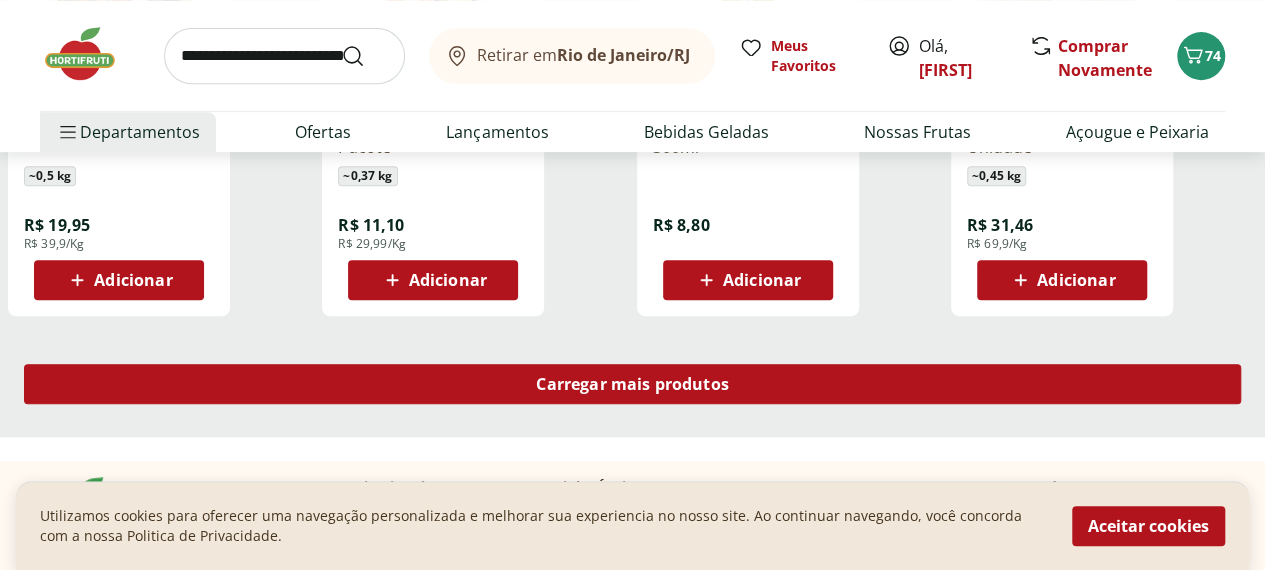 click on "Carregar mais produtos" at bounding box center (632, 384) 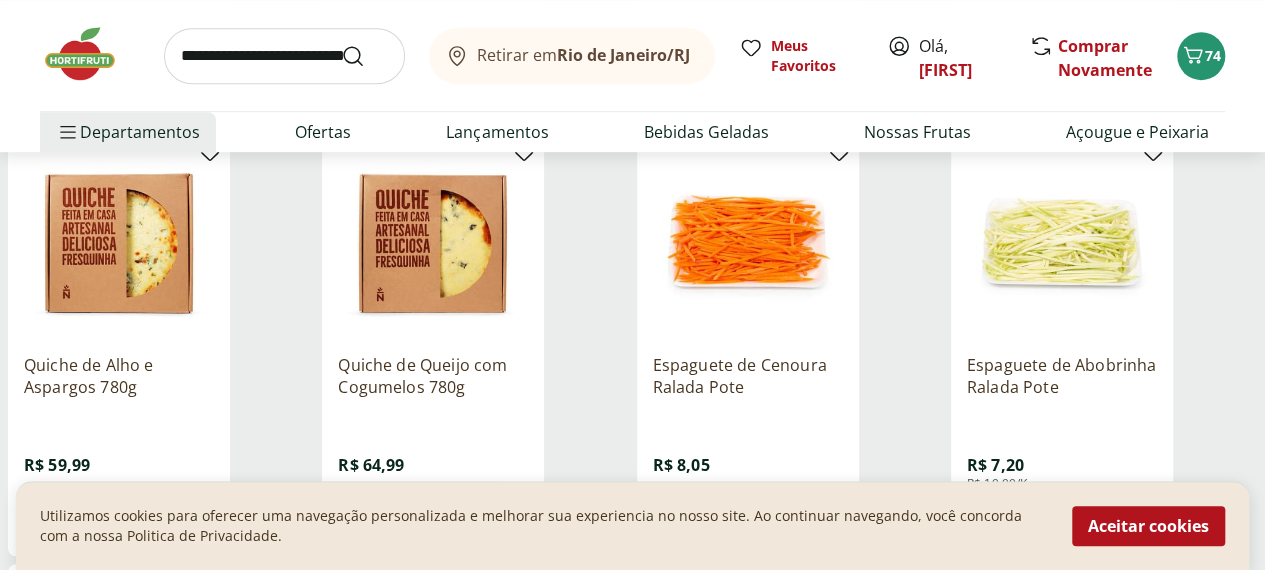 scroll, scrollTop: 12100, scrollLeft: 0, axis: vertical 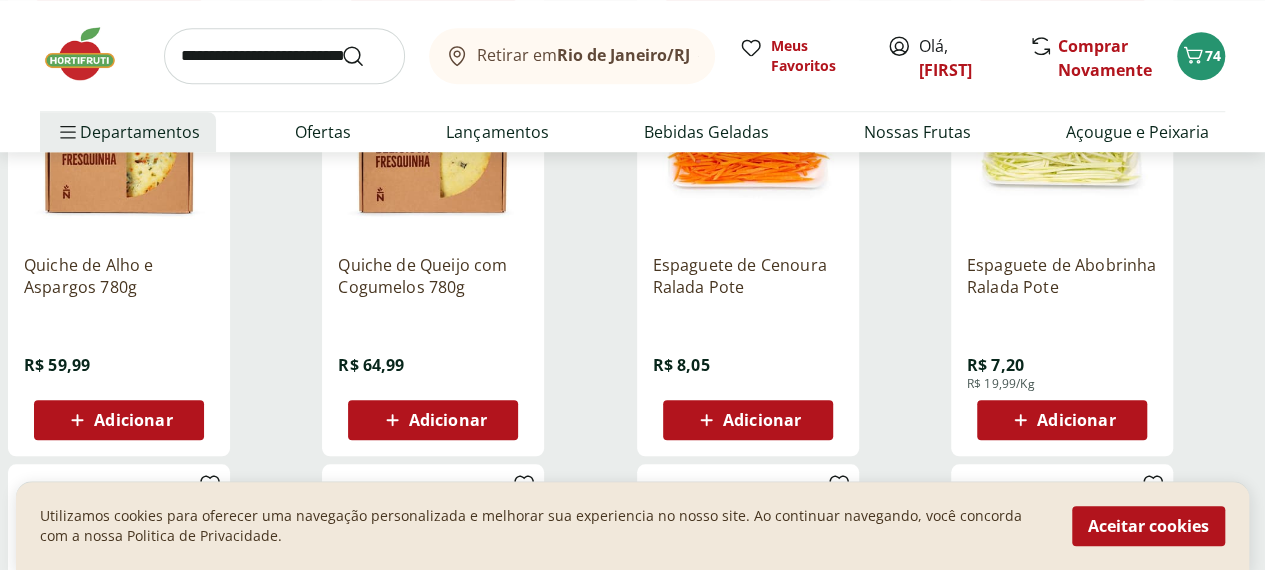 click on "Adicionar" at bounding box center [119, 420] 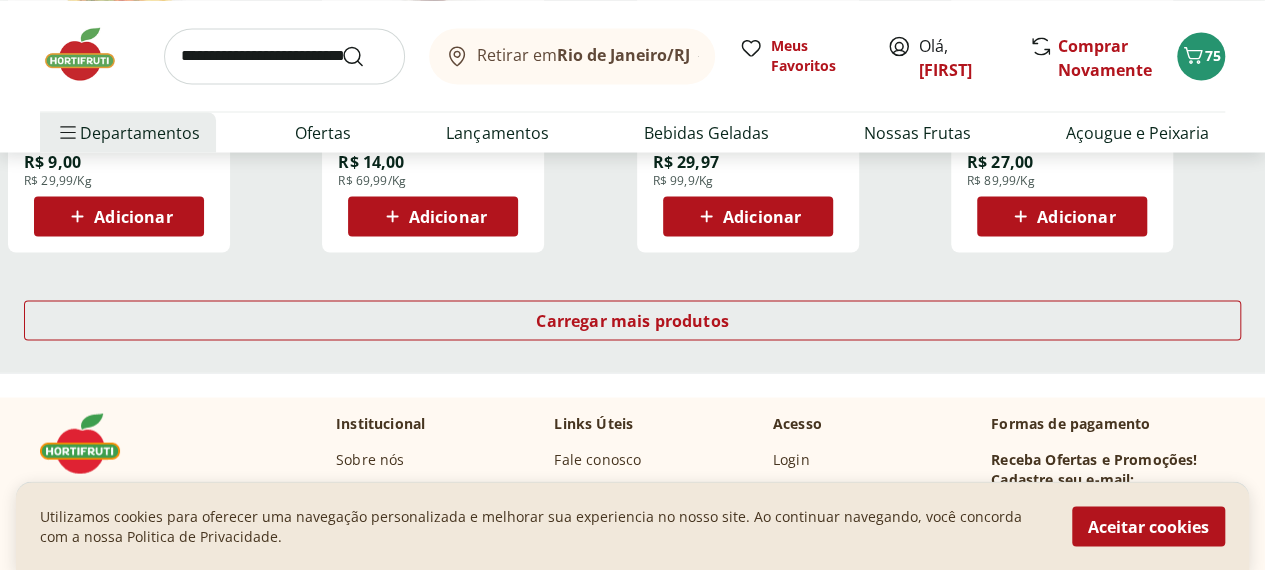 scroll, scrollTop: 13200, scrollLeft: 0, axis: vertical 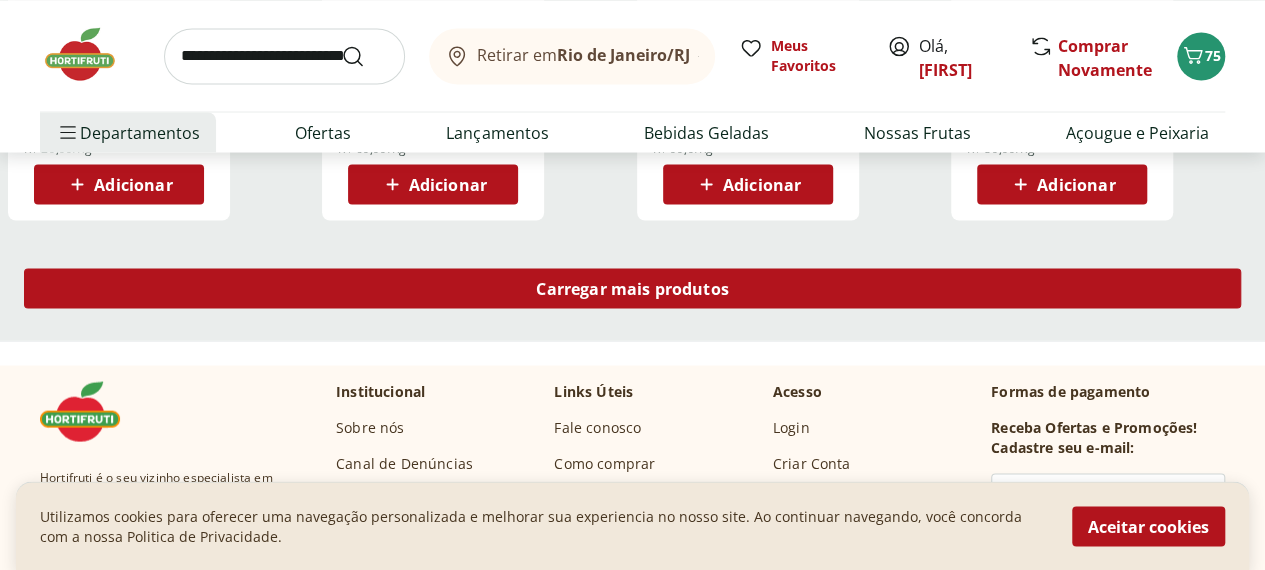 click on "Carregar mais produtos" at bounding box center (632, 288) 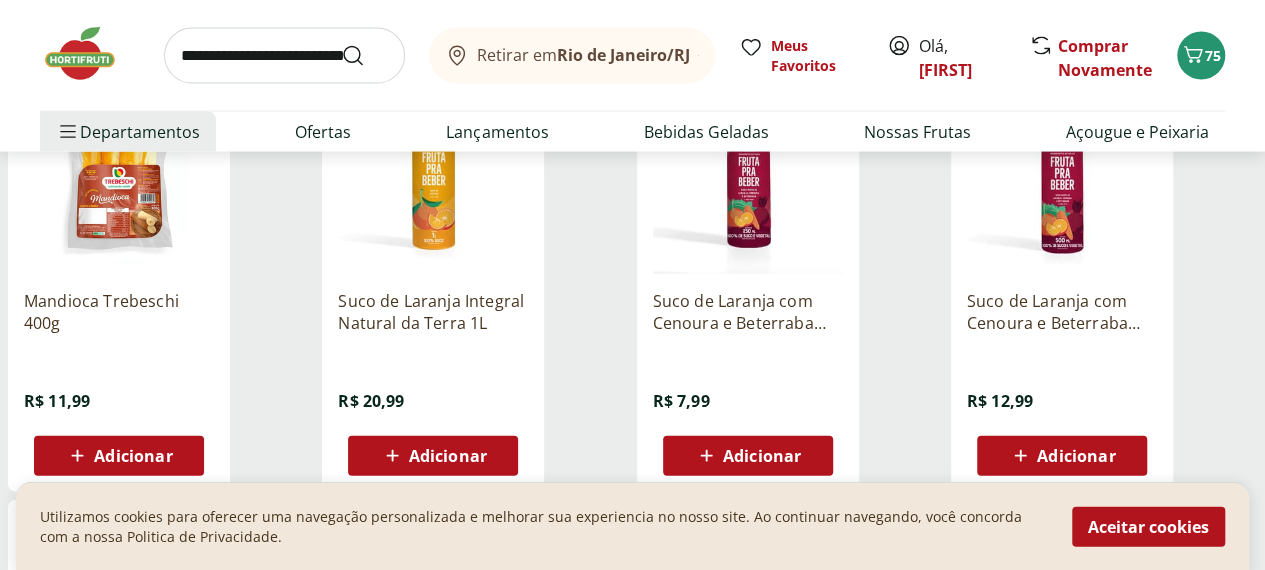 scroll, scrollTop: 13400, scrollLeft: 0, axis: vertical 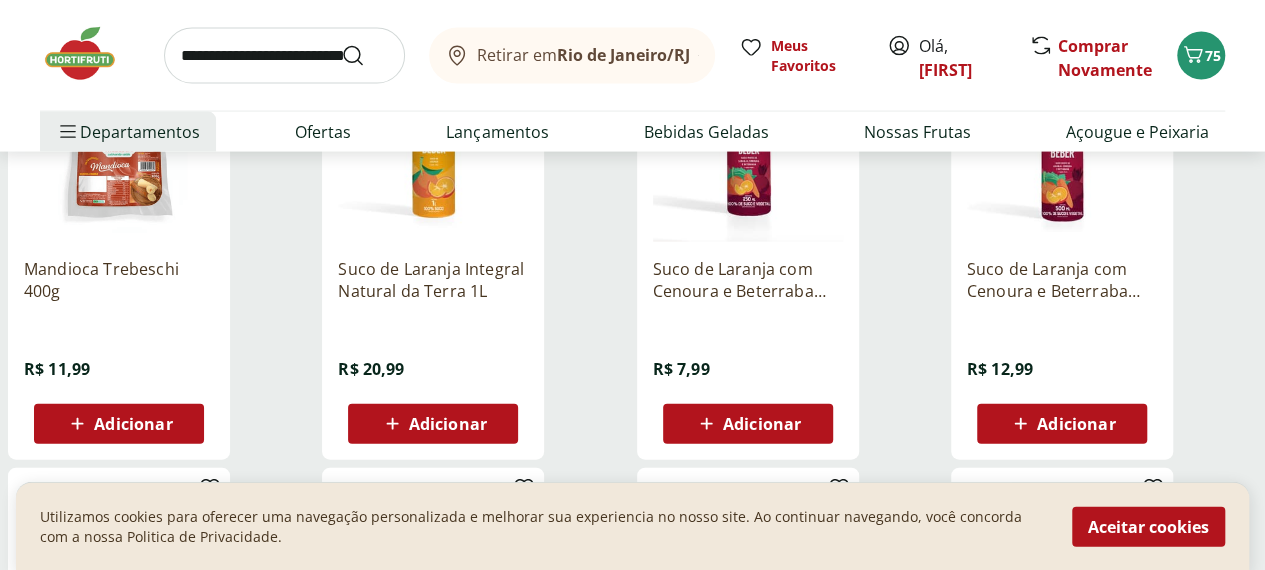 click 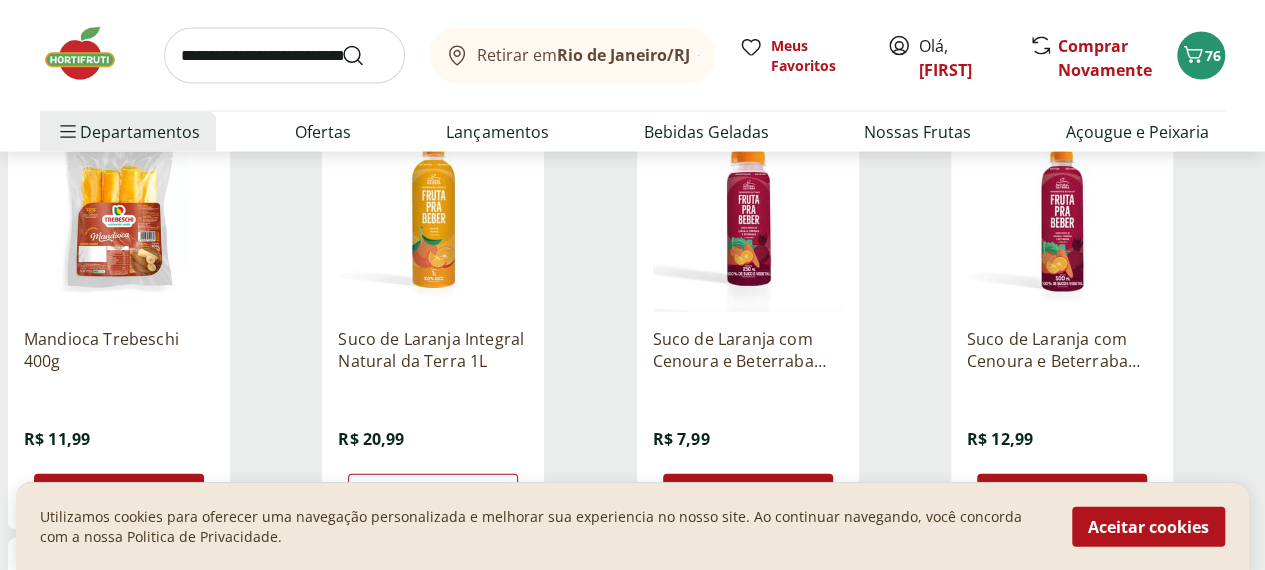 scroll, scrollTop: 13300, scrollLeft: 0, axis: vertical 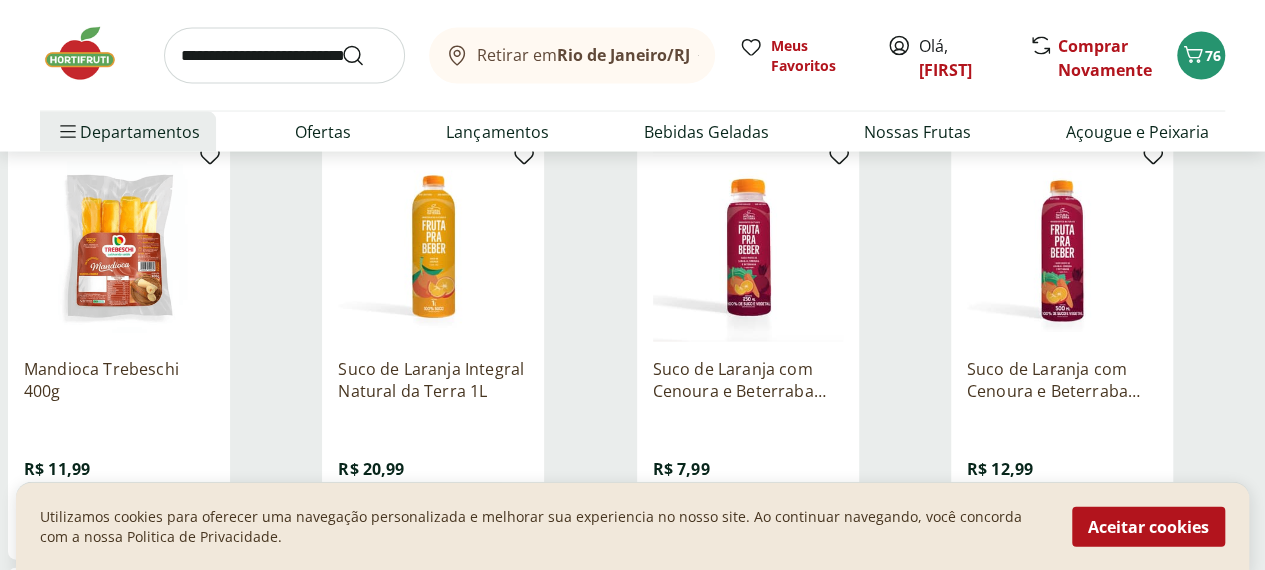 click 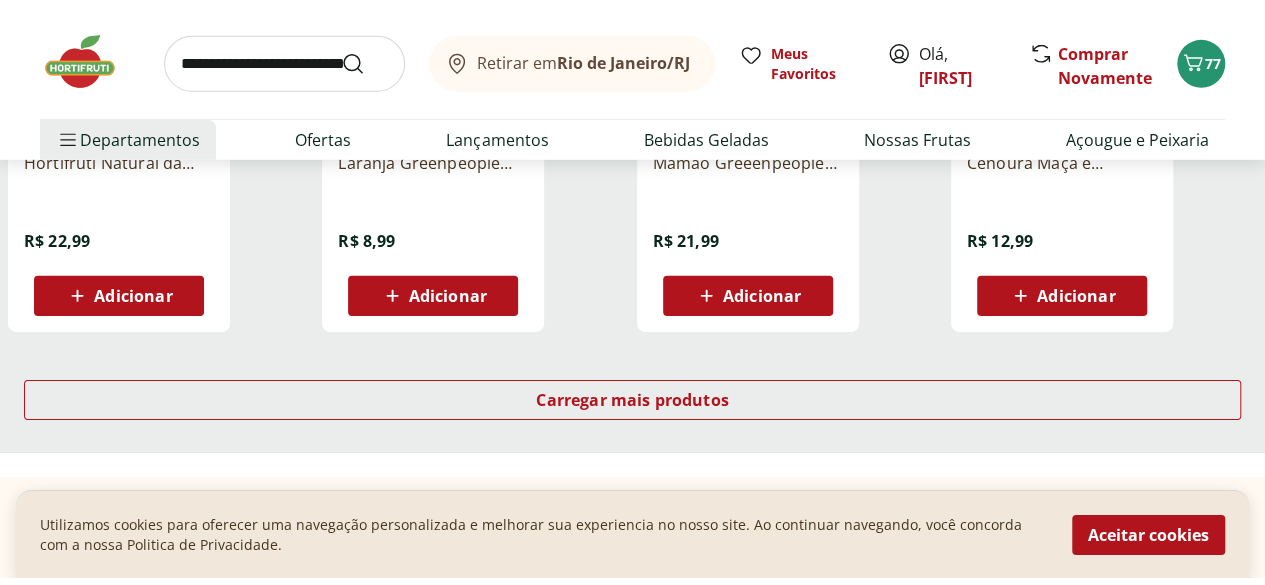 scroll, scrollTop: 14500, scrollLeft: 0, axis: vertical 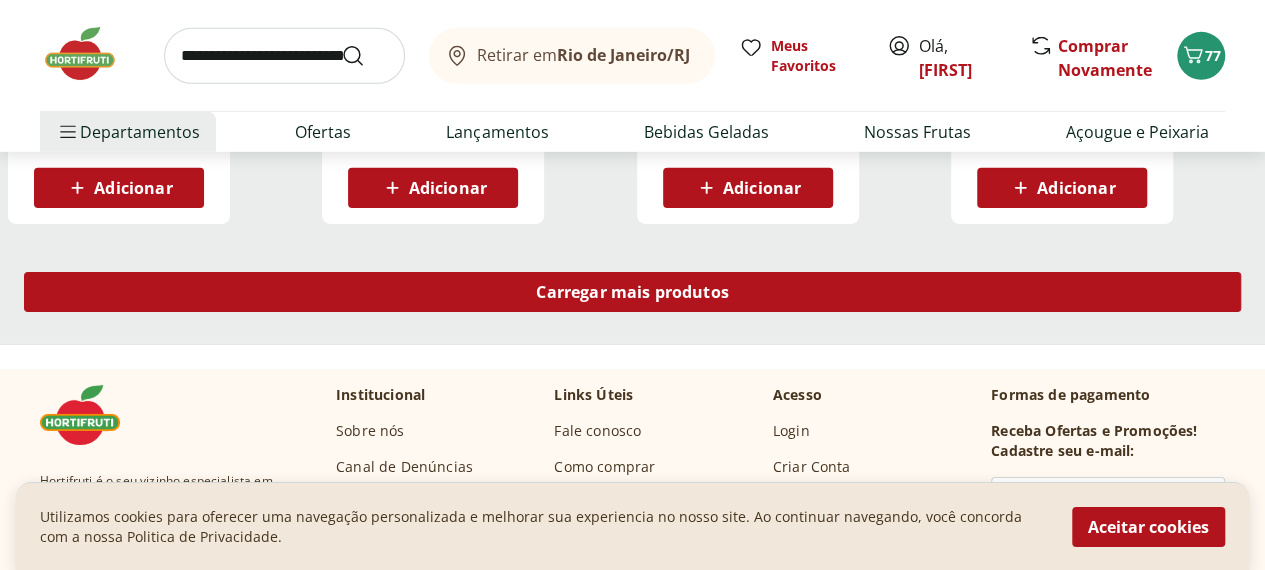 click on "Carregar mais produtos" at bounding box center (632, 292) 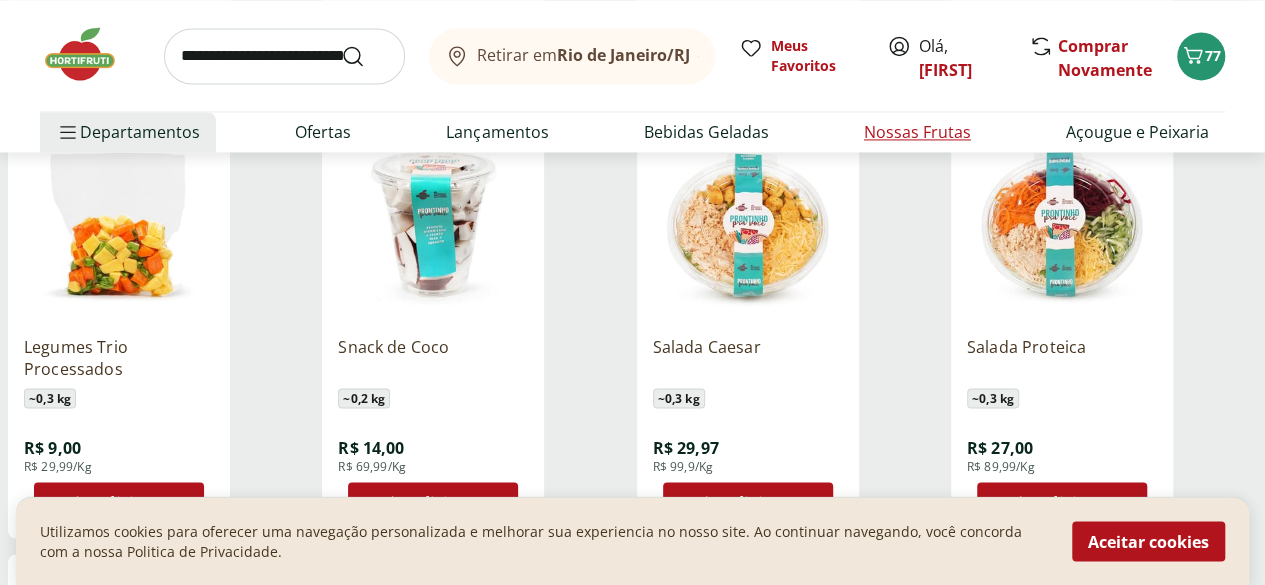 scroll, scrollTop: 12800, scrollLeft: 0, axis: vertical 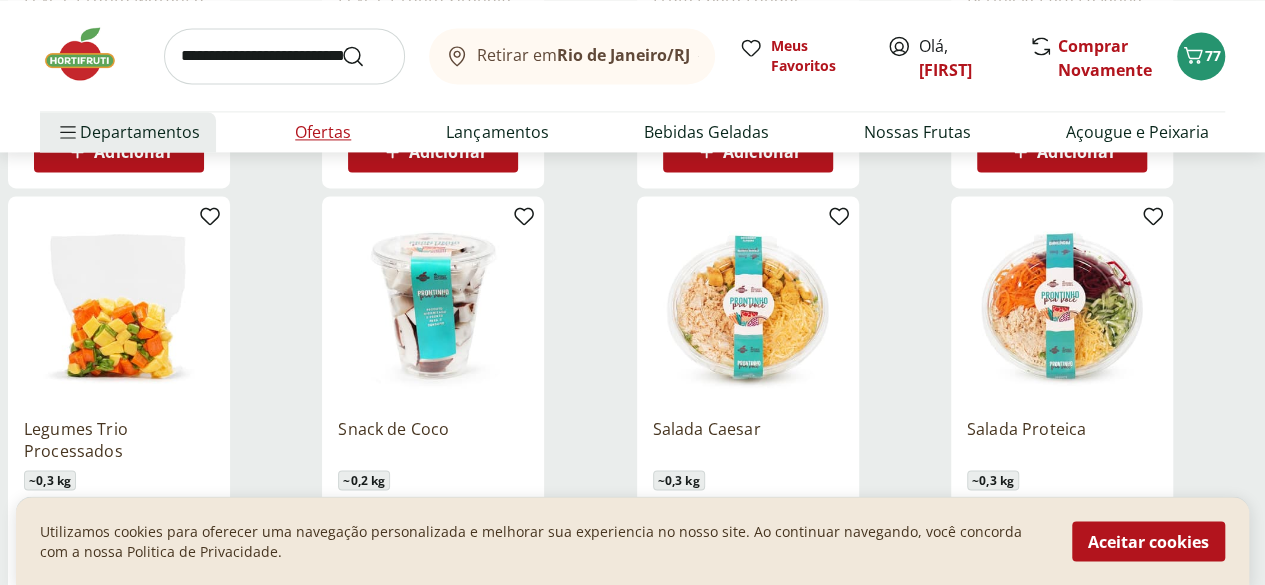 click on "Ofertas" at bounding box center (323, 132) 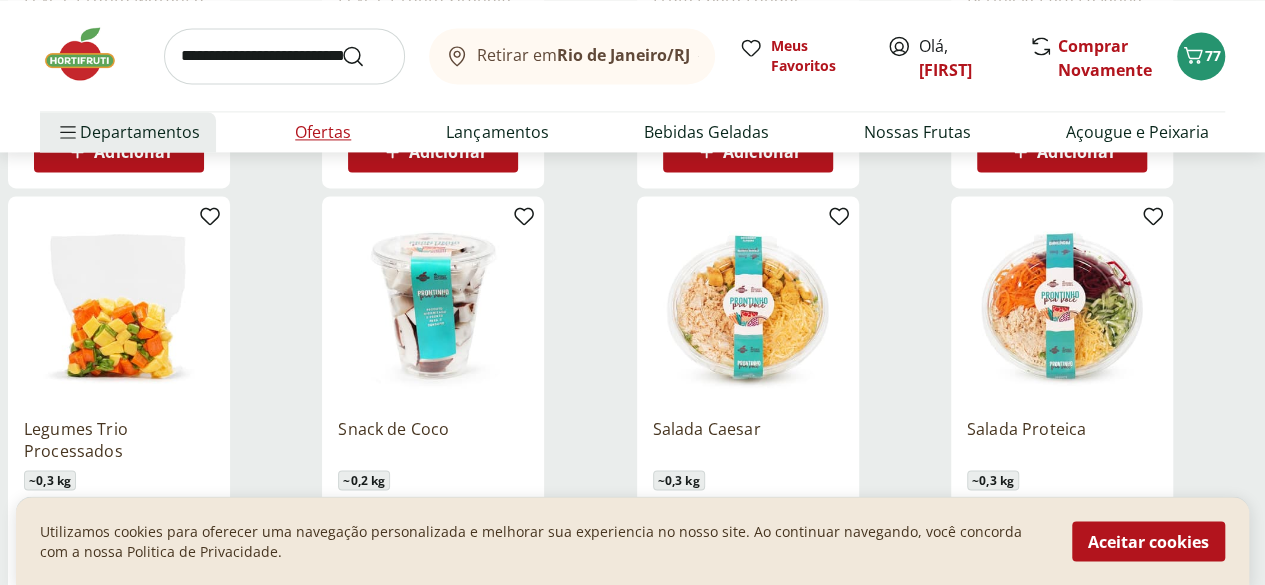 click on "Ofertas" at bounding box center (323, 132) 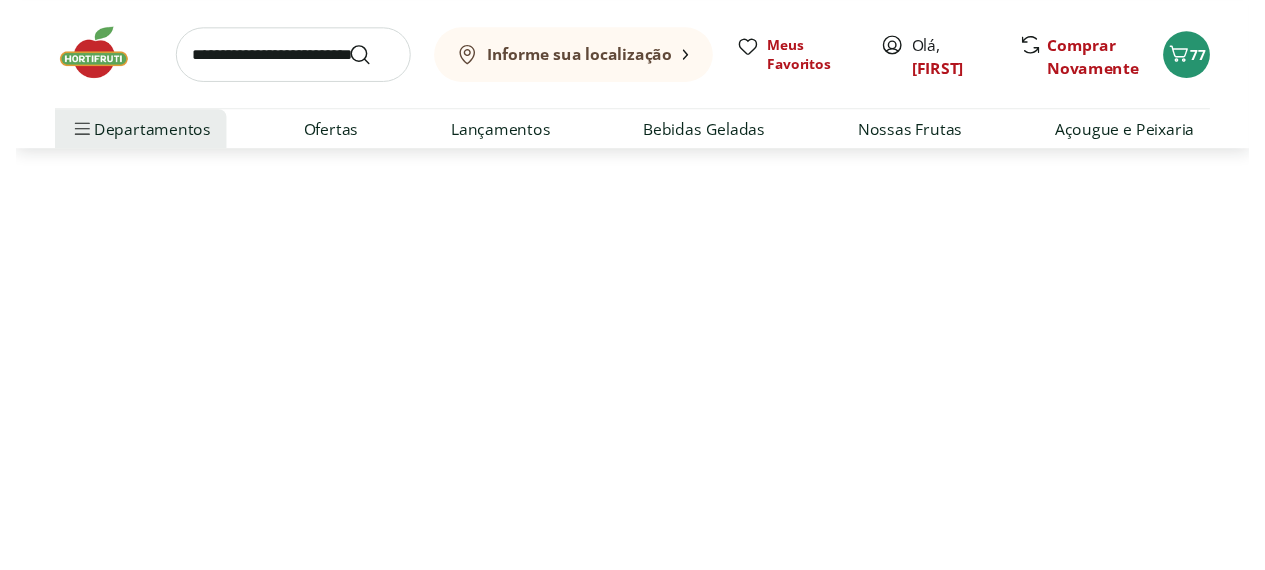 scroll, scrollTop: 0, scrollLeft: 0, axis: both 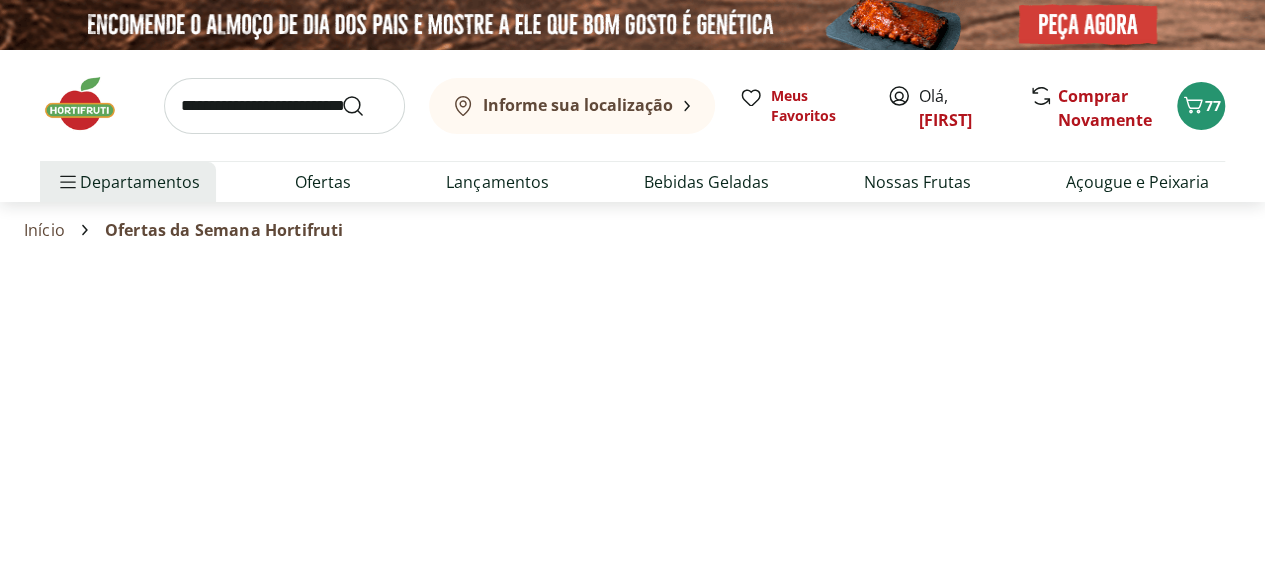 select on "**********" 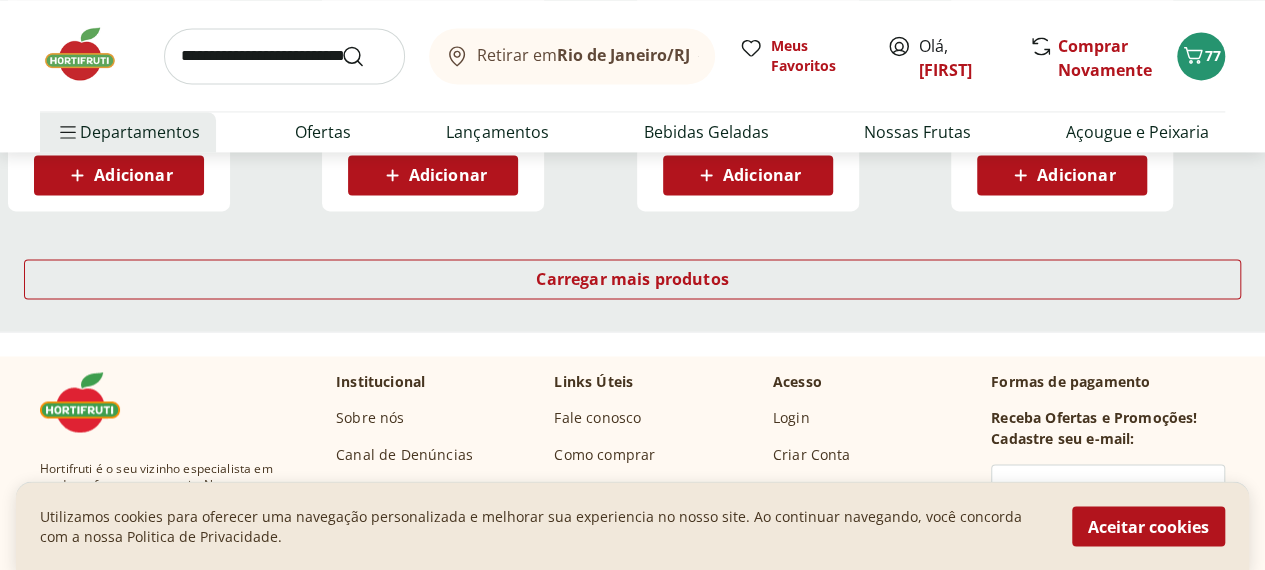 scroll, scrollTop: 1500, scrollLeft: 0, axis: vertical 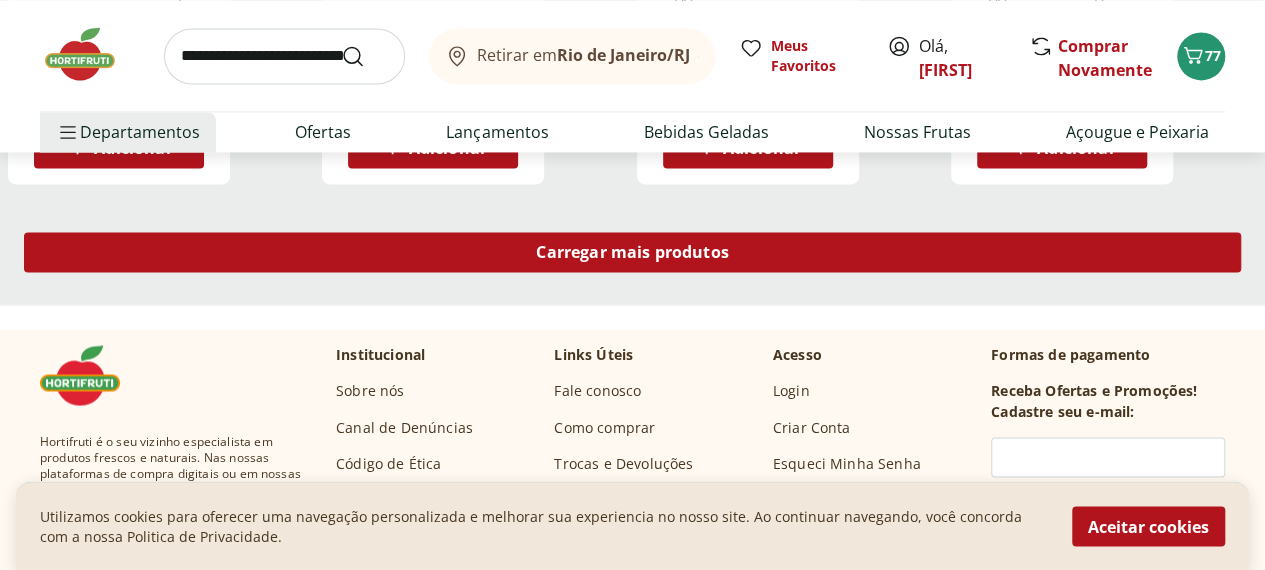click on "Carregar mais produtos" at bounding box center (632, 256) 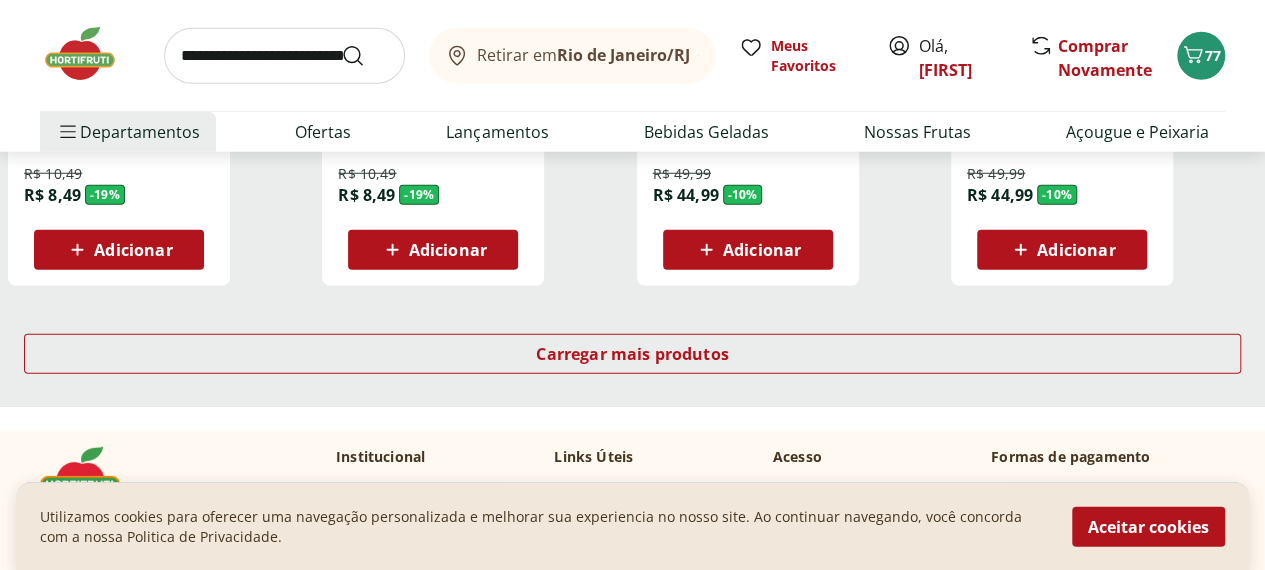 scroll, scrollTop: 2800, scrollLeft: 0, axis: vertical 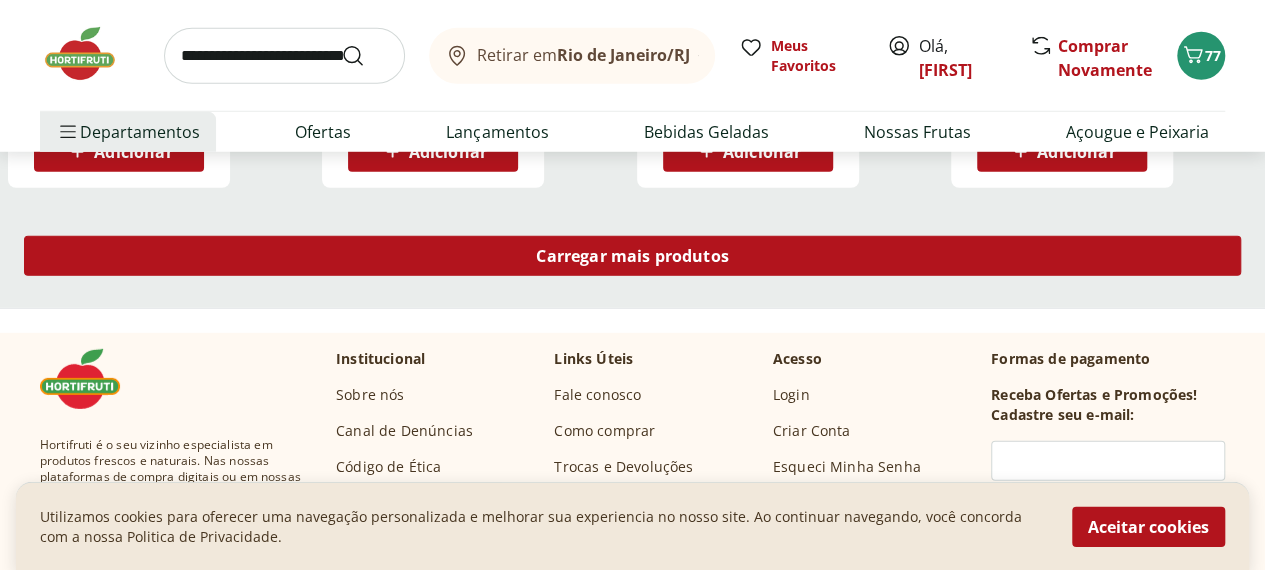 click on "Carregar mais produtos" at bounding box center [632, 260] 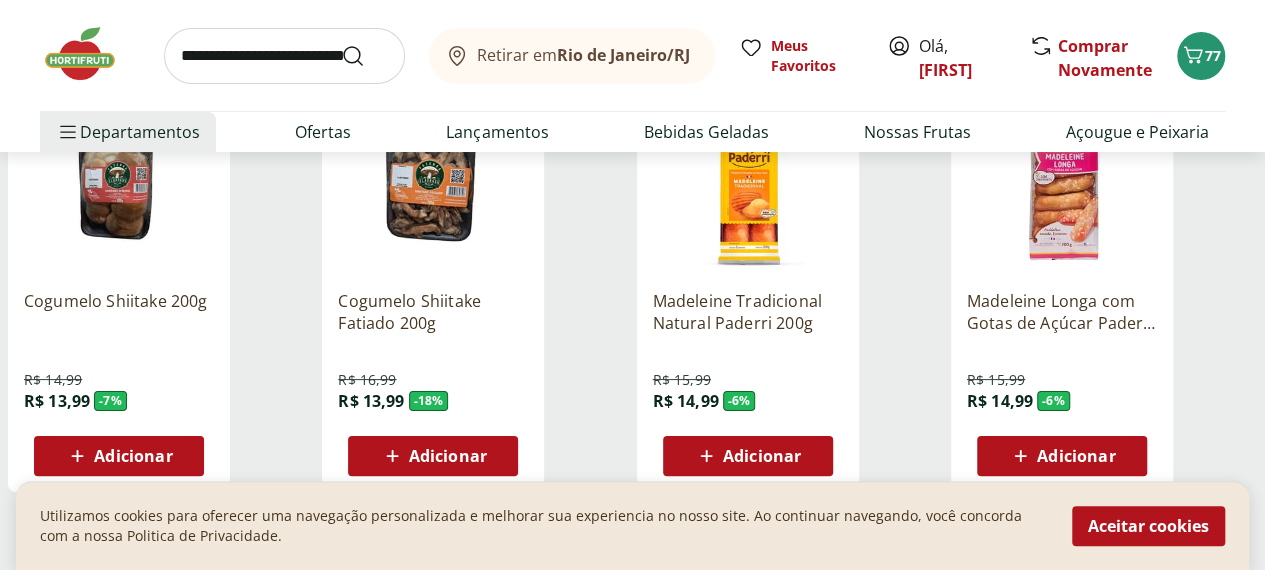 scroll, scrollTop: 3900, scrollLeft: 0, axis: vertical 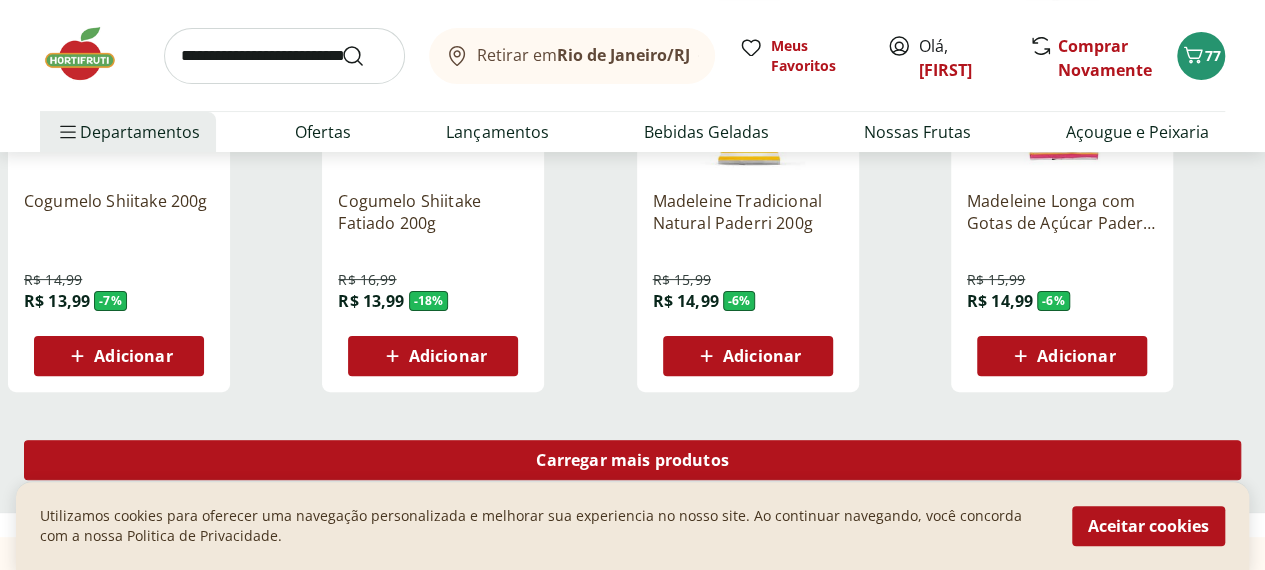 click on "Carregar mais produtos" at bounding box center (632, 460) 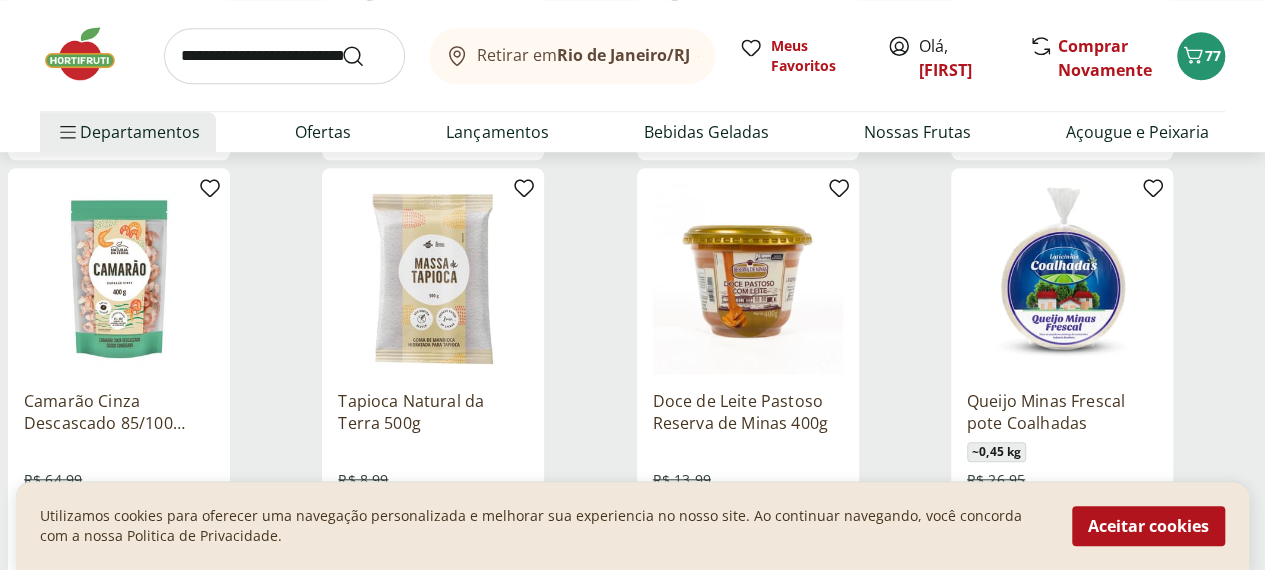 scroll, scrollTop: 4600, scrollLeft: 0, axis: vertical 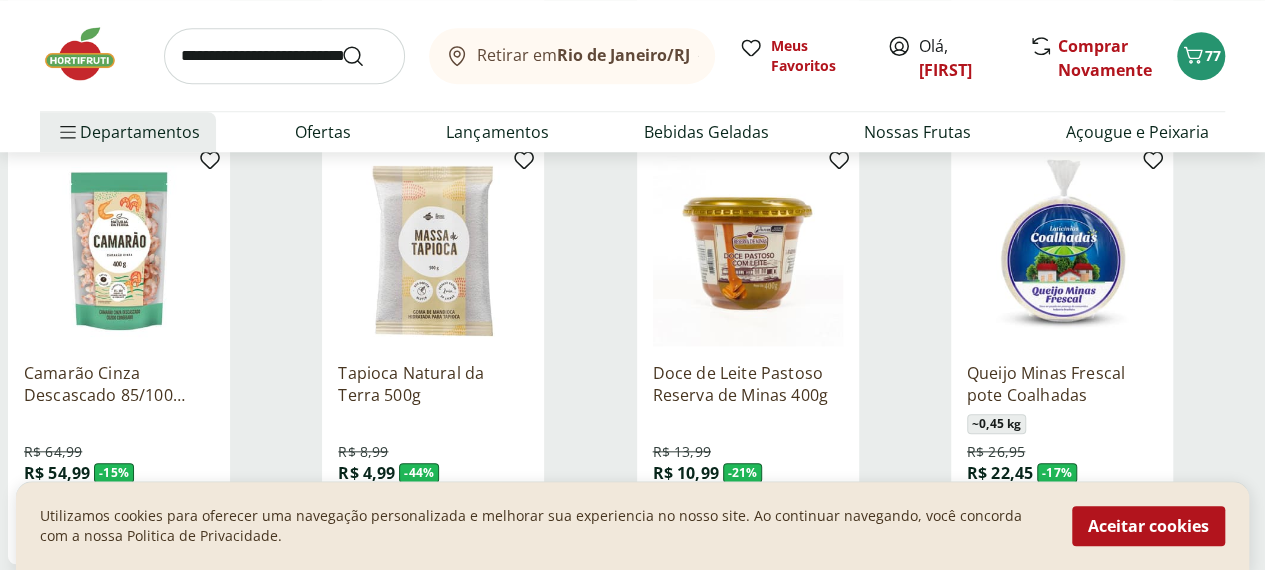 click on "Adicionar" at bounding box center (748, 528) 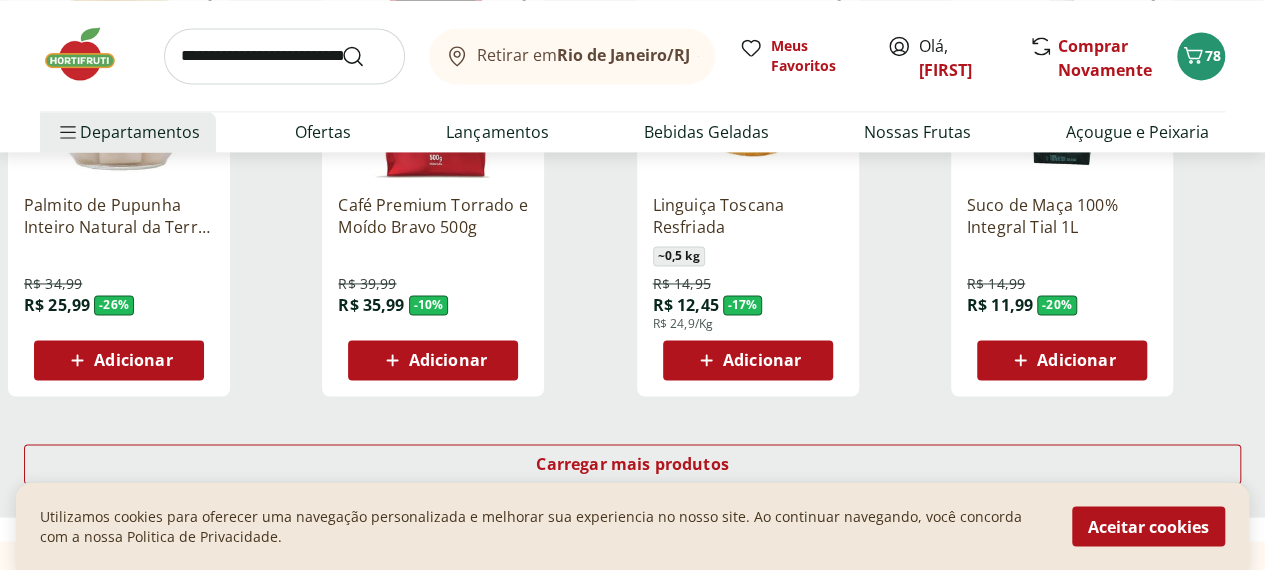scroll, scrollTop: 5300, scrollLeft: 0, axis: vertical 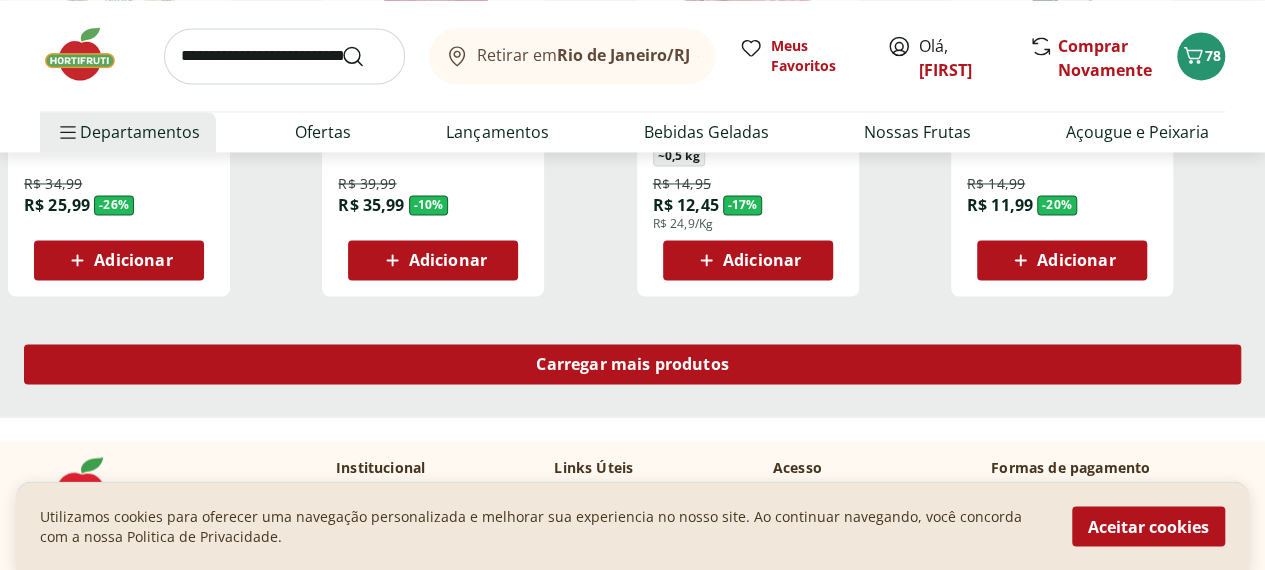 click on "Carregar mais produtos" at bounding box center (632, 364) 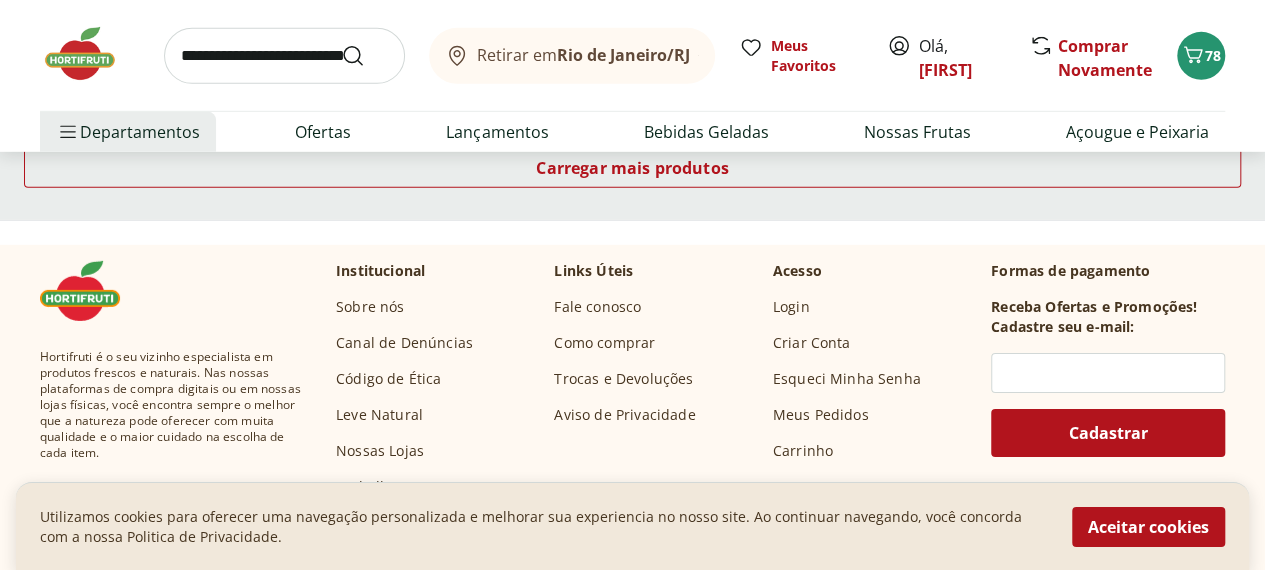 scroll, scrollTop: 6500, scrollLeft: 0, axis: vertical 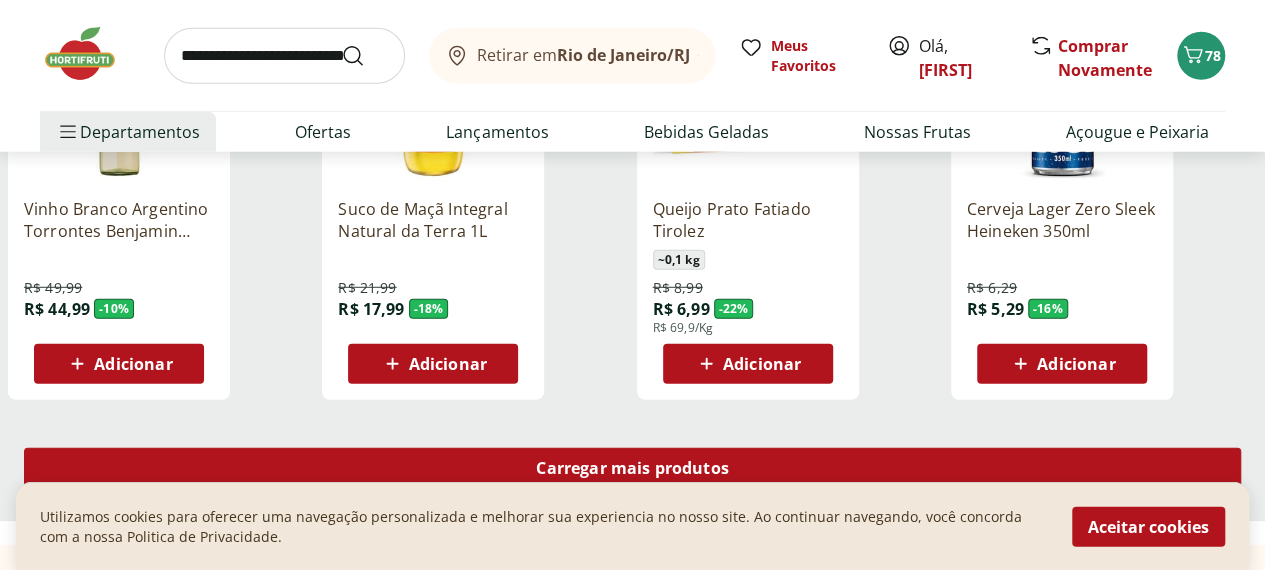 click on "Carregar mais produtos" at bounding box center (632, 468) 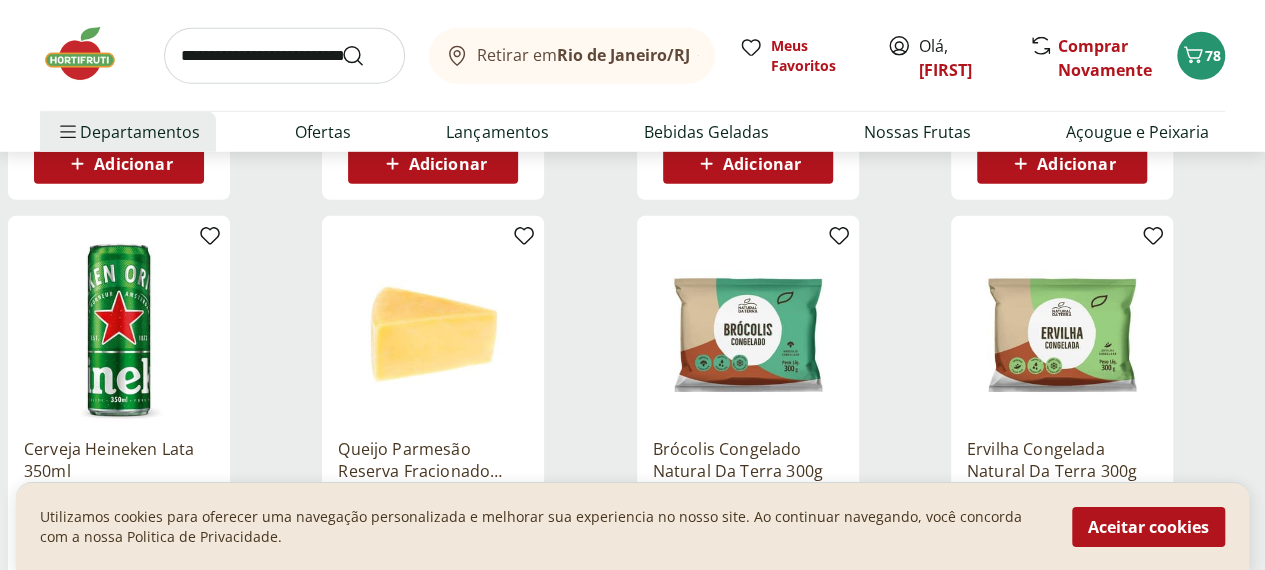 scroll, scrollTop: 6800, scrollLeft: 0, axis: vertical 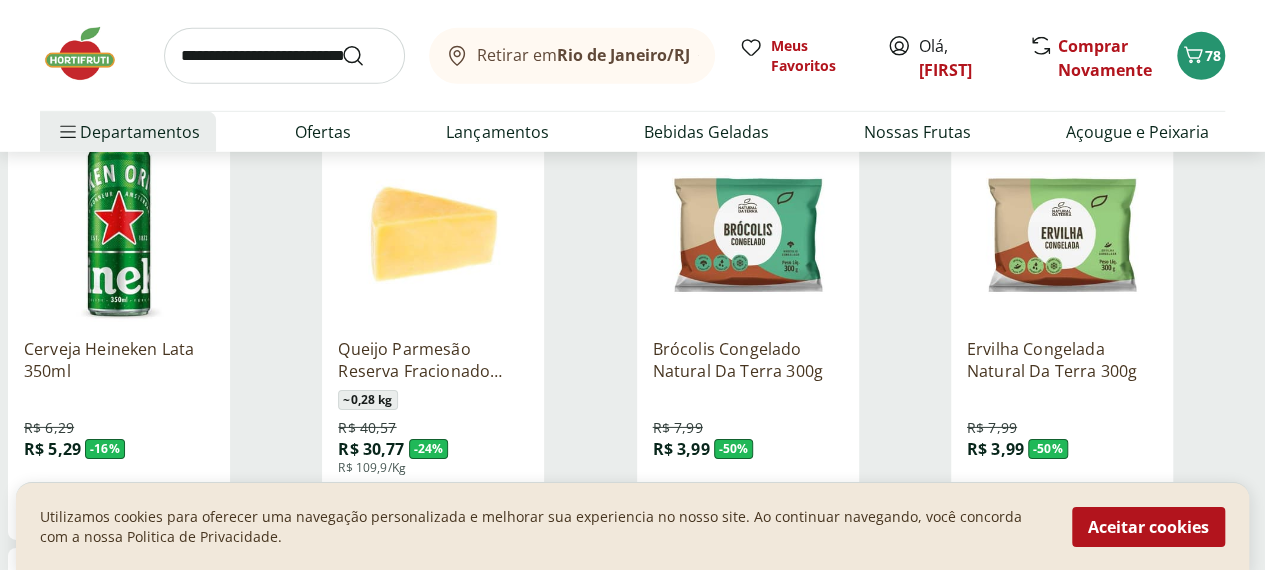 click 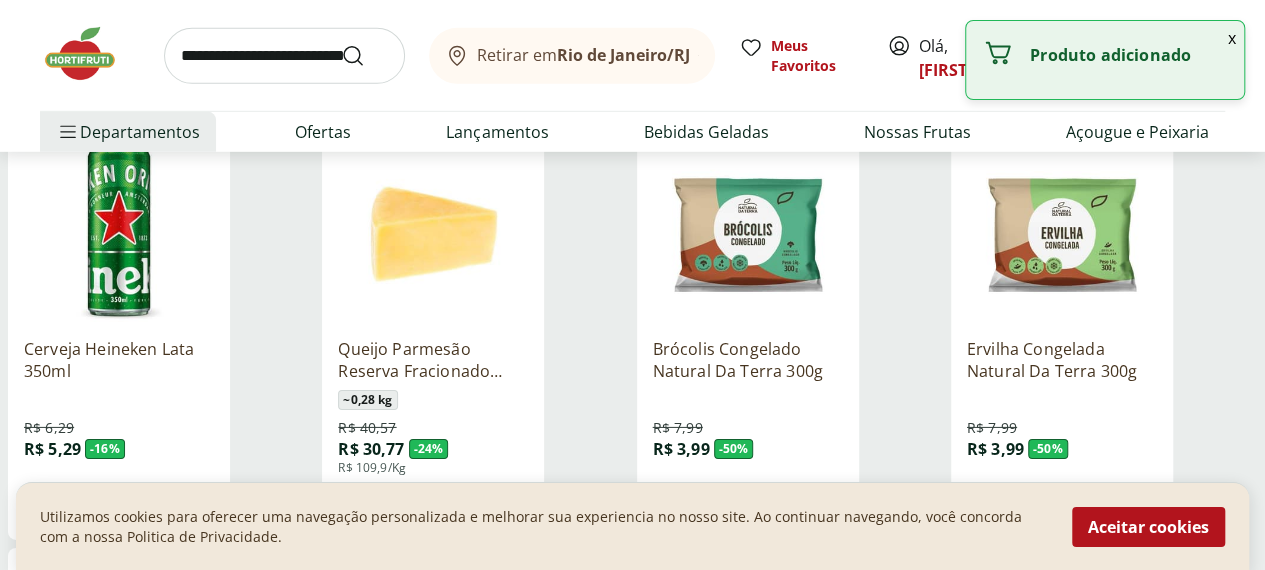 click on "*" at bounding box center [748, 504] 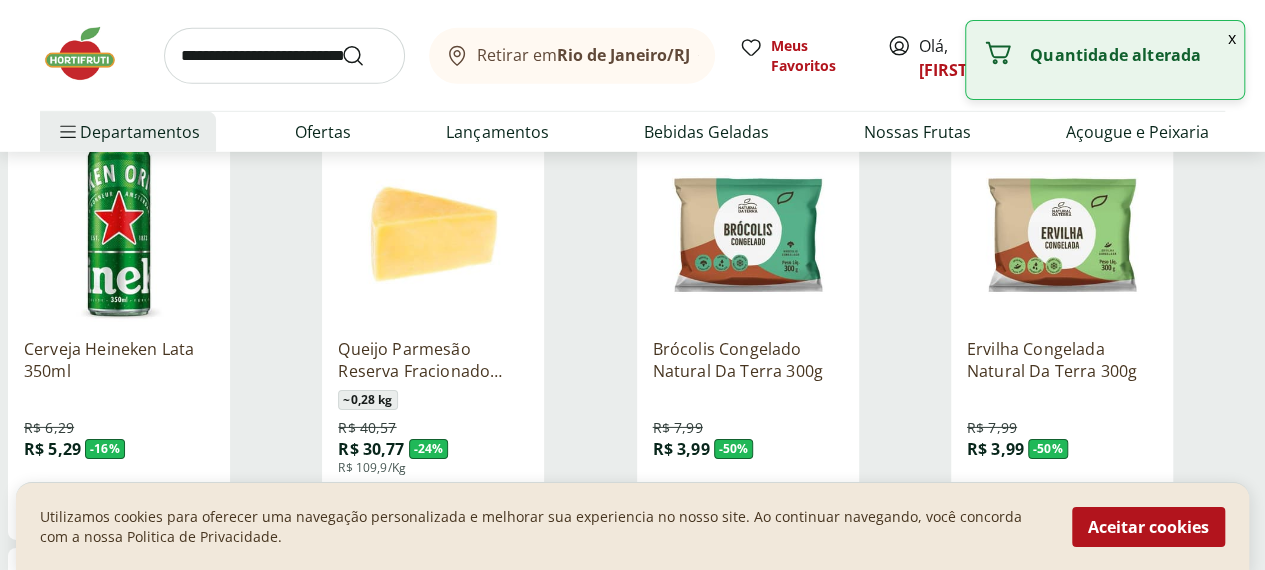 click 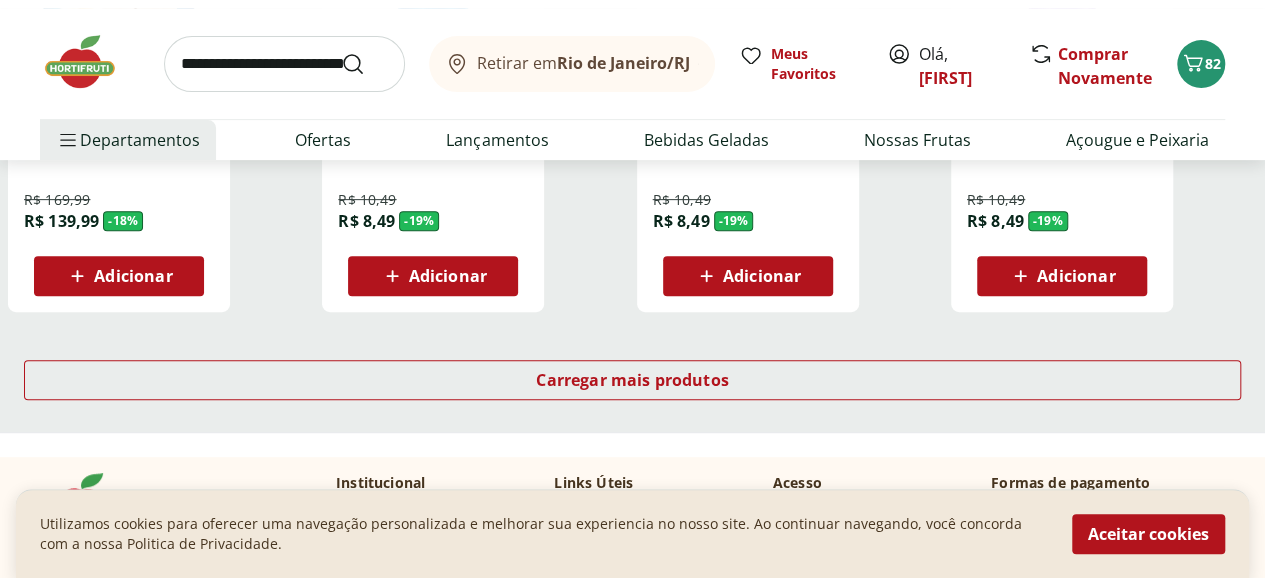 scroll, scrollTop: 8000, scrollLeft: 0, axis: vertical 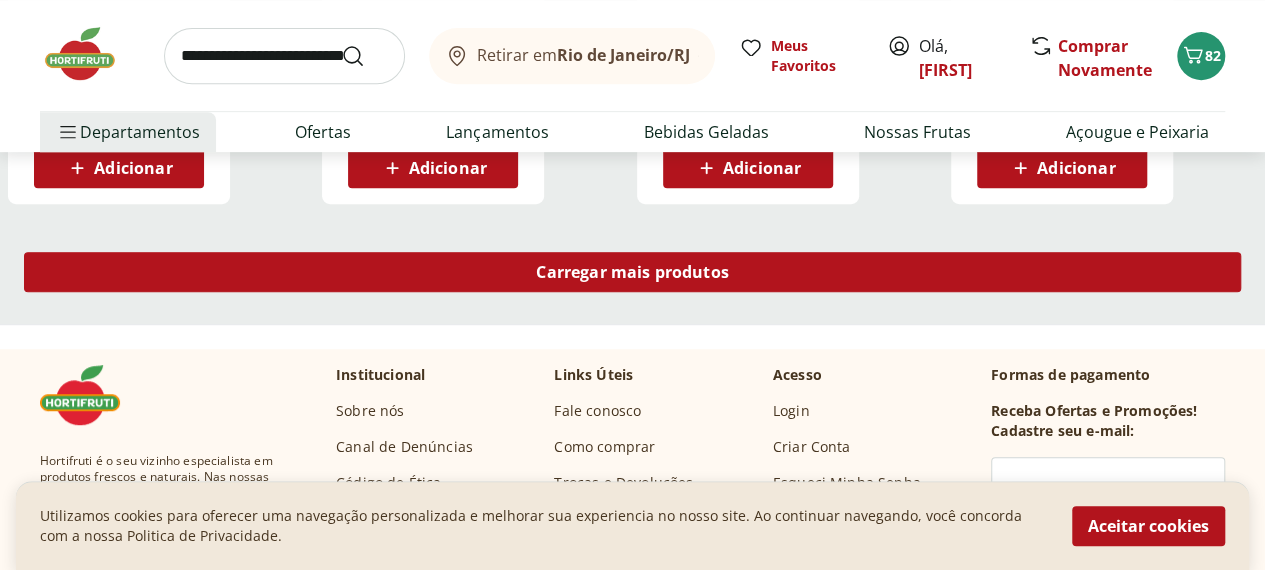 click on "Carregar mais produtos" at bounding box center (632, 276) 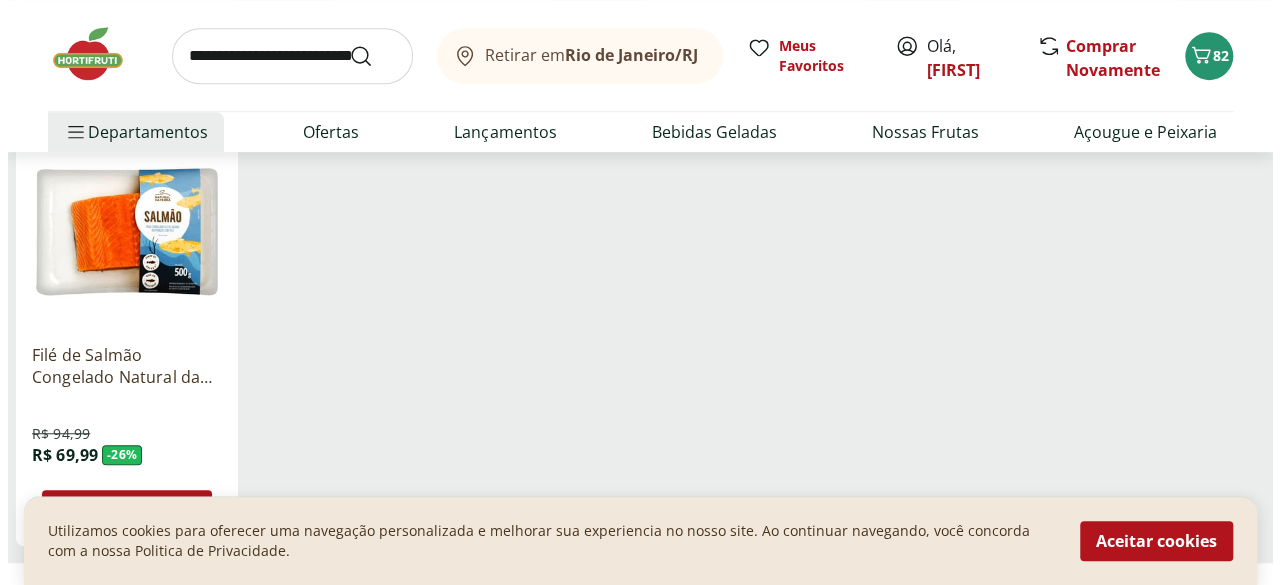 scroll, scrollTop: 8000, scrollLeft: 0, axis: vertical 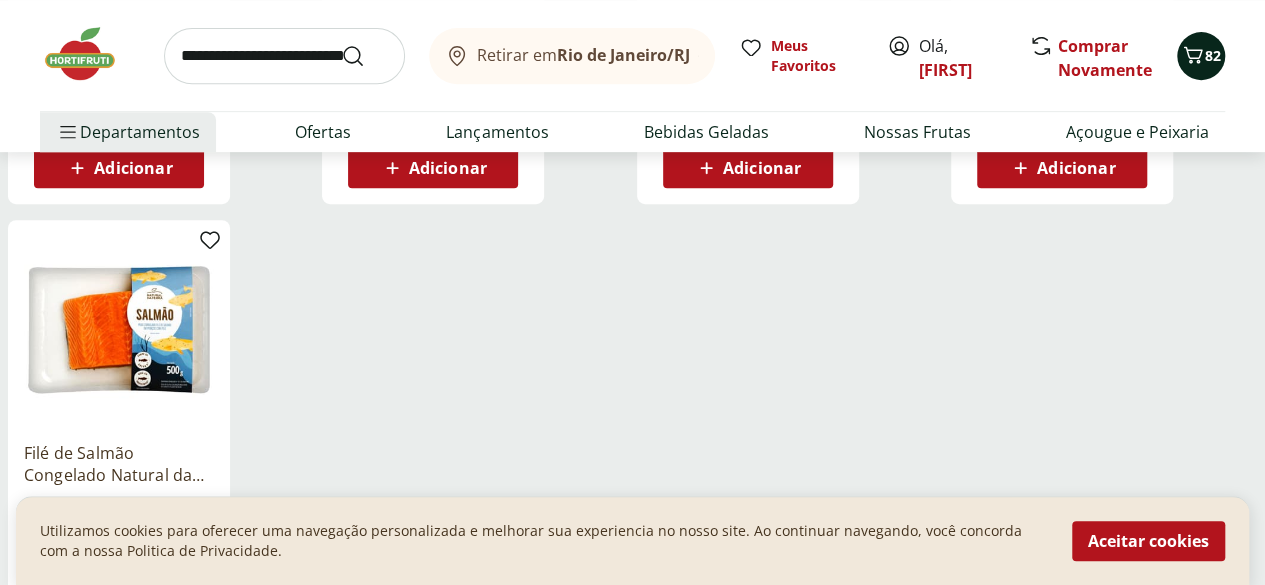 click on "82" at bounding box center [1201, 56] 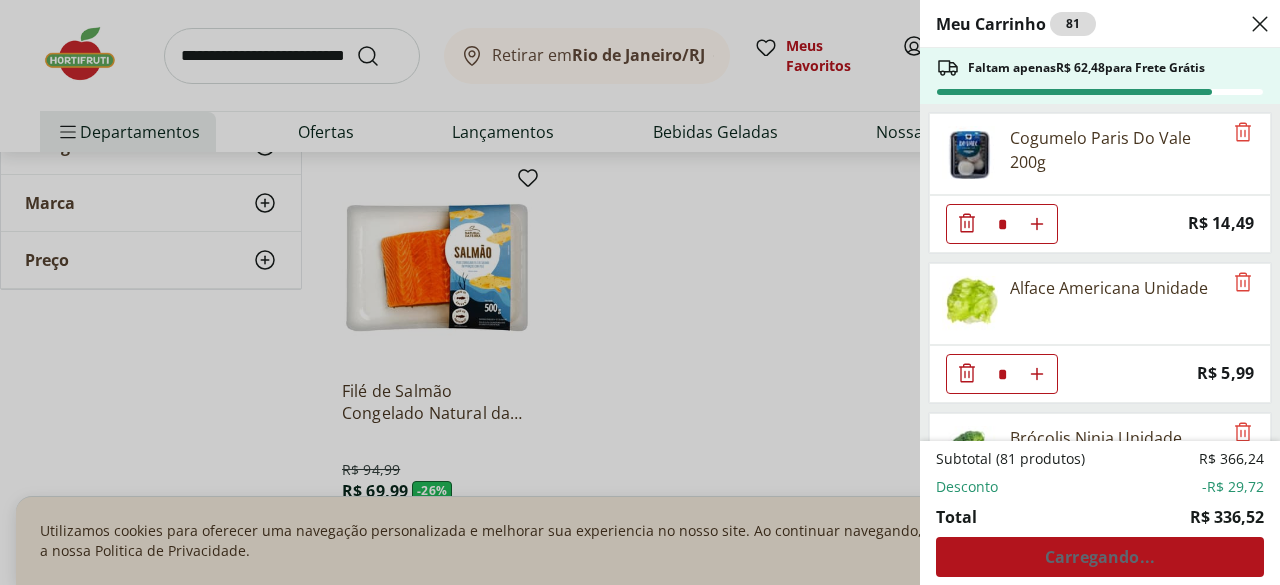 type on "*" 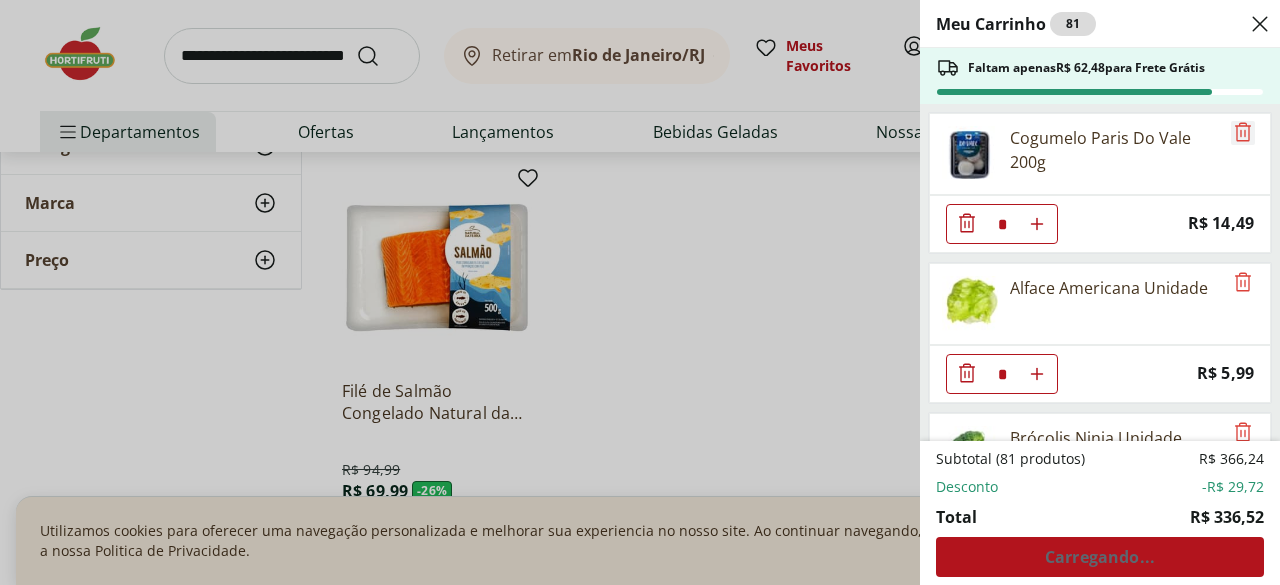 click 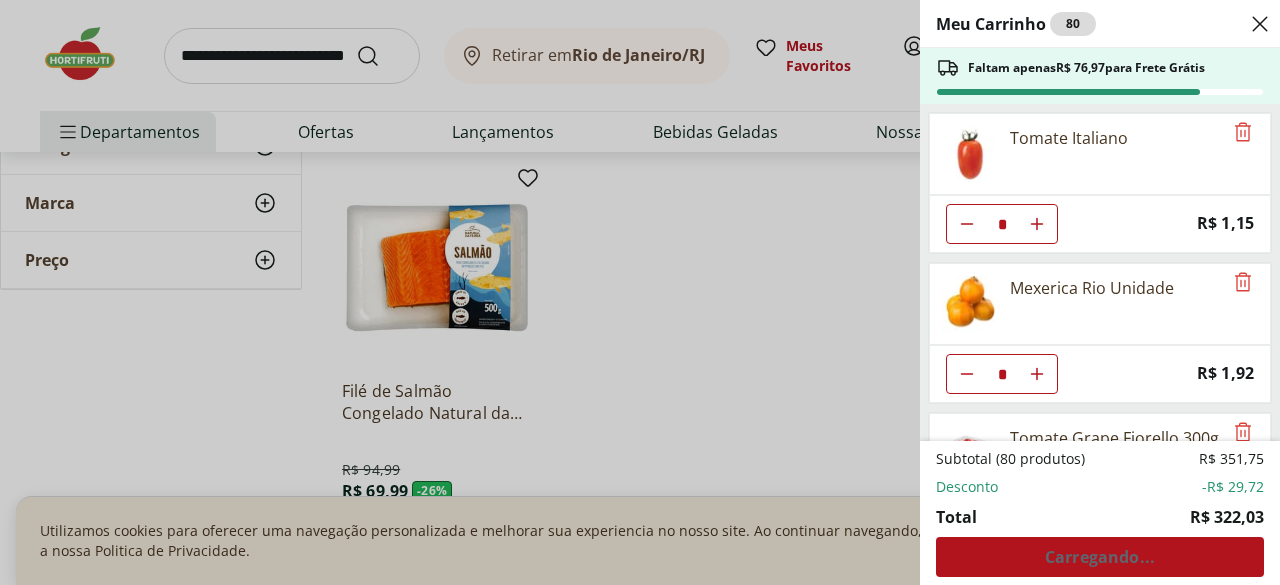 scroll, scrollTop: 1000, scrollLeft: 0, axis: vertical 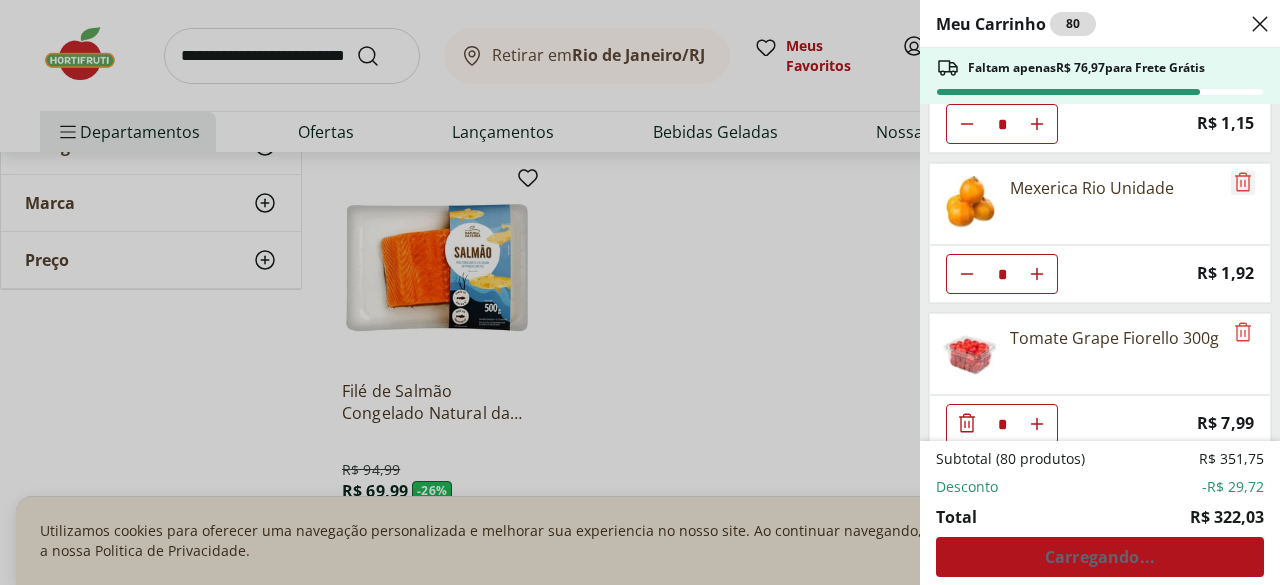 click 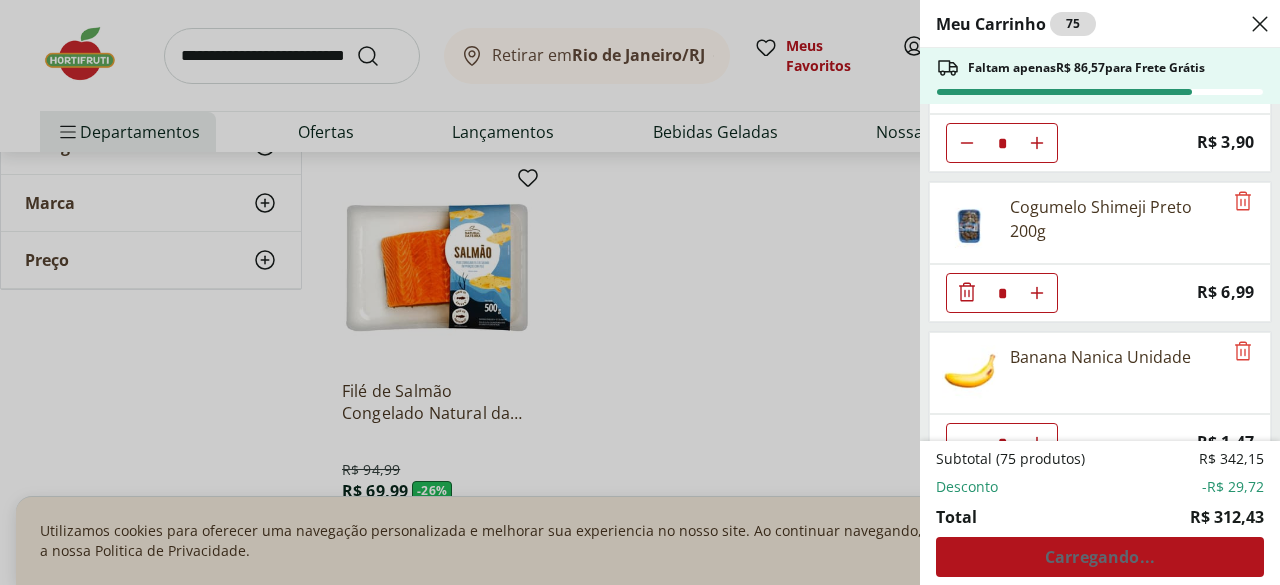 scroll, scrollTop: 1700, scrollLeft: 0, axis: vertical 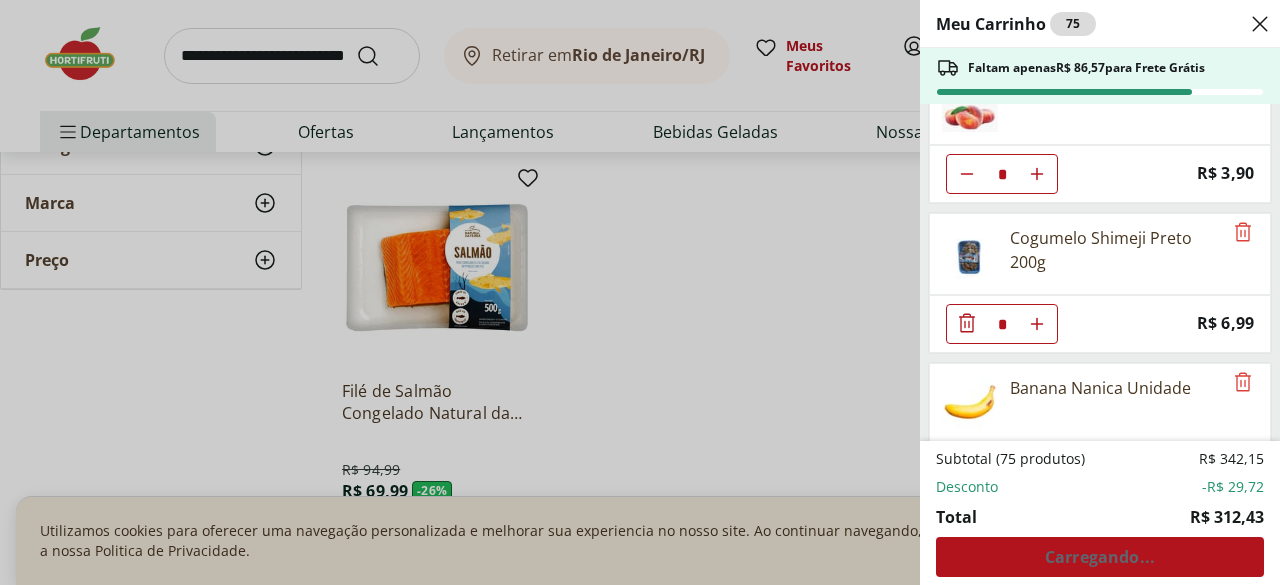 click 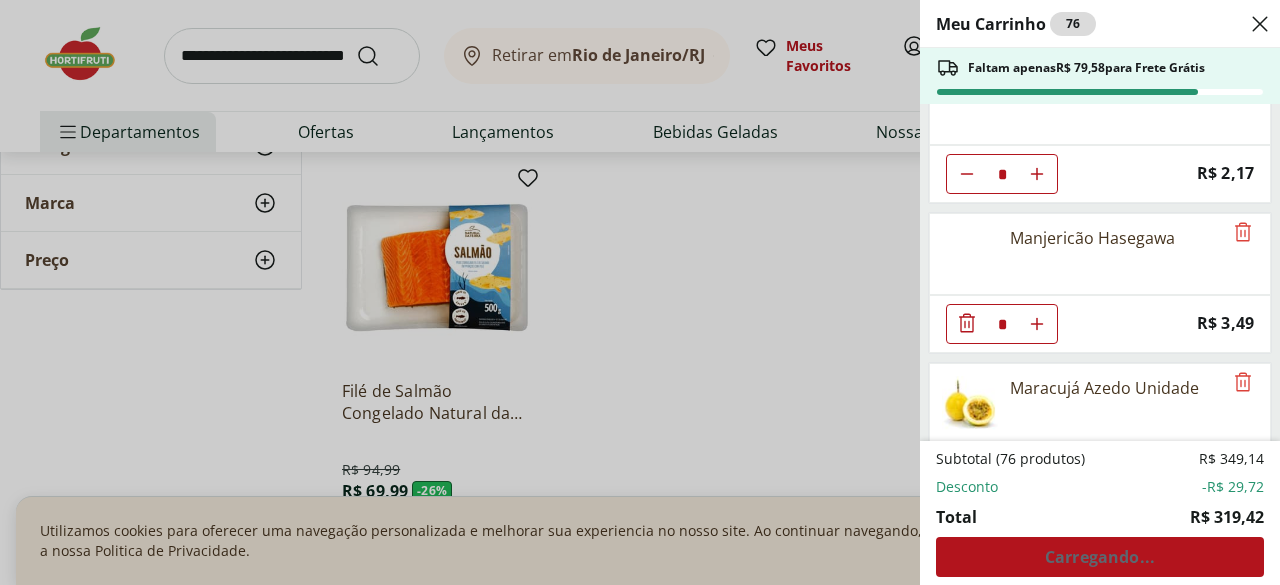 type on "*" 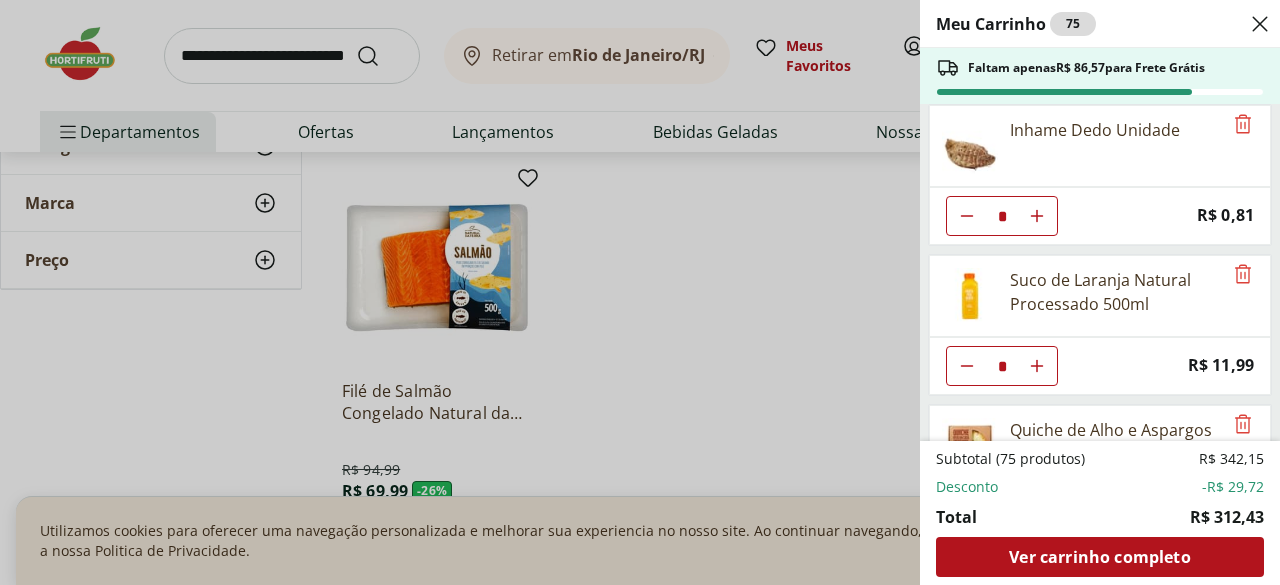scroll, scrollTop: 3200, scrollLeft: 0, axis: vertical 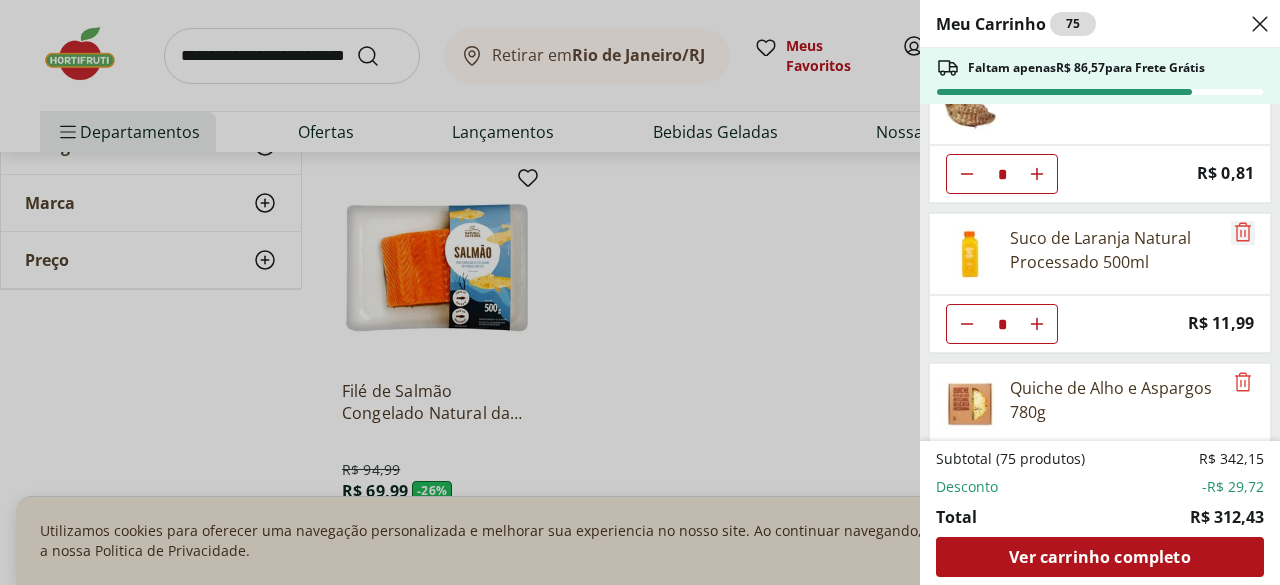 click 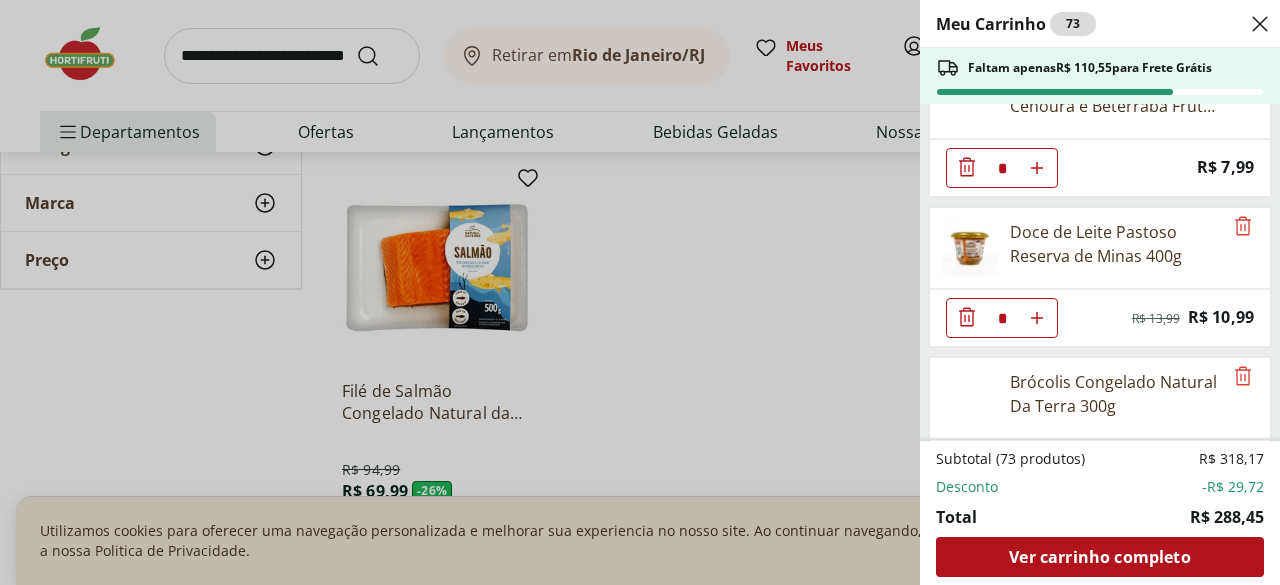 scroll, scrollTop: 3666, scrollLeft: 0, axis: vertical 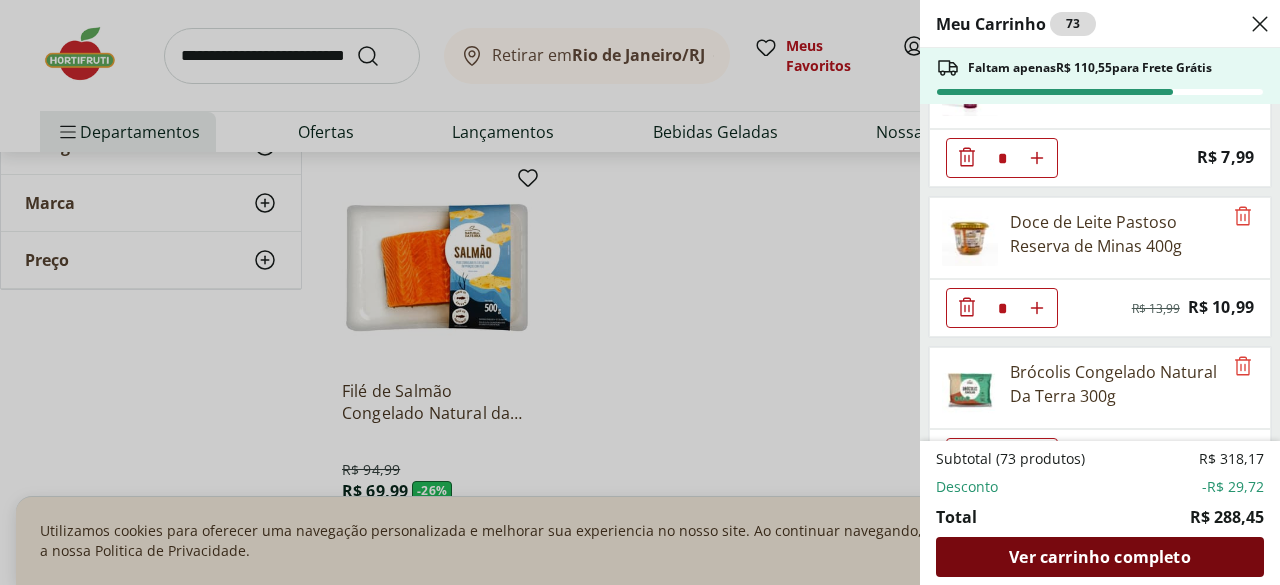 click on "Ver carrinho completo" at bounding box center [1099, 557] 